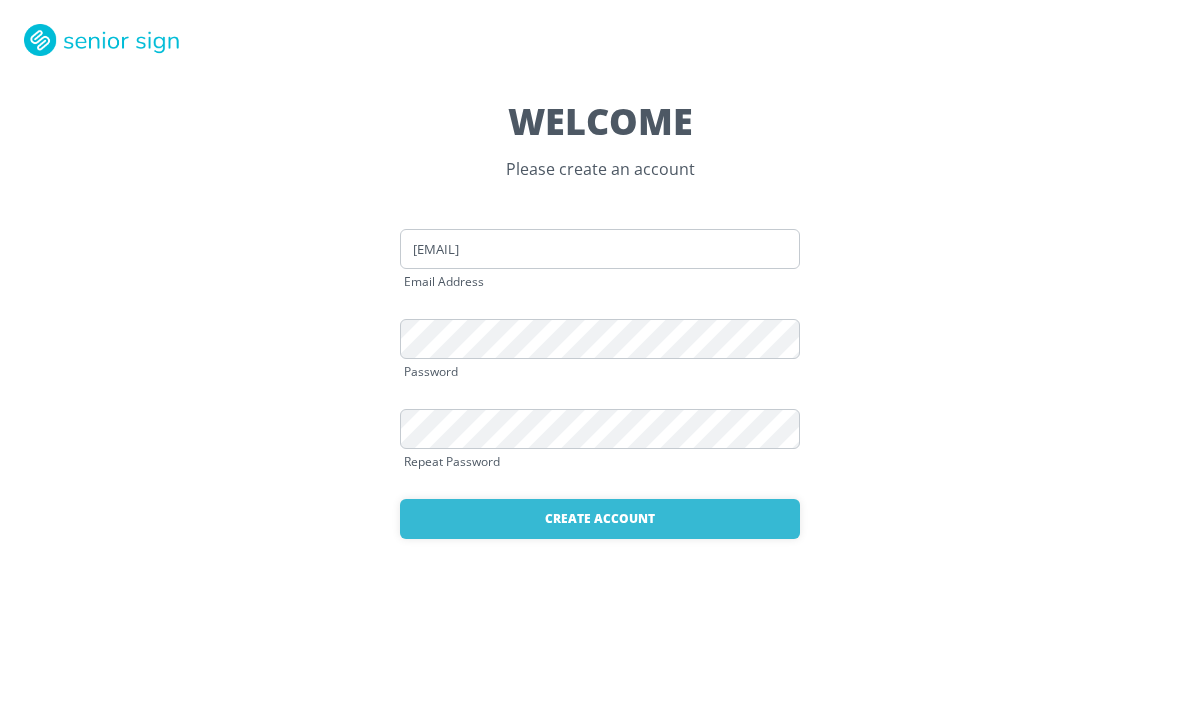 scroll, scrollTop: 0, scrollLeft: 0, axis: both 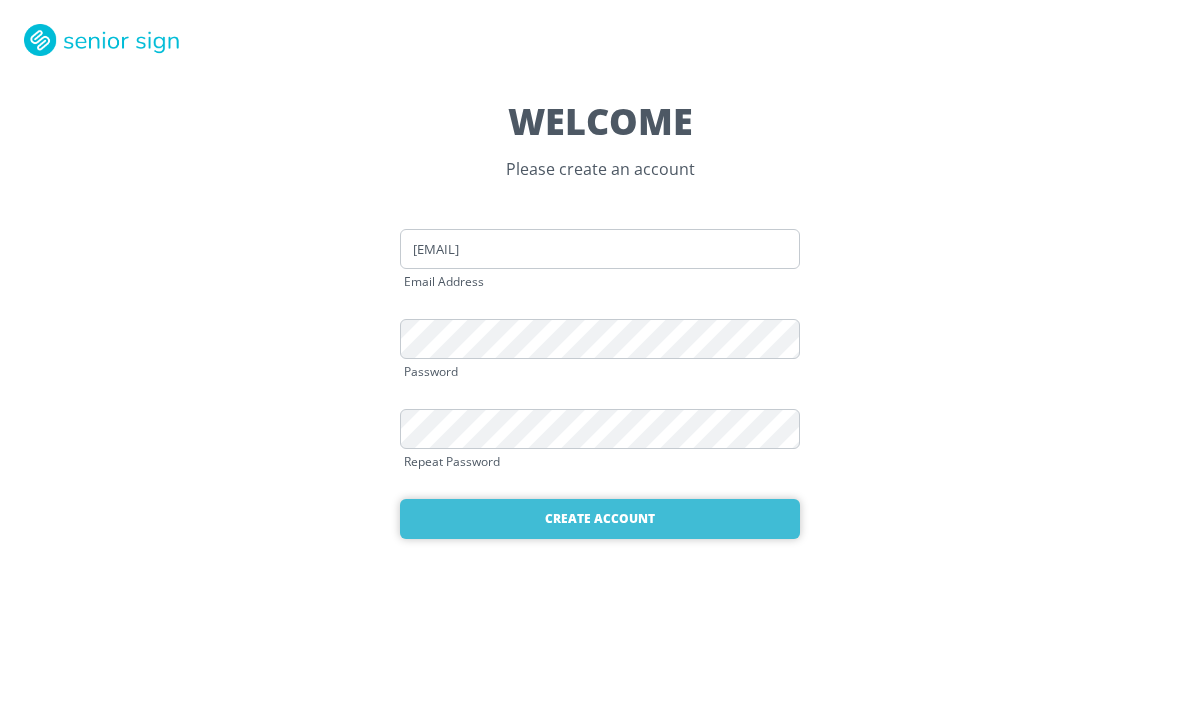 click on "Create Account" at bounding box center (600, 519) 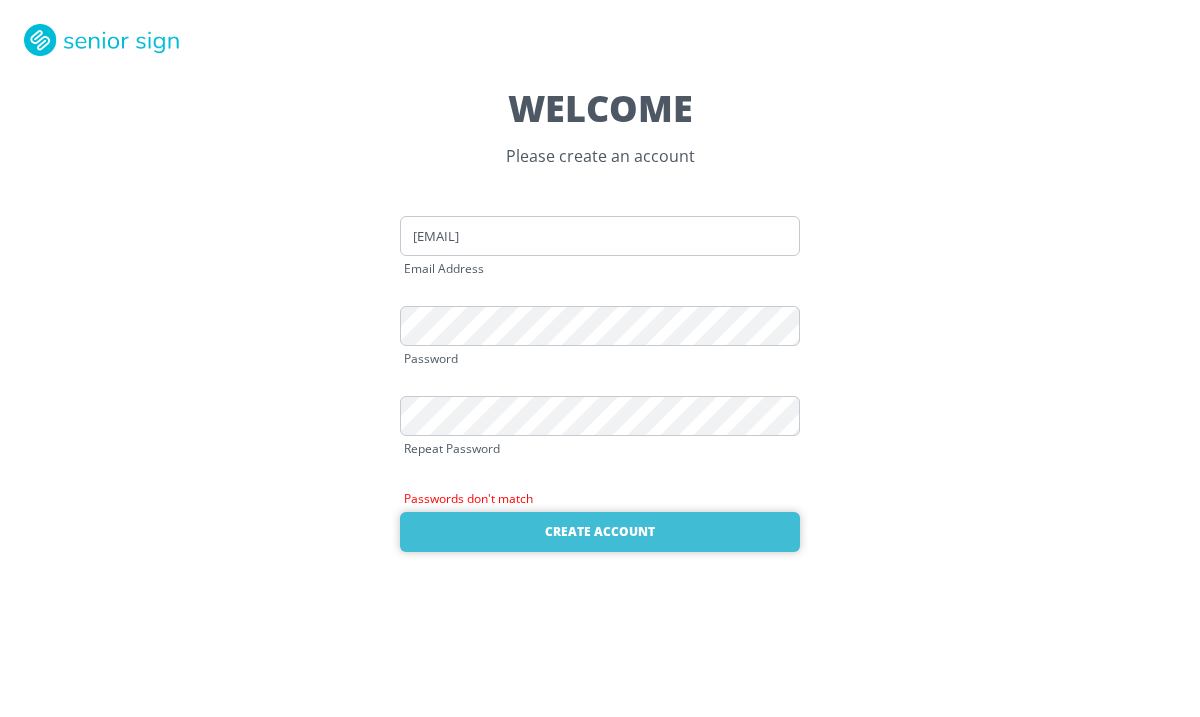 click on "Create Account" at bounding box center (600, 532) 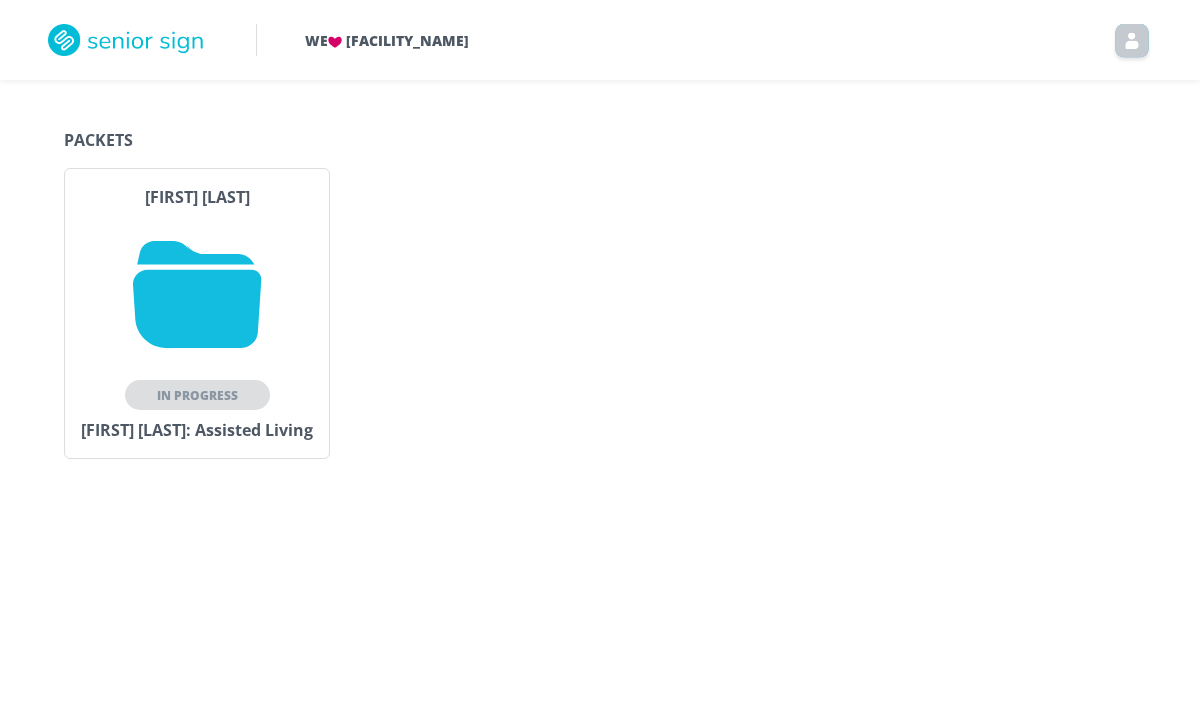 click at bounding box center [197, 294] 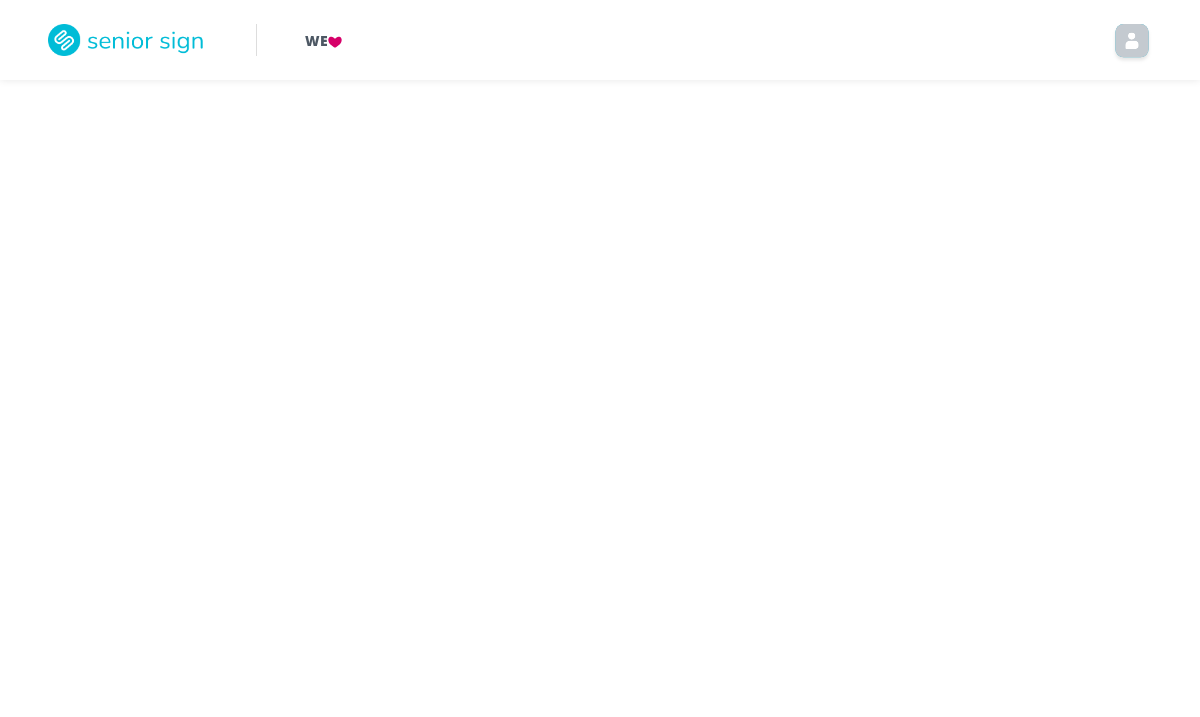 scroll, scrollTop: 0, scrollLeft: 0, axis: both 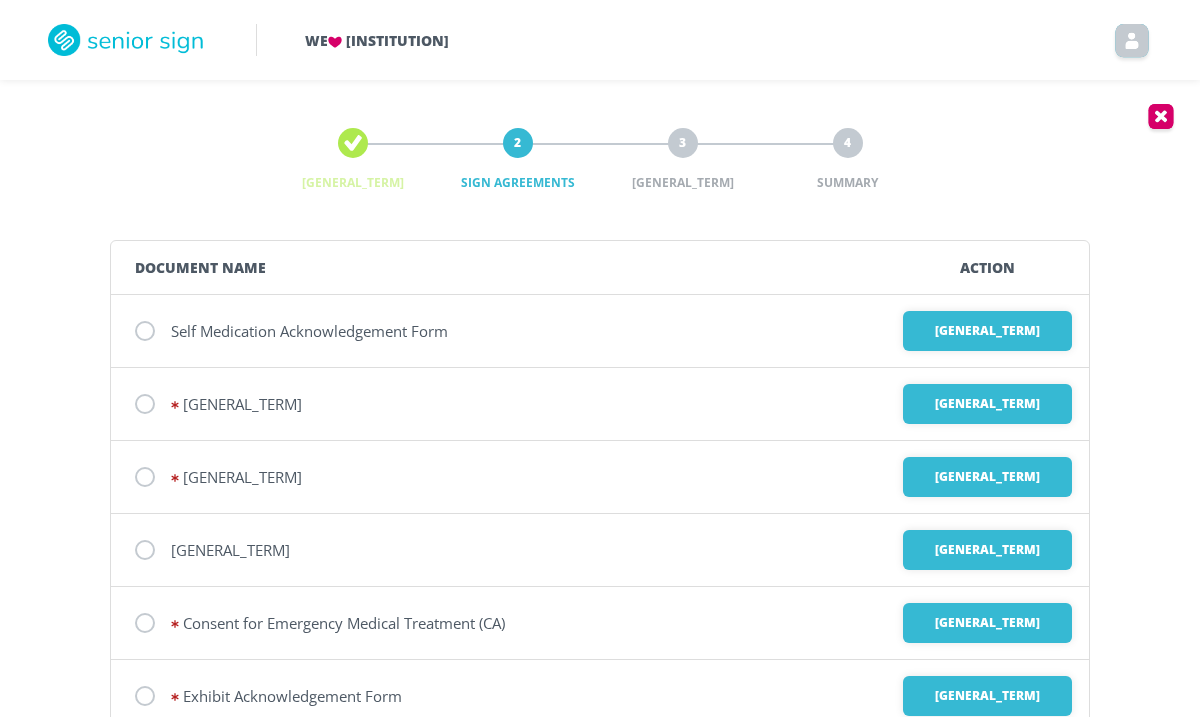 click at bounding box center (145, 331) 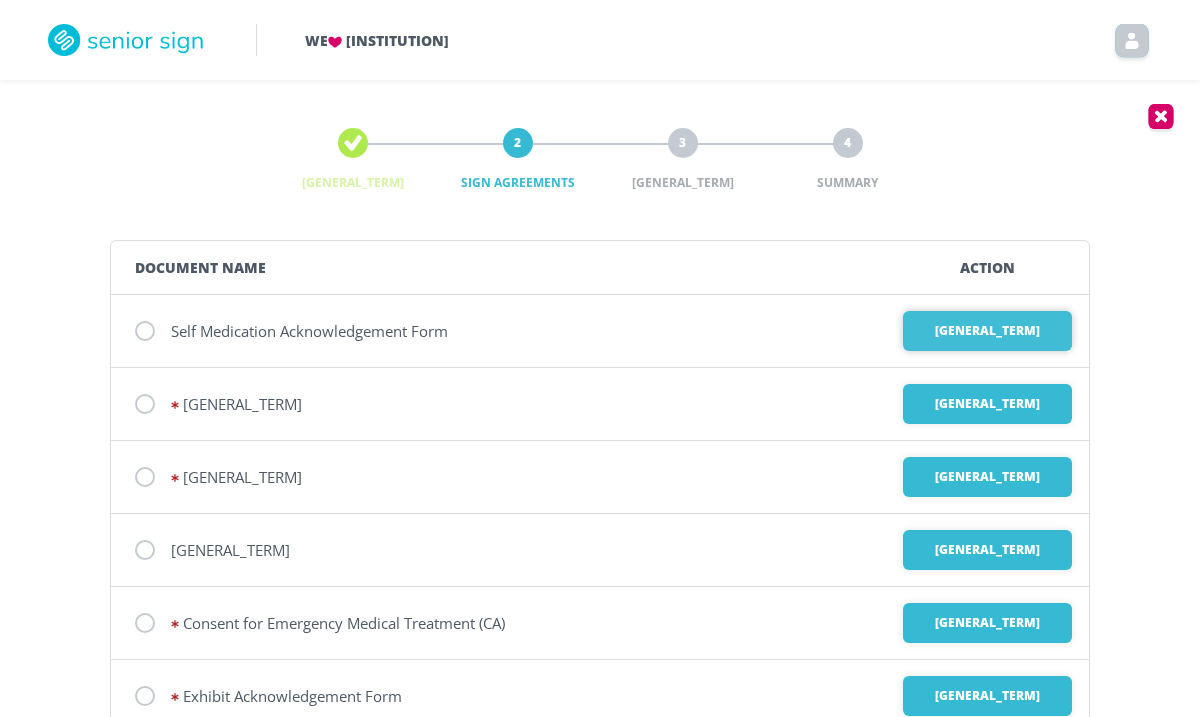 click on "[GENERAL_TERM]" at bounding box center (987, 331) 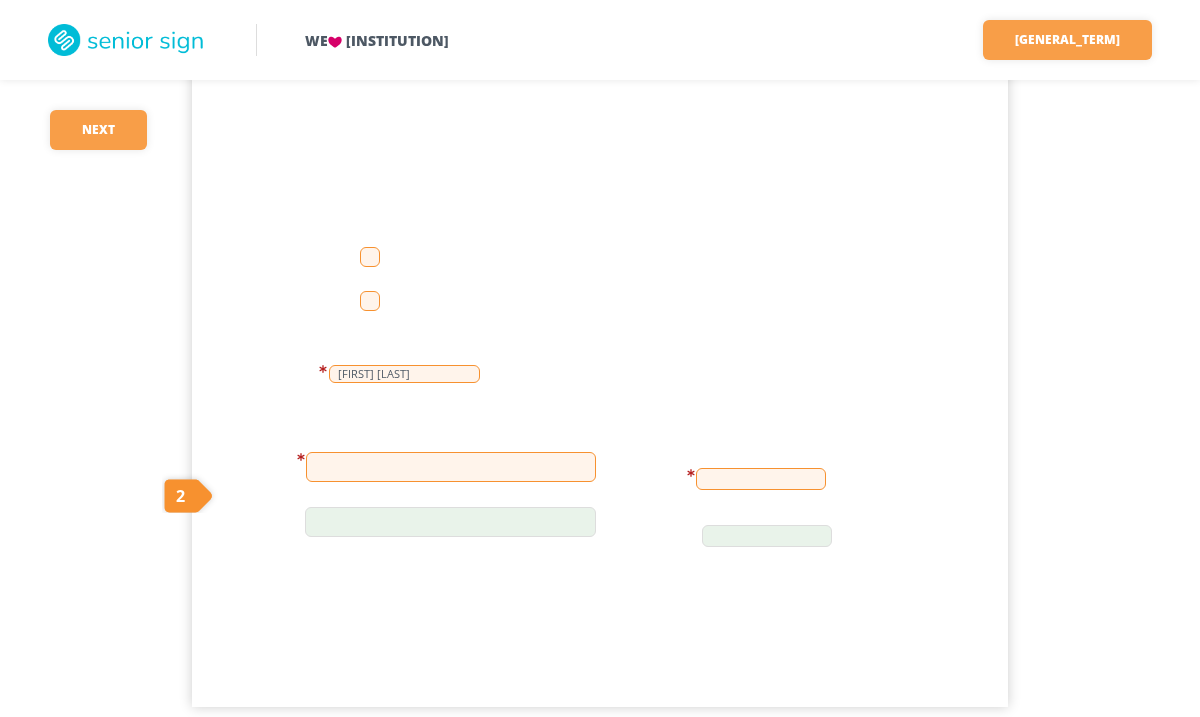scroll, scrollTop: 513, scrollLeft: 0, axis: vertical 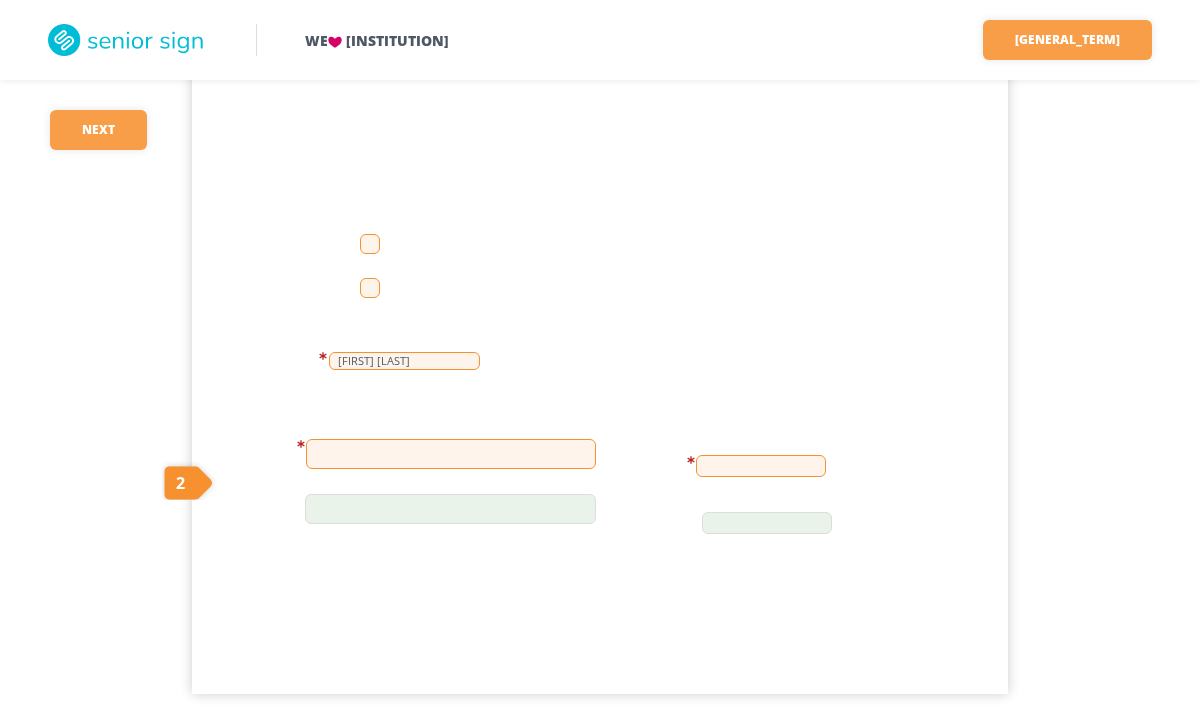 click at bounding box center [451, 454] 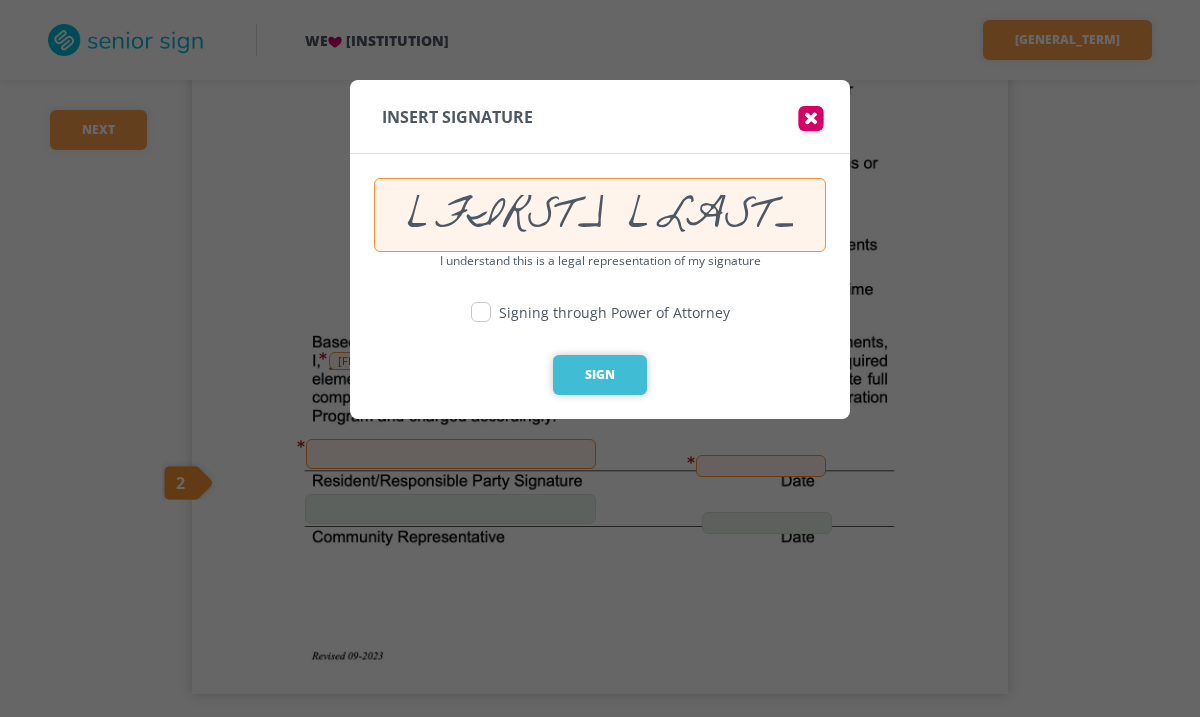 click on "Sign" at bounding box center [600, 375] 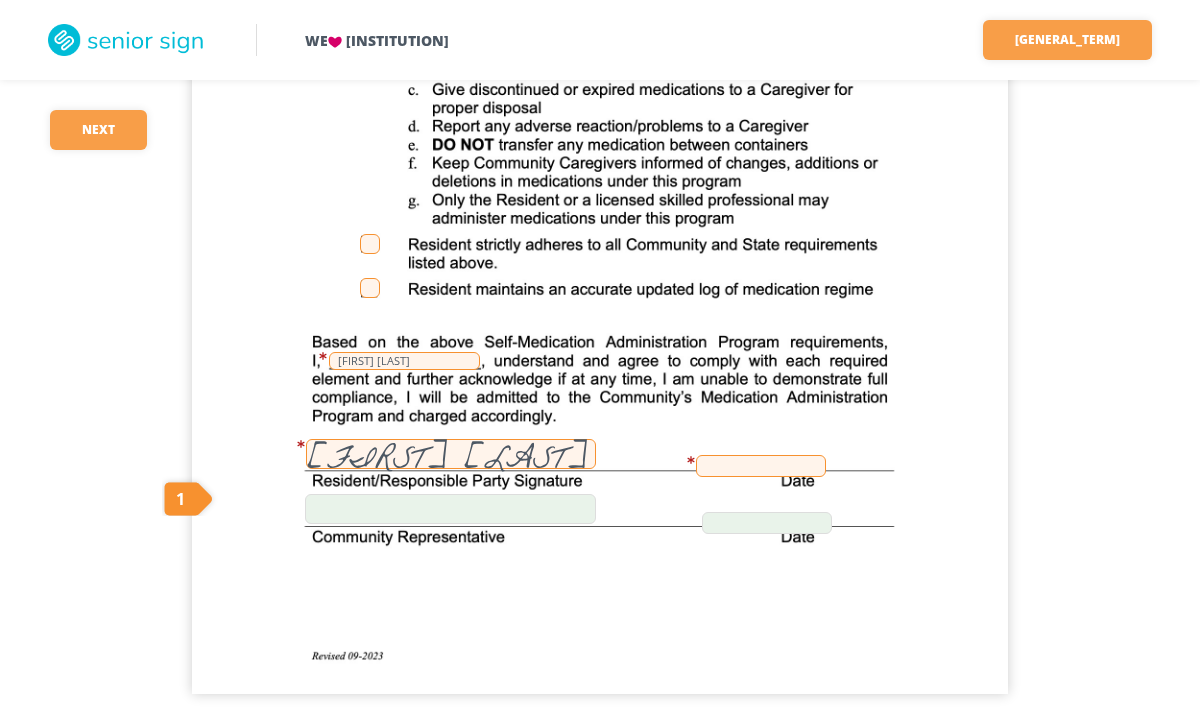 click at bounding box center [761, 466] 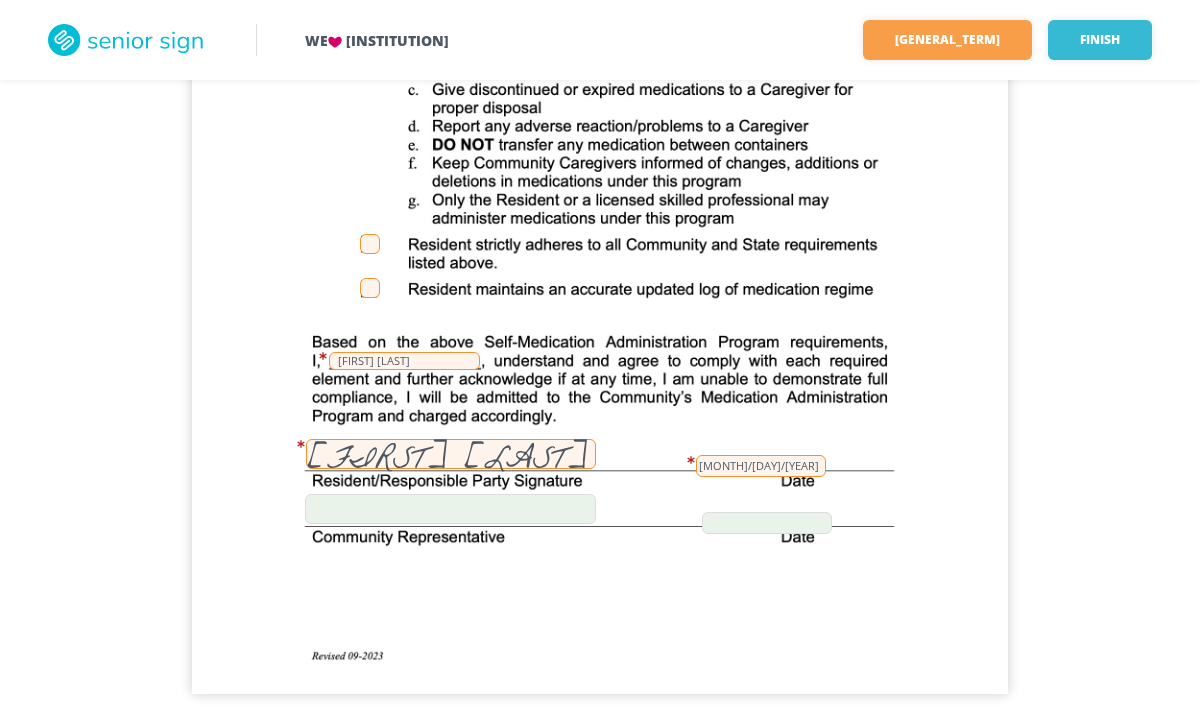 click at bounding box center (450, 509) 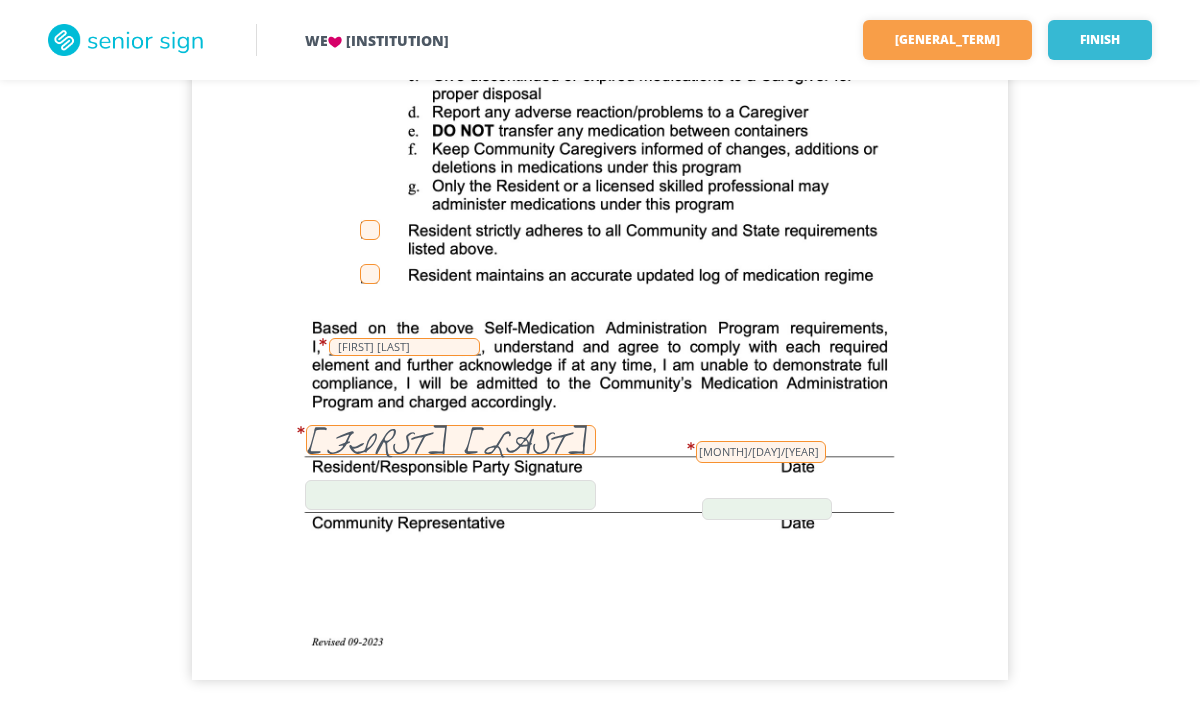 scroll, scrollTop: 530, scrollLeft: 0, axis: vertical 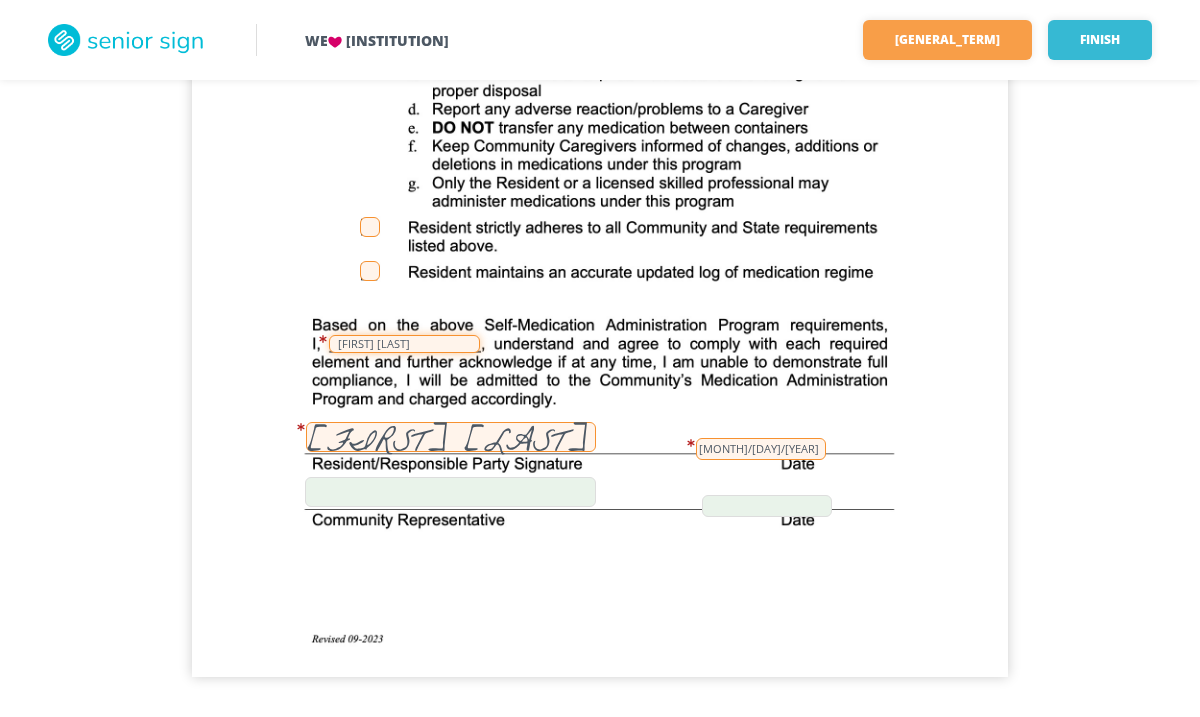click on "[FIRST] [LAST]" at bounding box center (404, 344) 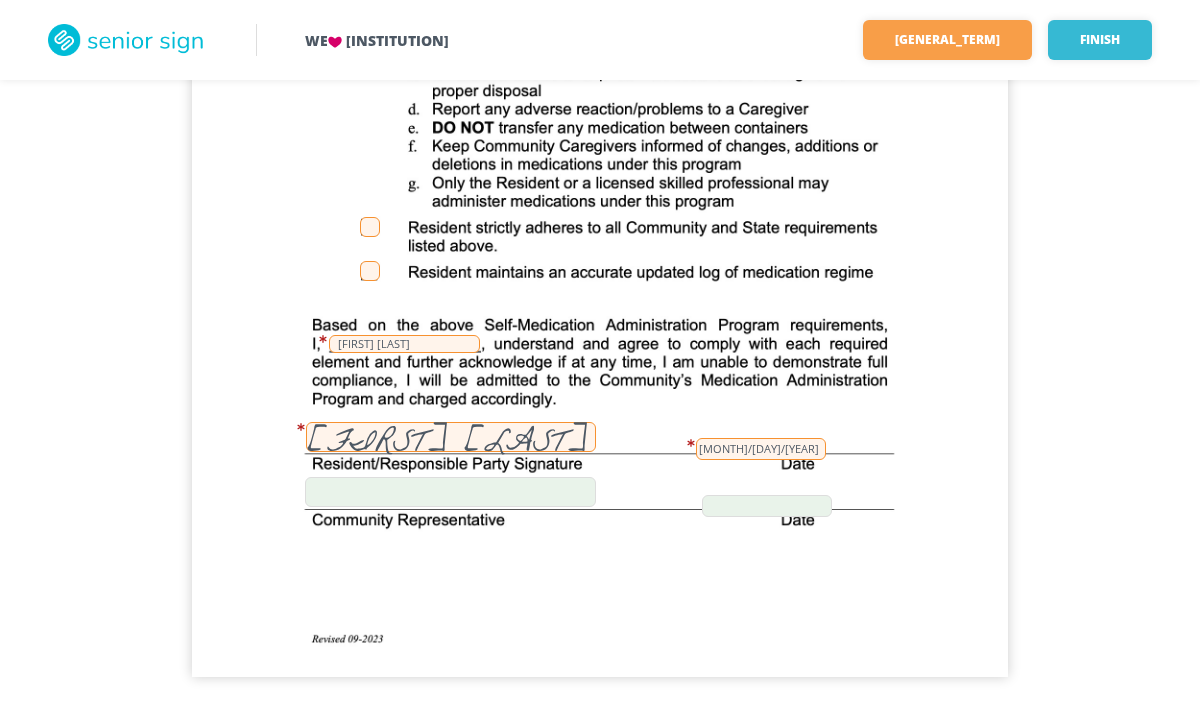 click on "[FIRST] [LAST]" at bounding box center [451, 437] 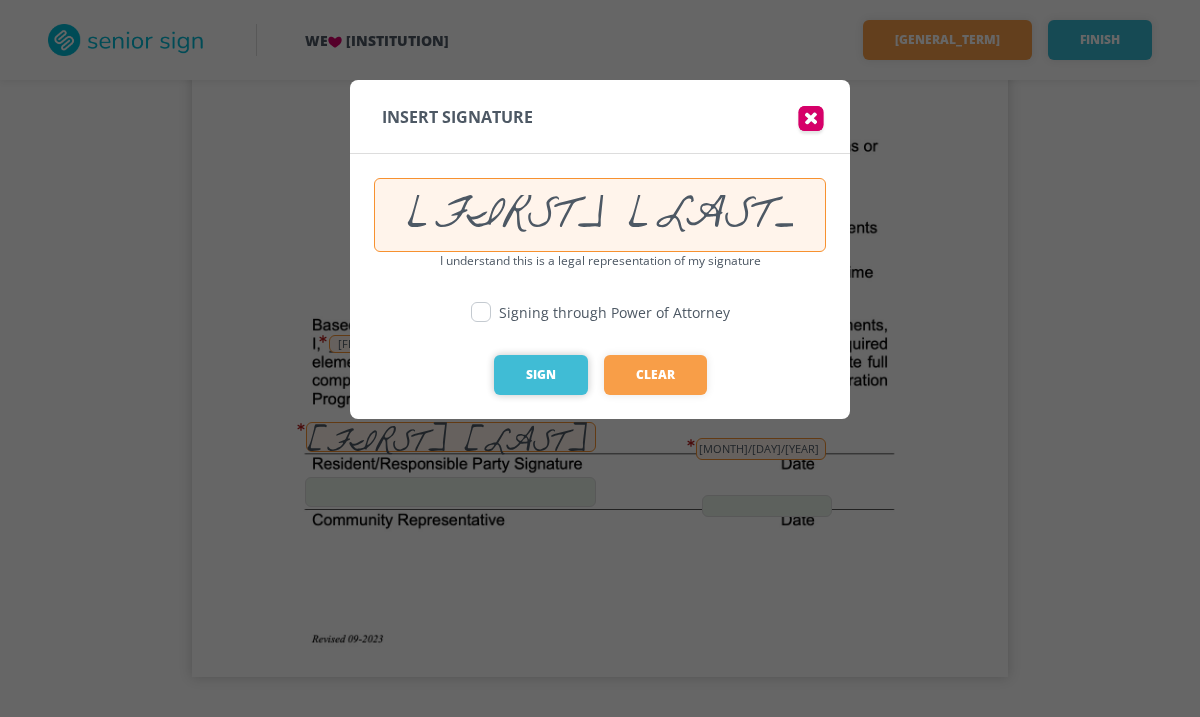 type on "[FIRST] [LAST]" 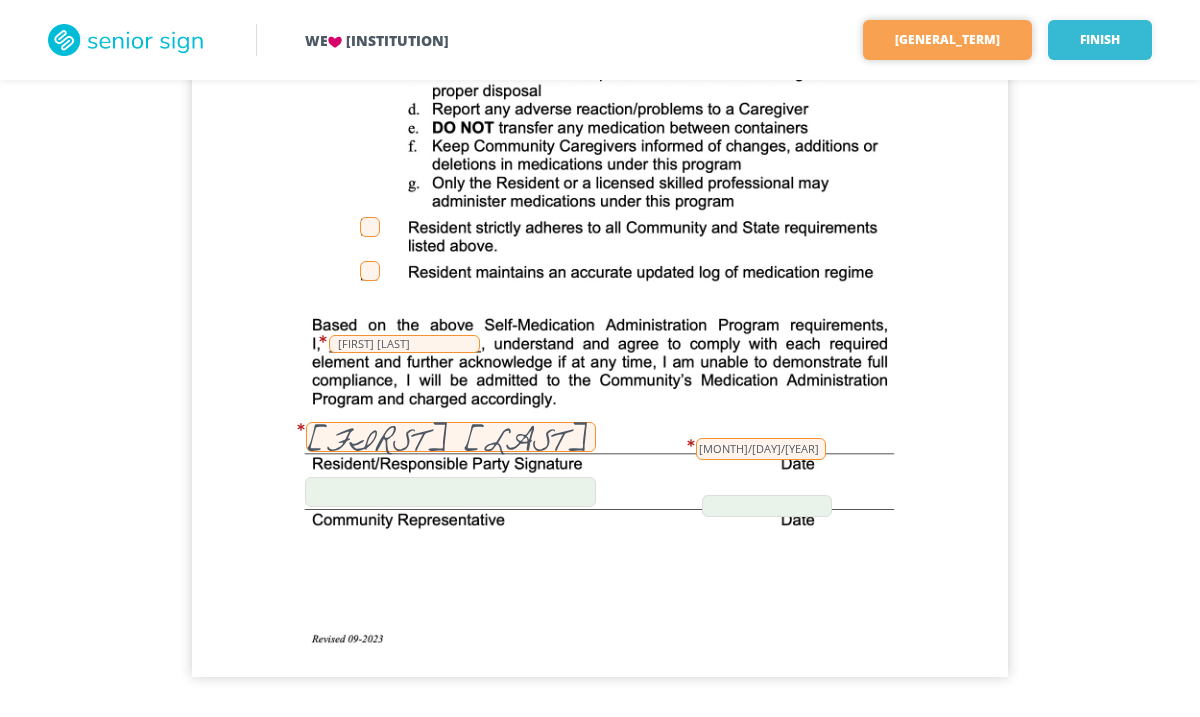 click on "[GENERAL_TERM]" at bounding box center [947, 40] 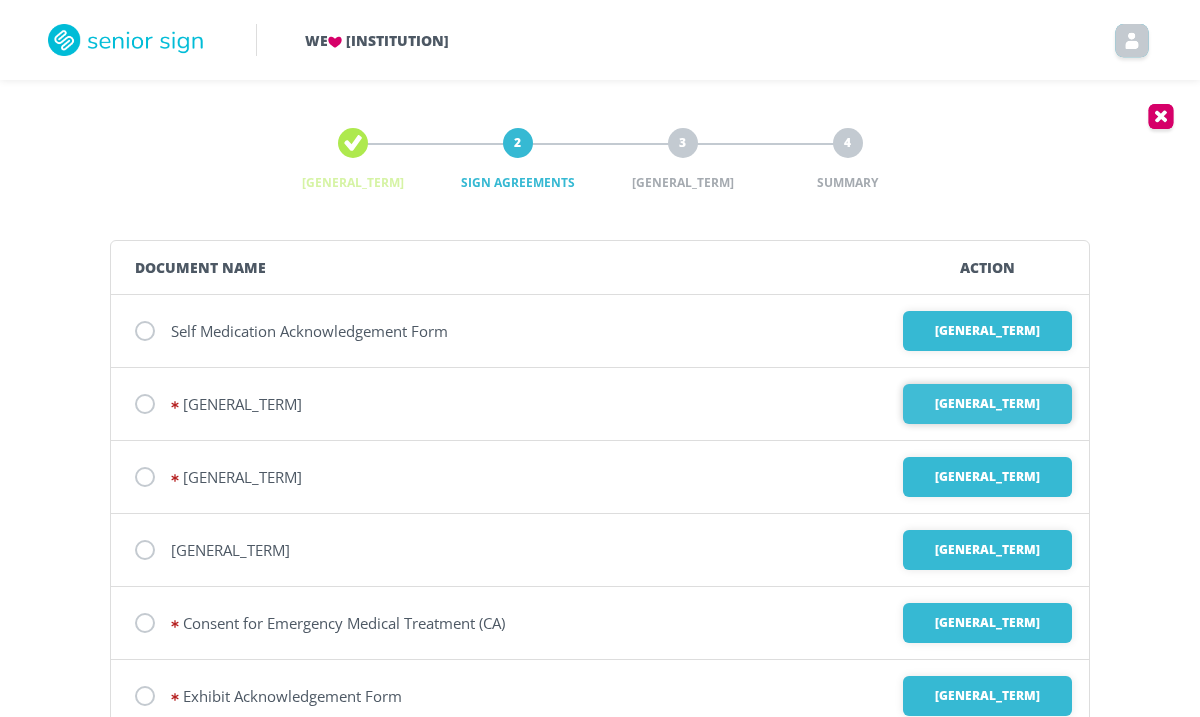 click on "[GENERAL_TERM]" at bounding box center (987, 331) 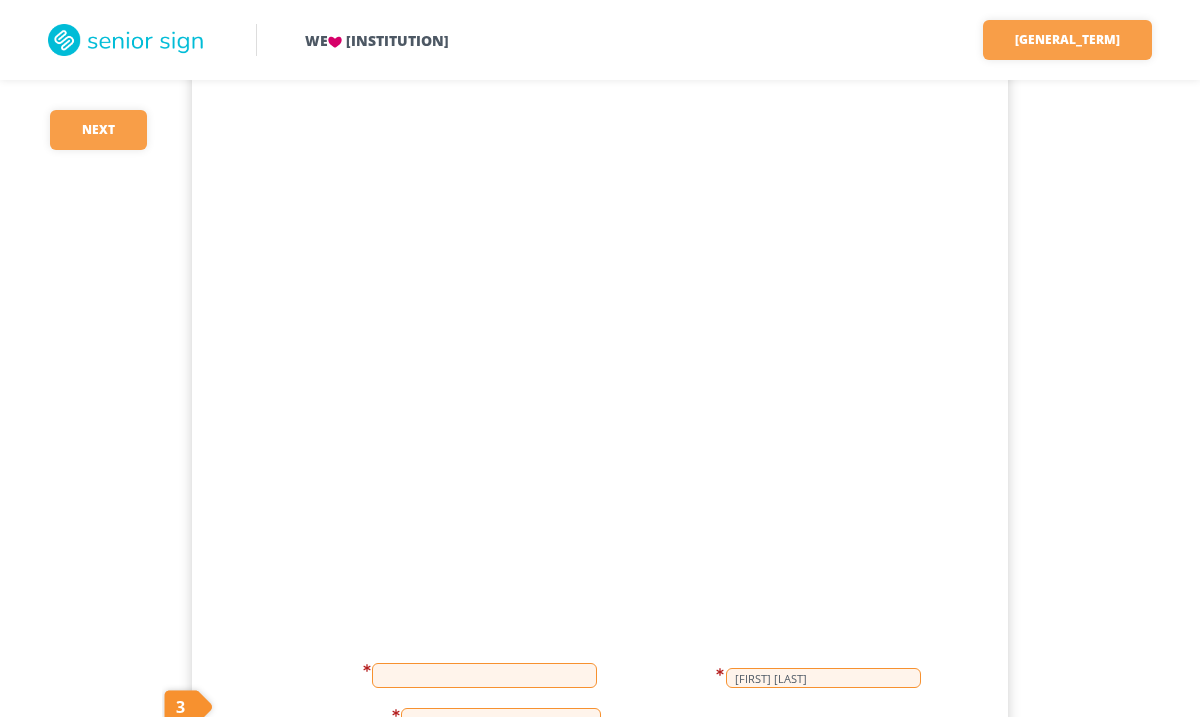 scroll, scrollTop: 317, scrollLeft: 0, axis: vertical 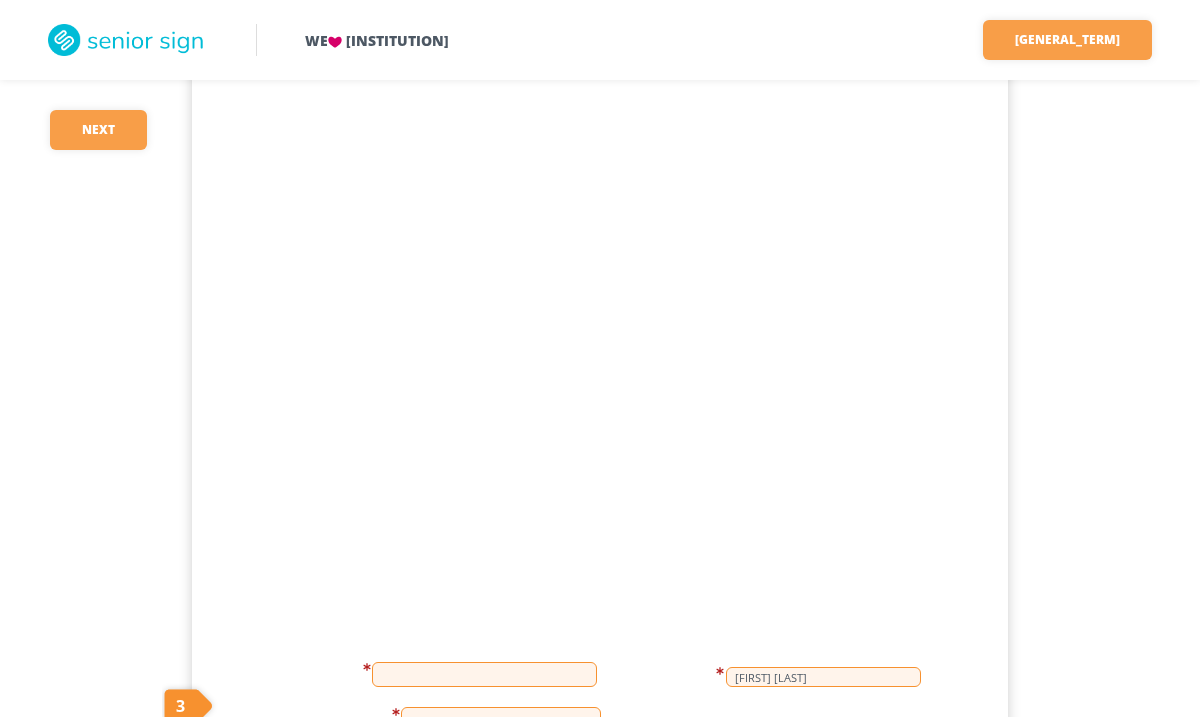 click at bounding box center (484, 674) 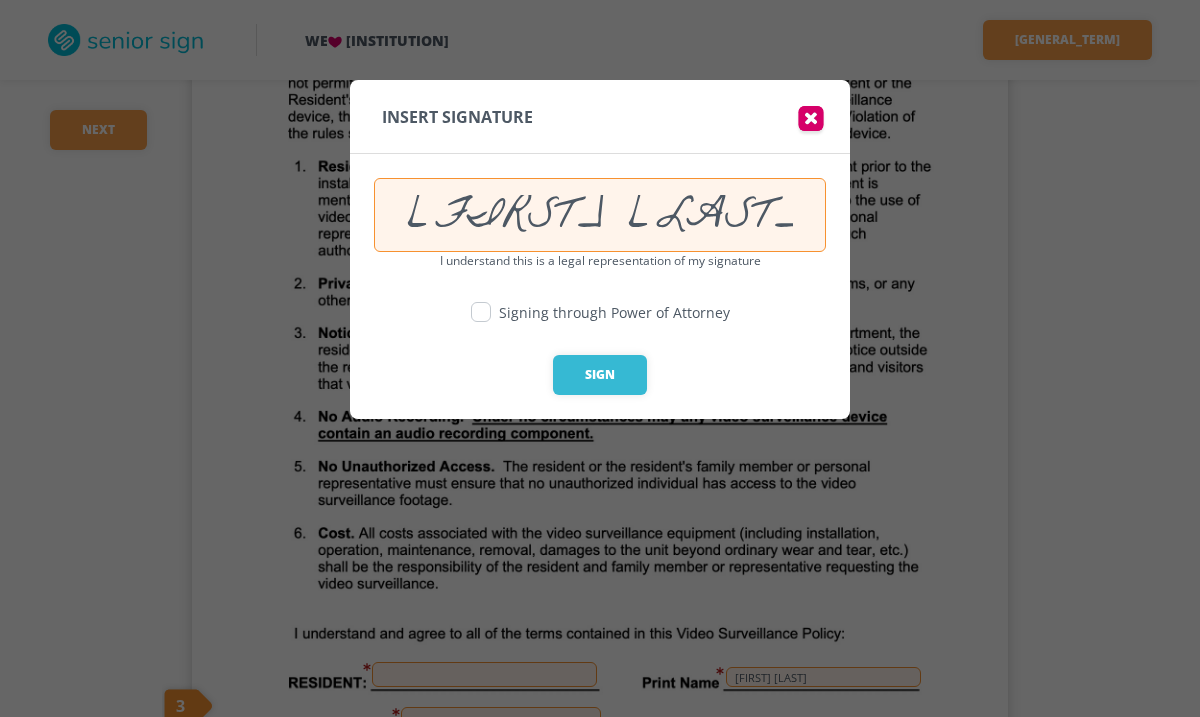 click at bounding box center (600, 358) 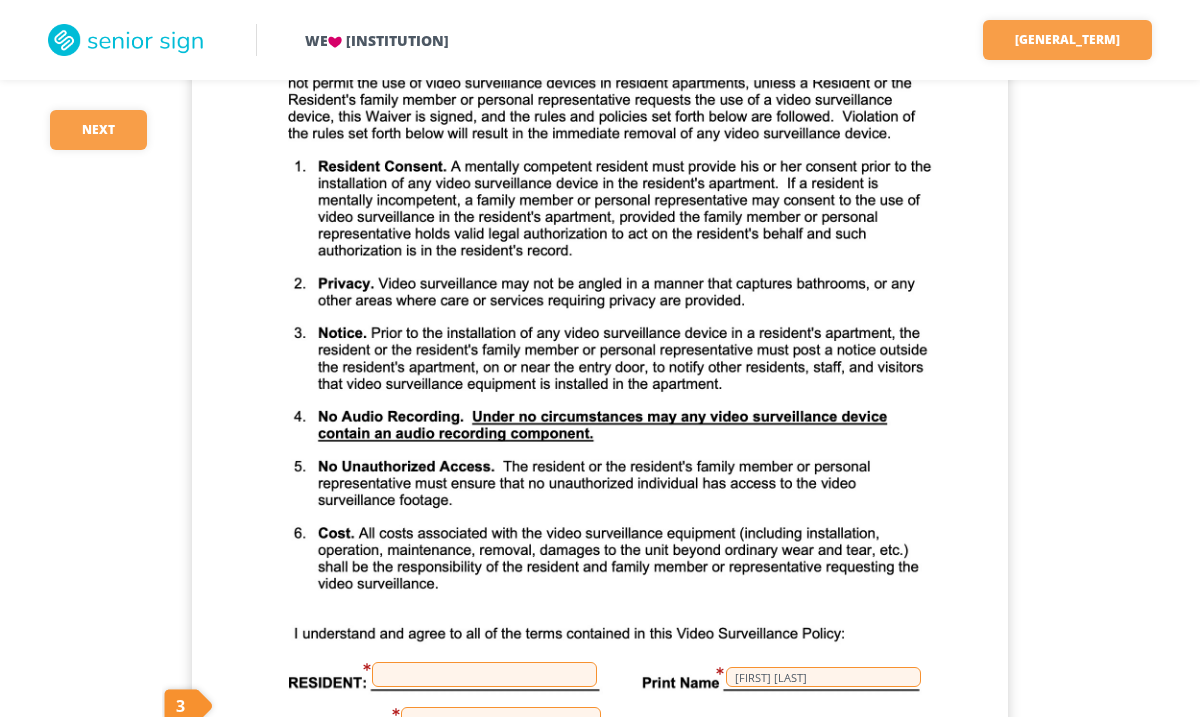click at bounding box center [484, 674] 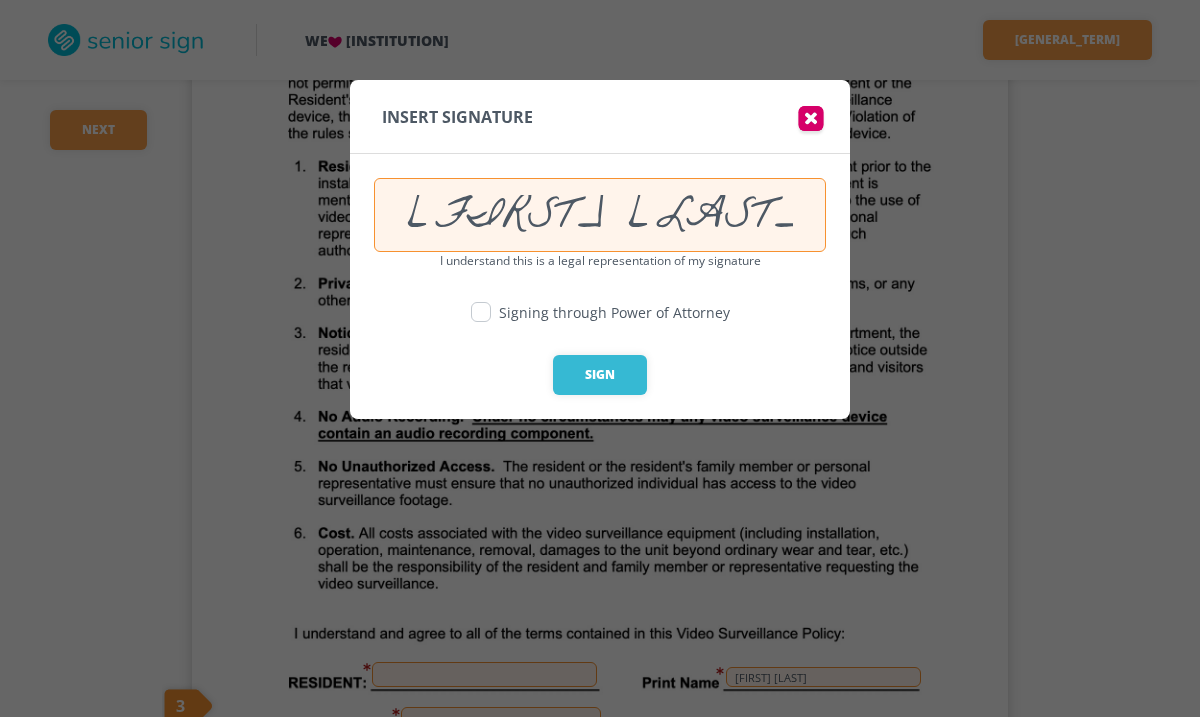 click at bounding box center (600, 358) 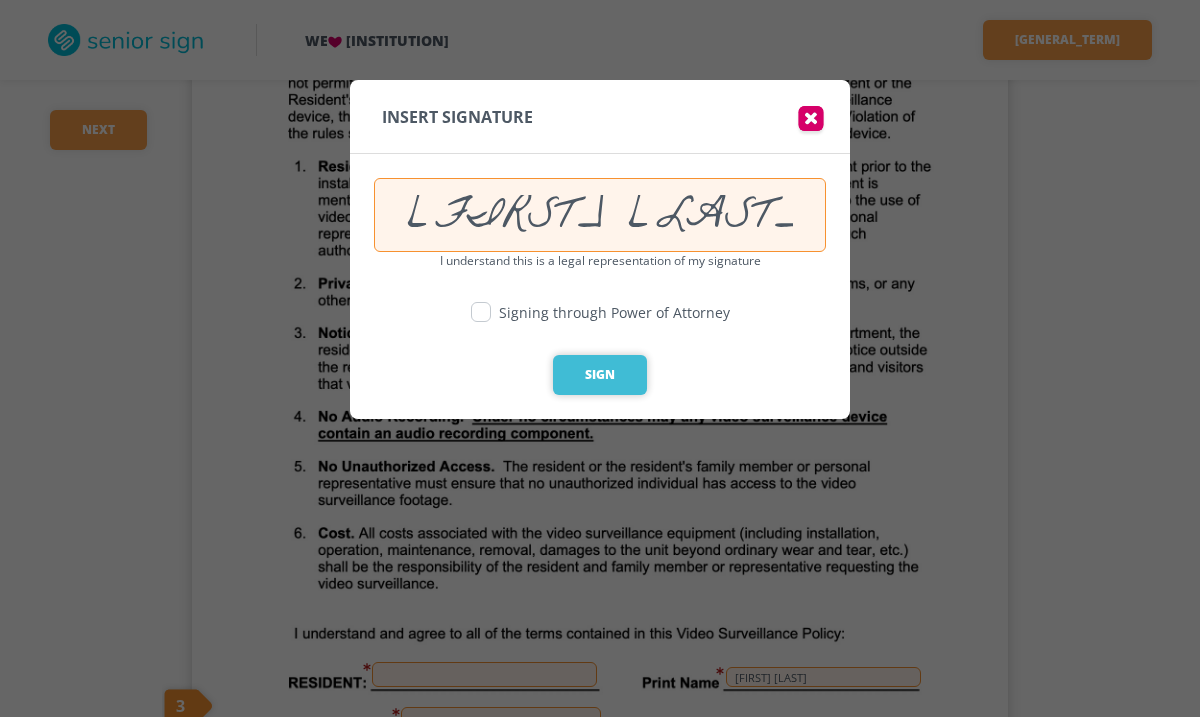 type on "[FIRST] [LAST]" 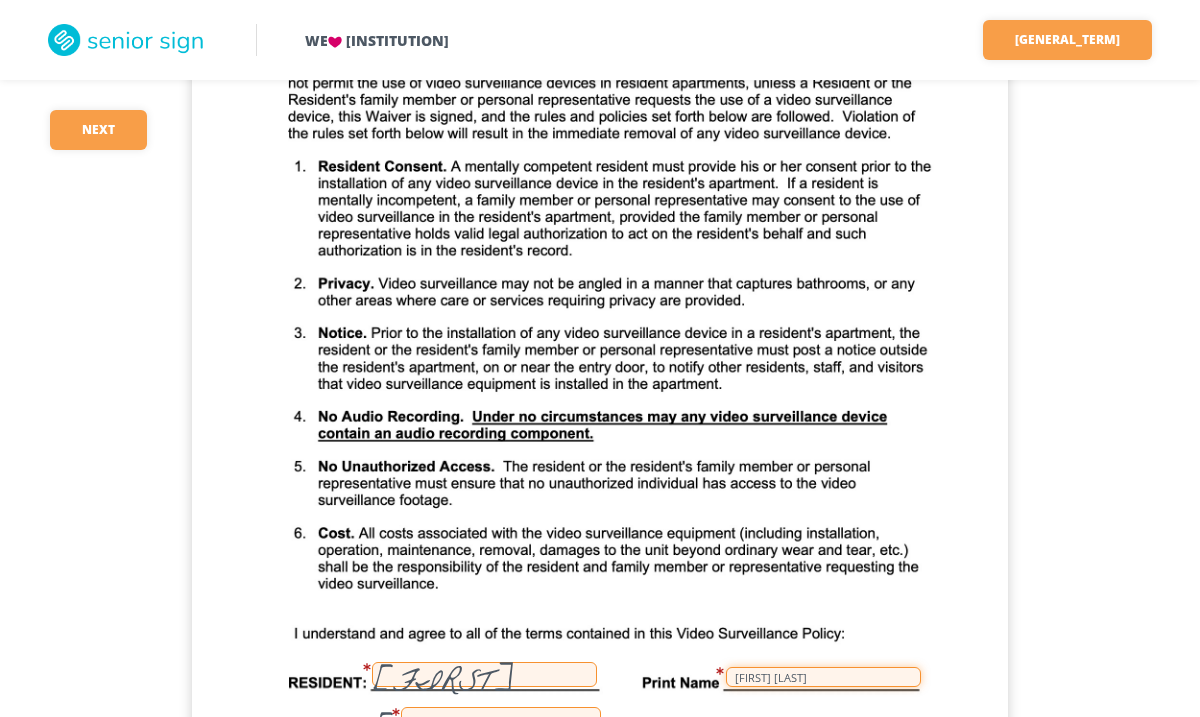 click on "[FIRST] [LAST]" at bounding box center [823, 677] 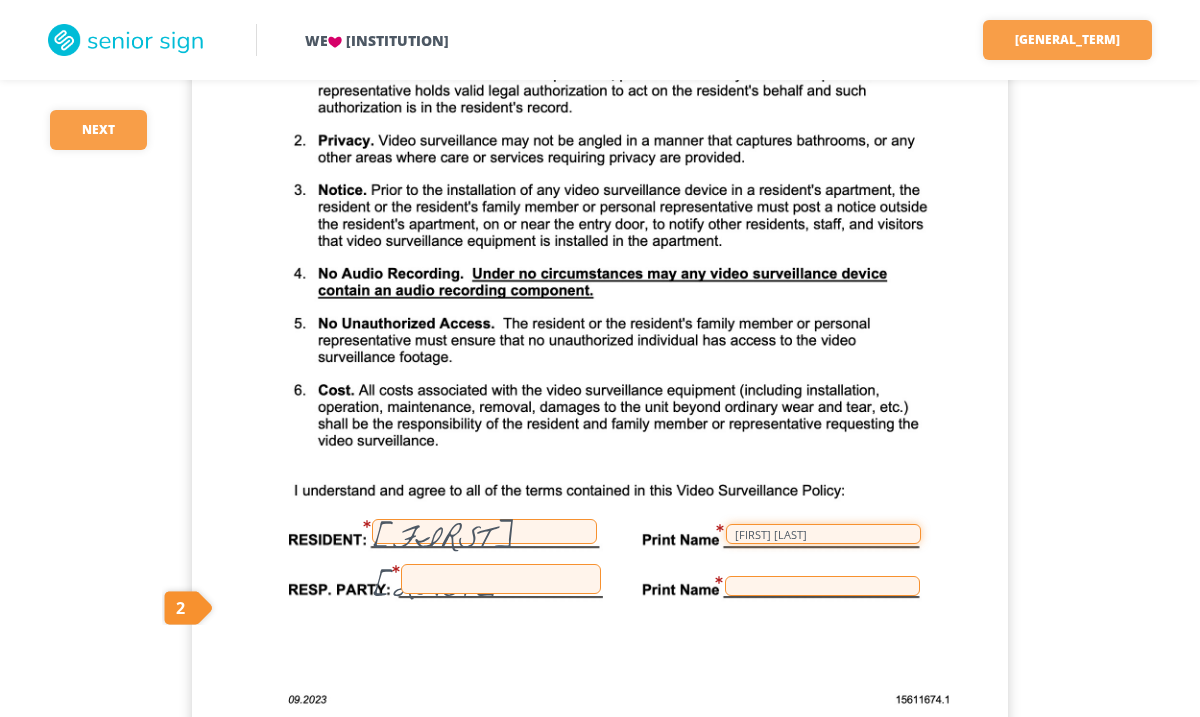 scroll, scrollTop: 471, scrollLeft: 0, axis: vertical 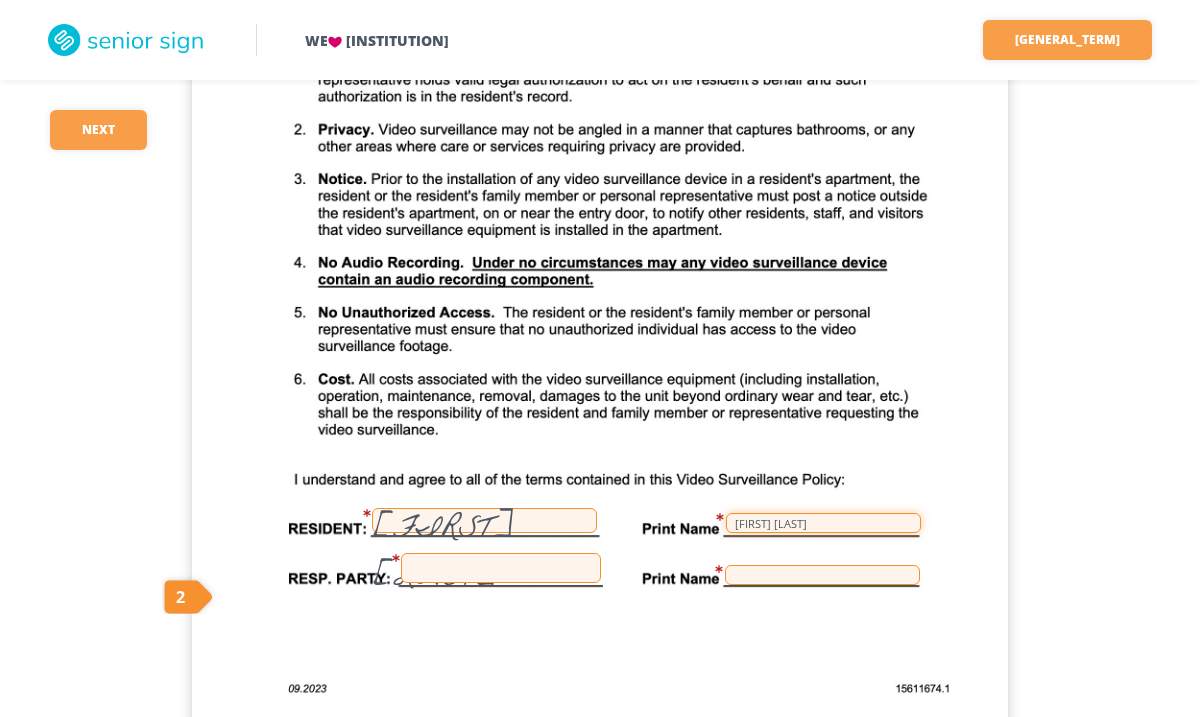 type on "[FIRST] [LAST]" 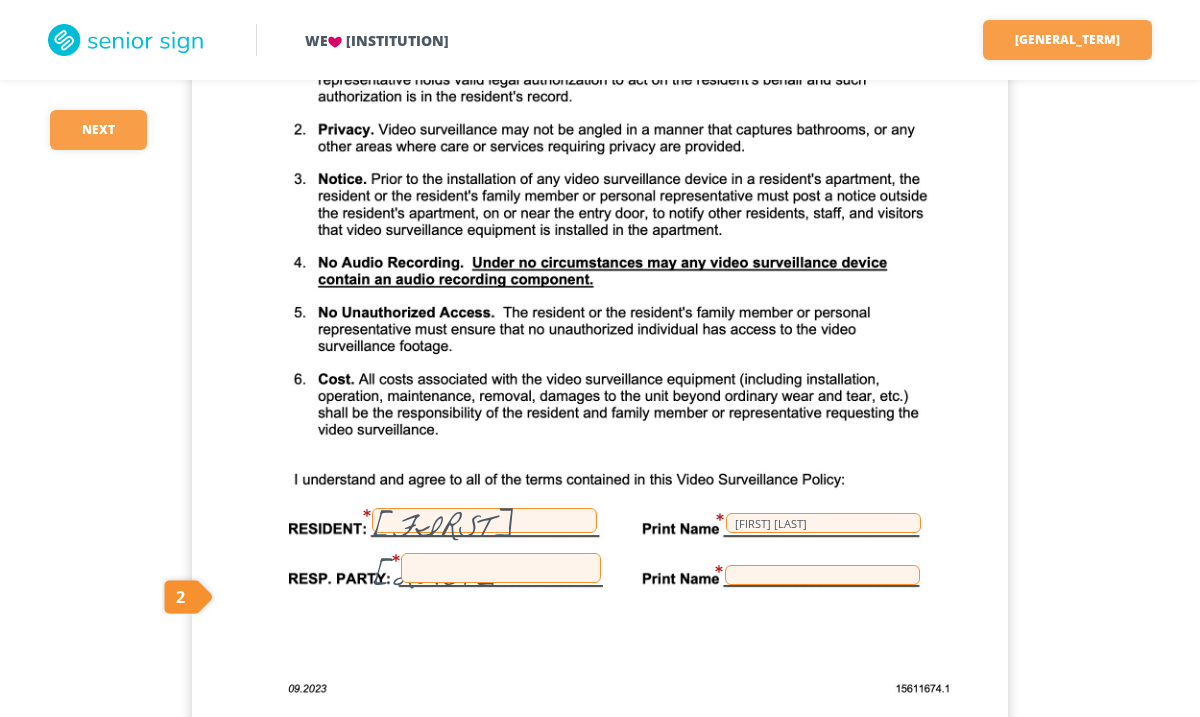 click on "[FIRST] [LAST]" at bounding box center [484, 520] 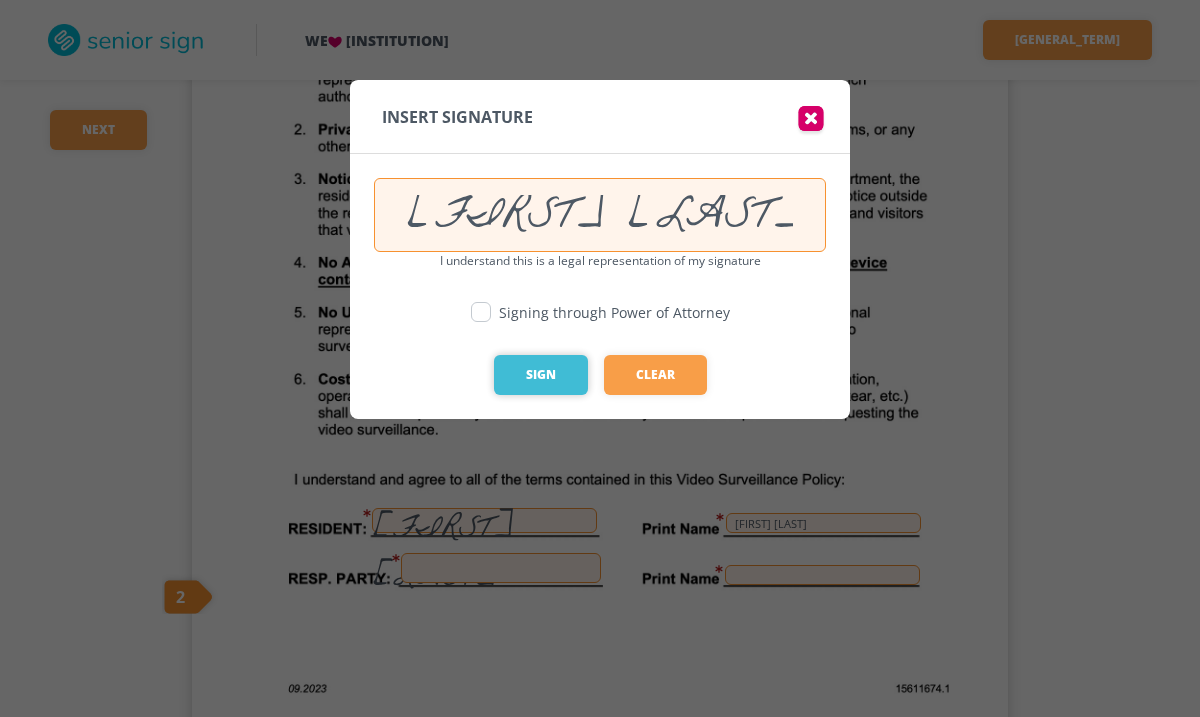 type on "[FIRST] [LAST]" 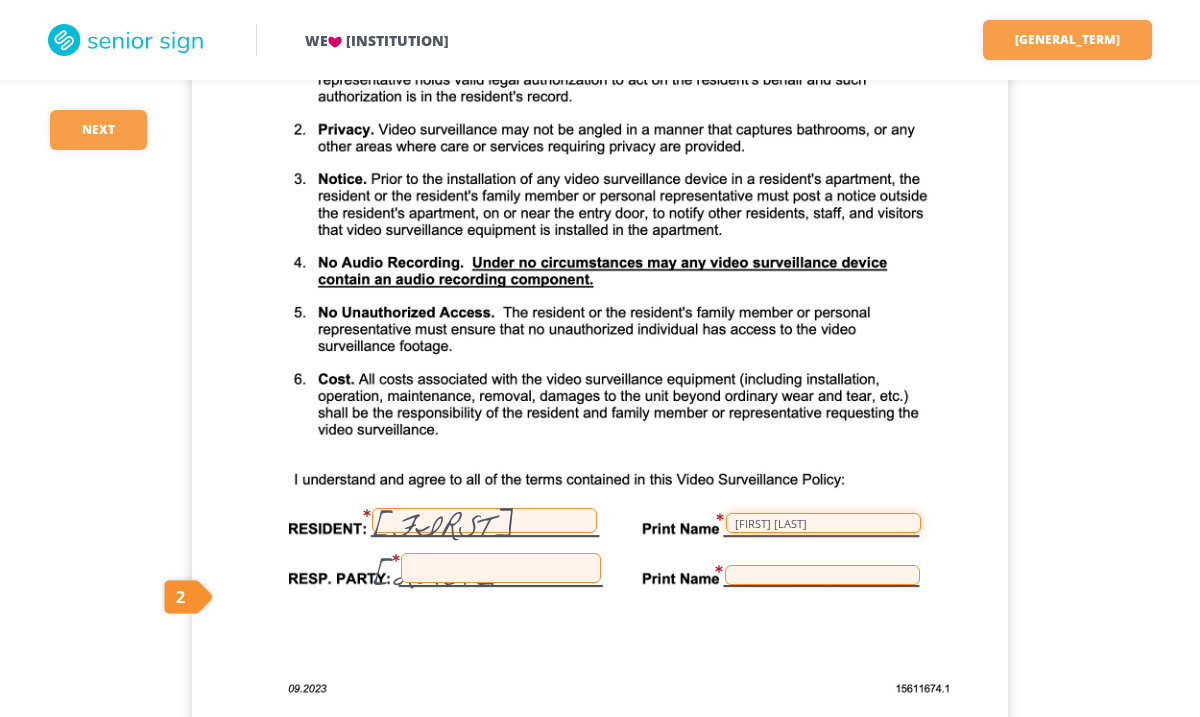 click on "[FIRST] [LAST]" at bounding box center [823, 523] 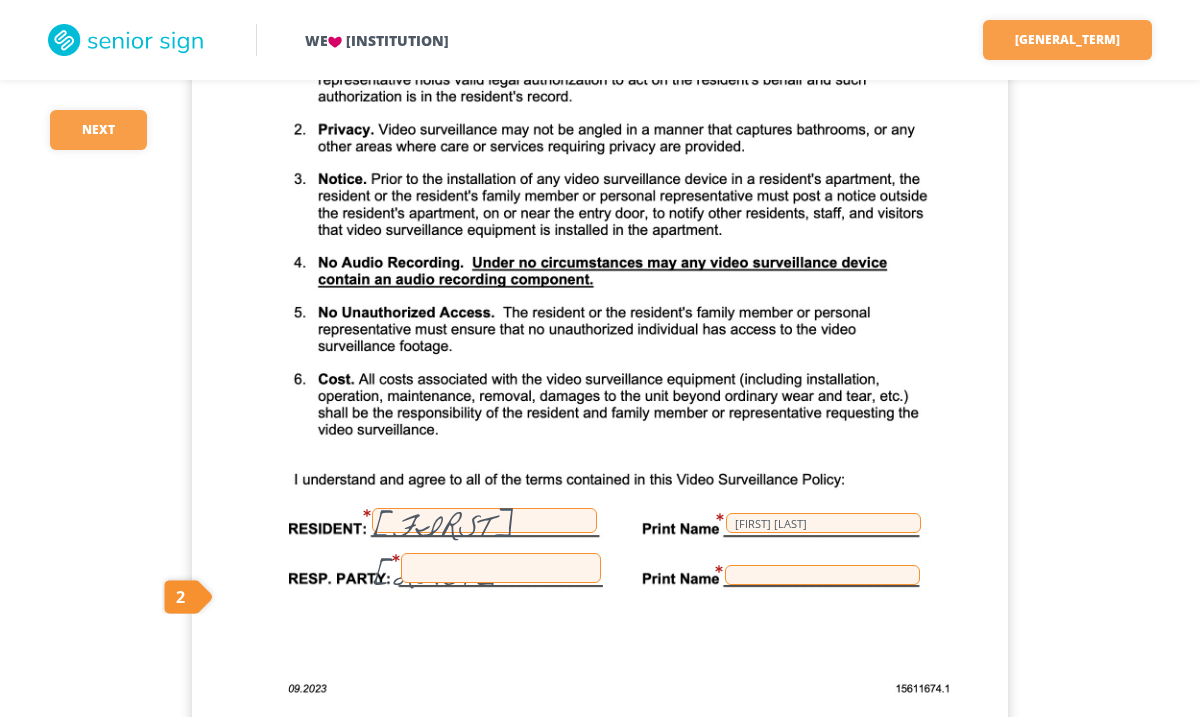 click at bounding box center [501, 568] 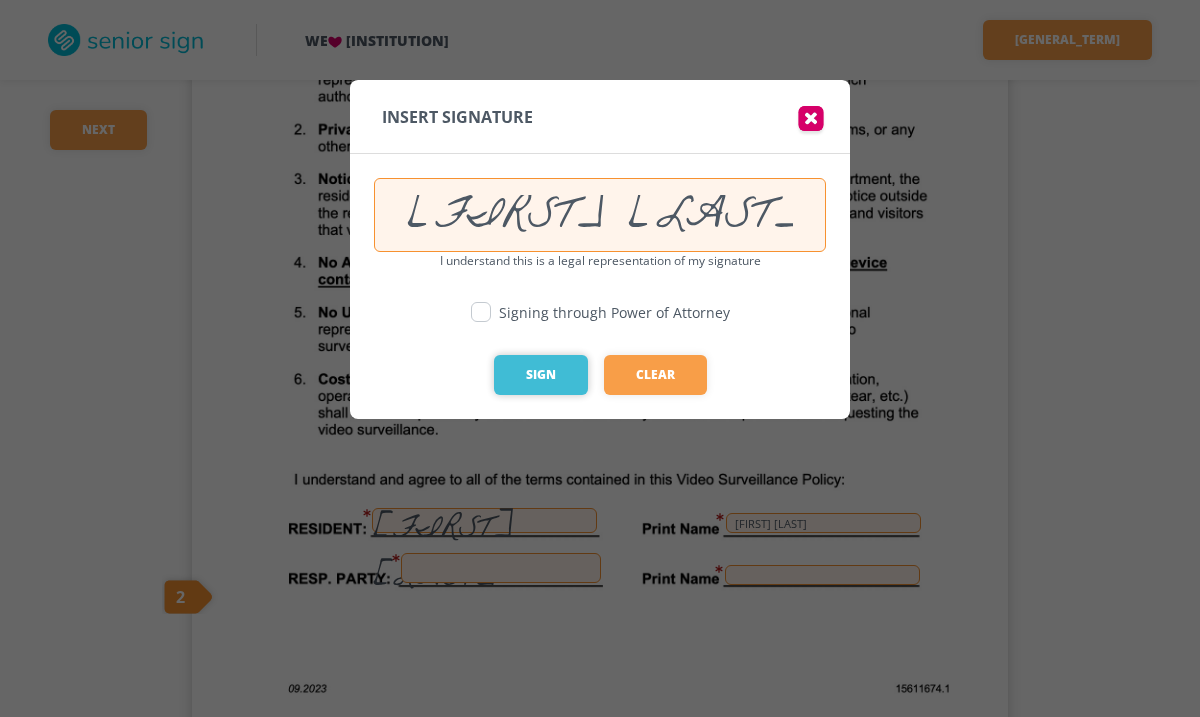 type on "[FIRST] [LAST]" 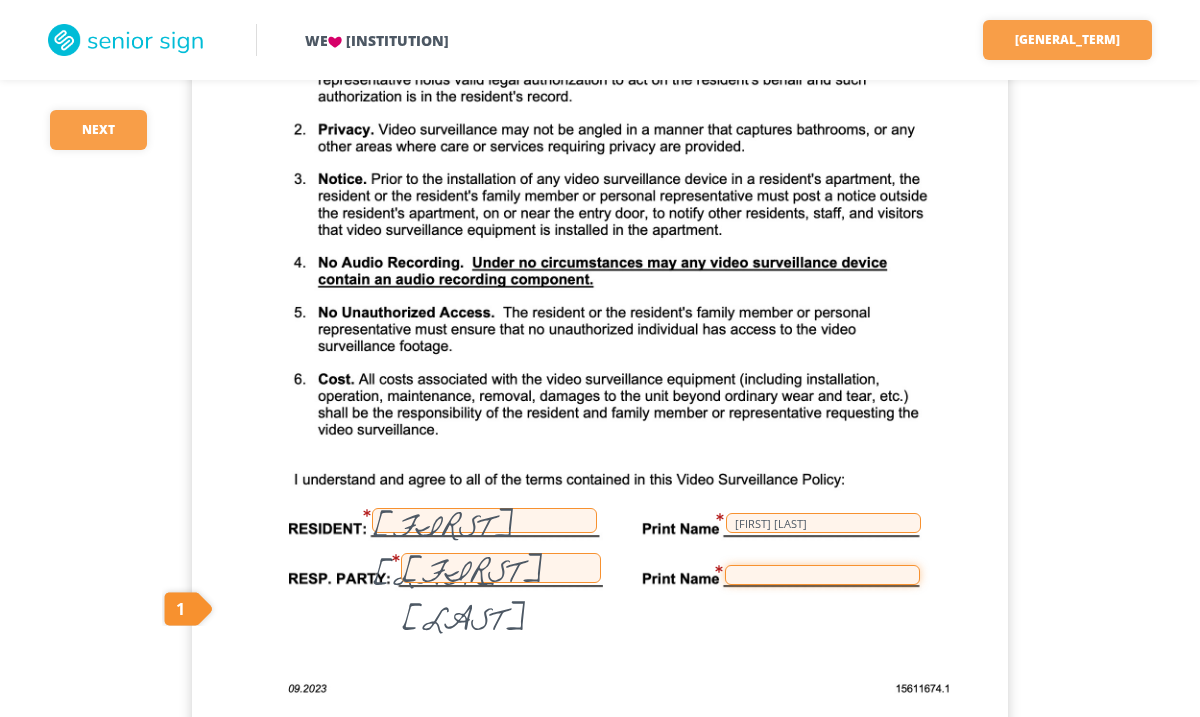 click at bounding box center (822, 575) 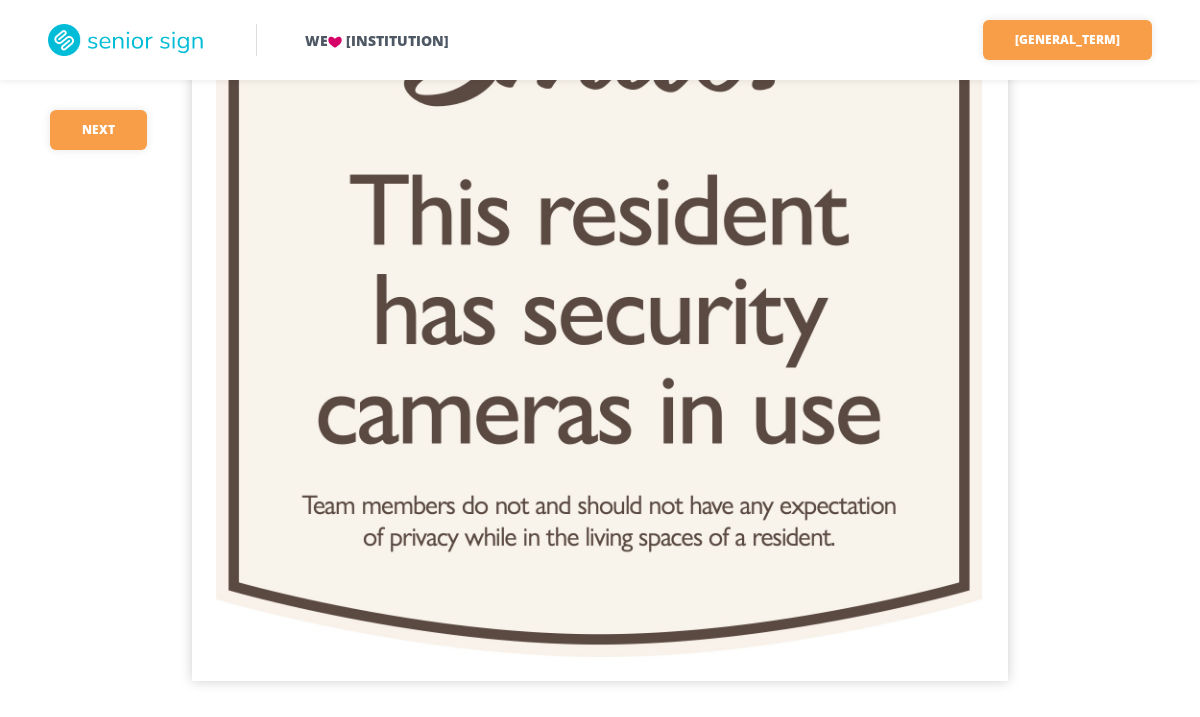 scroll, scrollTop: 1595, scrollLeft: 0, axis: vertical 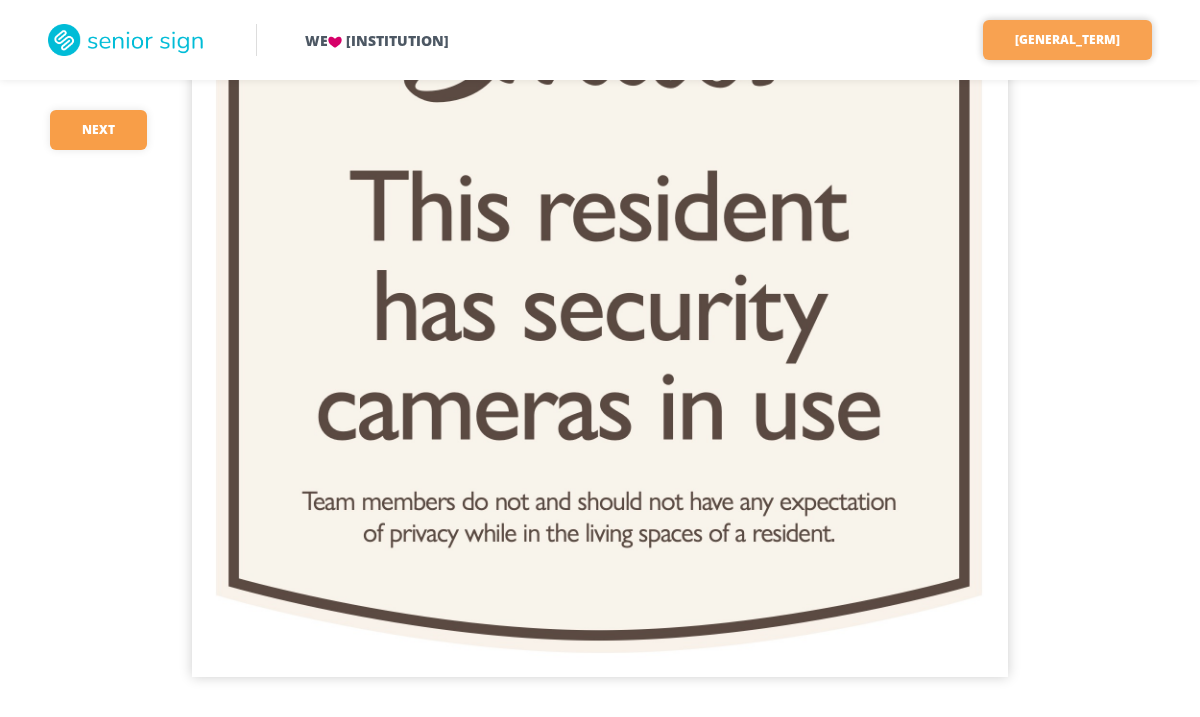 type on "[FIRST] [LAST]" 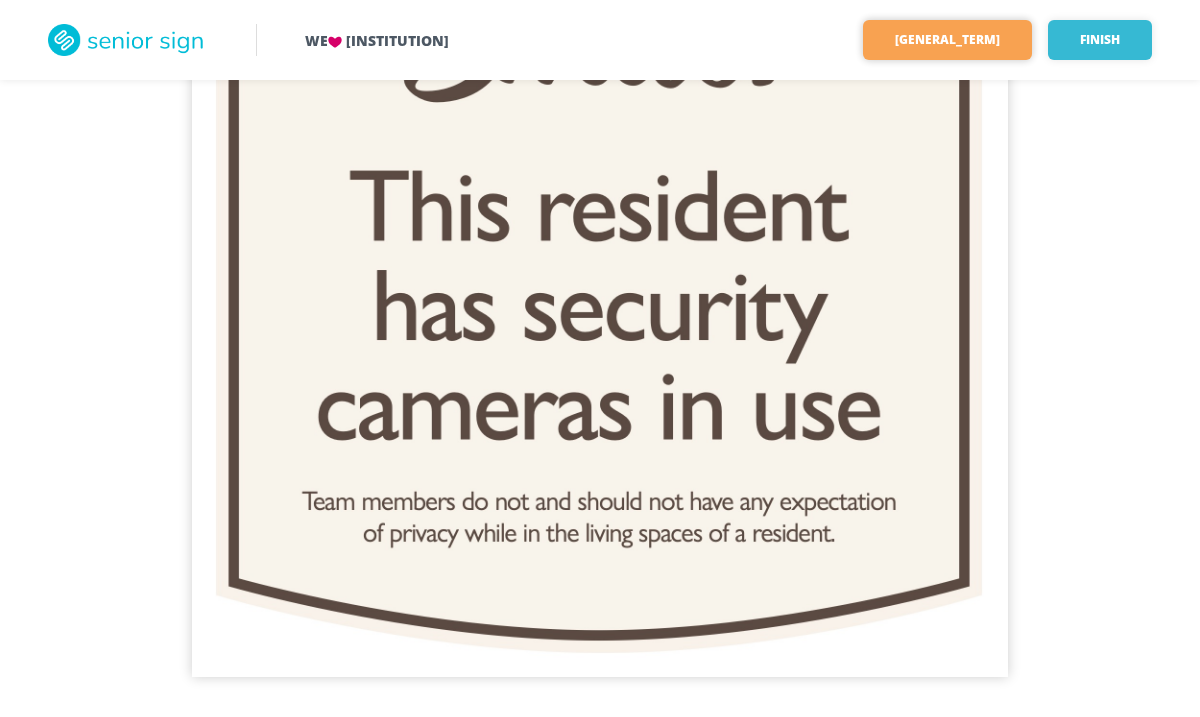 click on "[GENERAL_TERM] [GENERAL_TERM]" at bounding box center [800, 40] 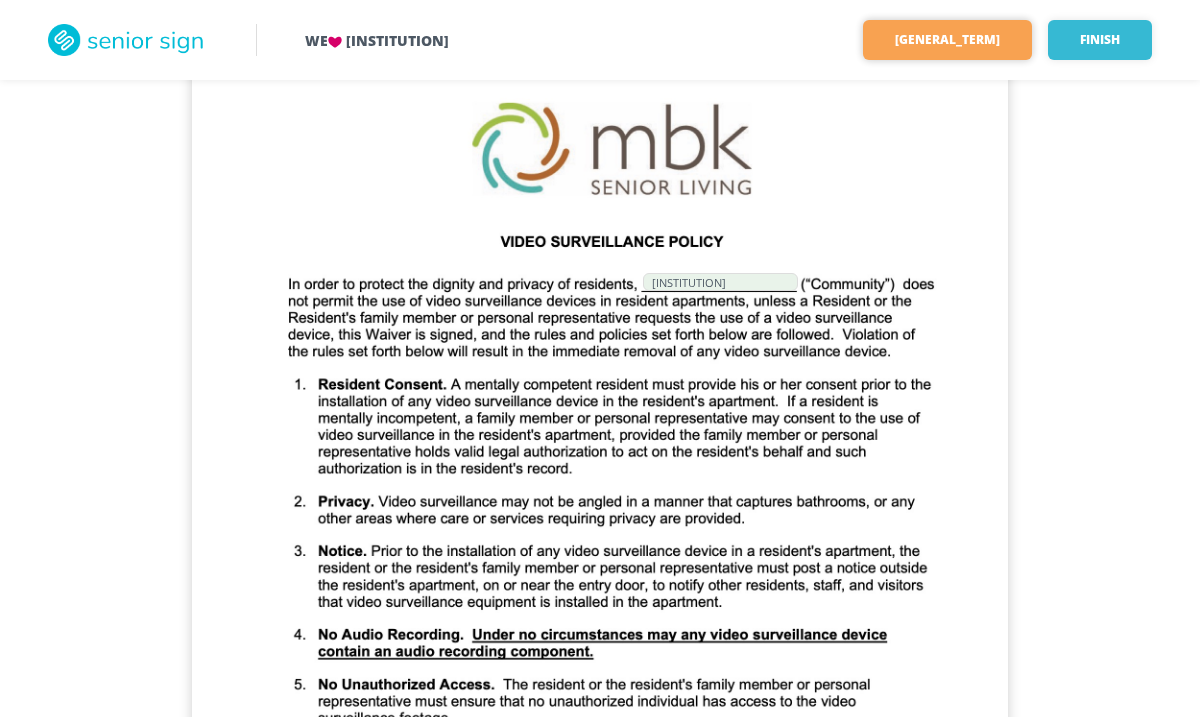scroll, scrollTop: 0, scrollLeft: 0, axis: both 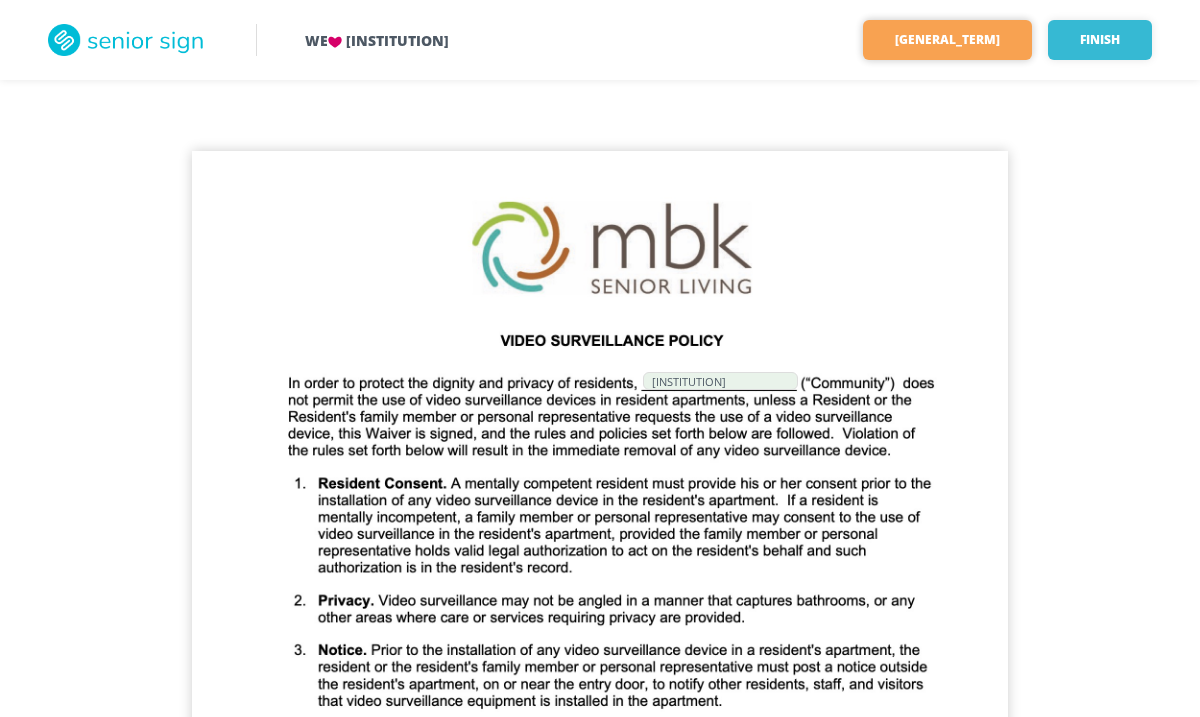 click on "[GENERAL_TERM]" at bounding box center [947, 40] 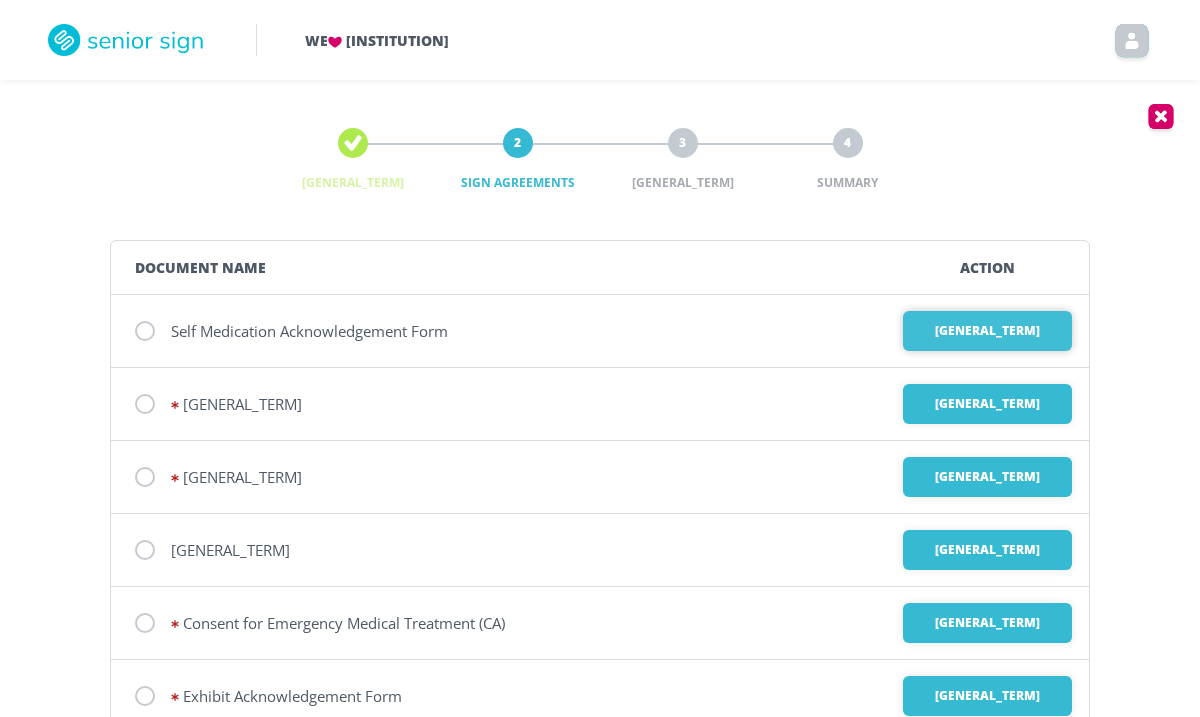 click on "[GENERAL_TERM]" at bounding box center [987, 331] 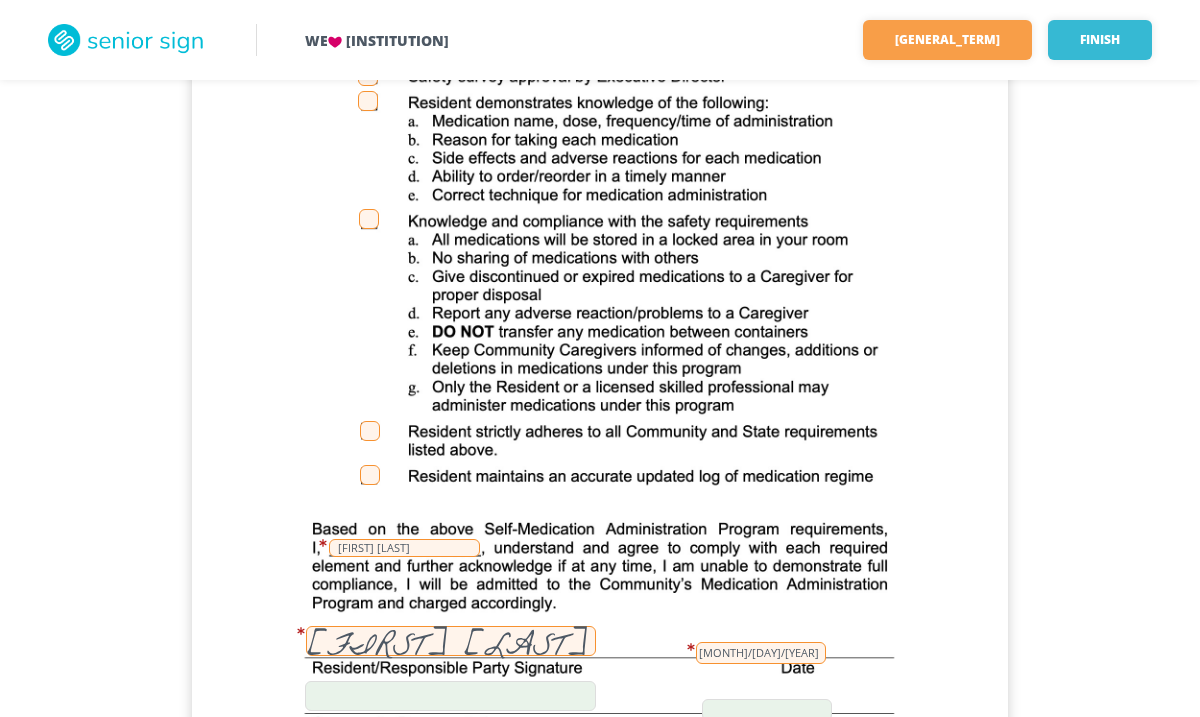 scroll, scrollTop: 0, scrollLeft: 0, axis: both 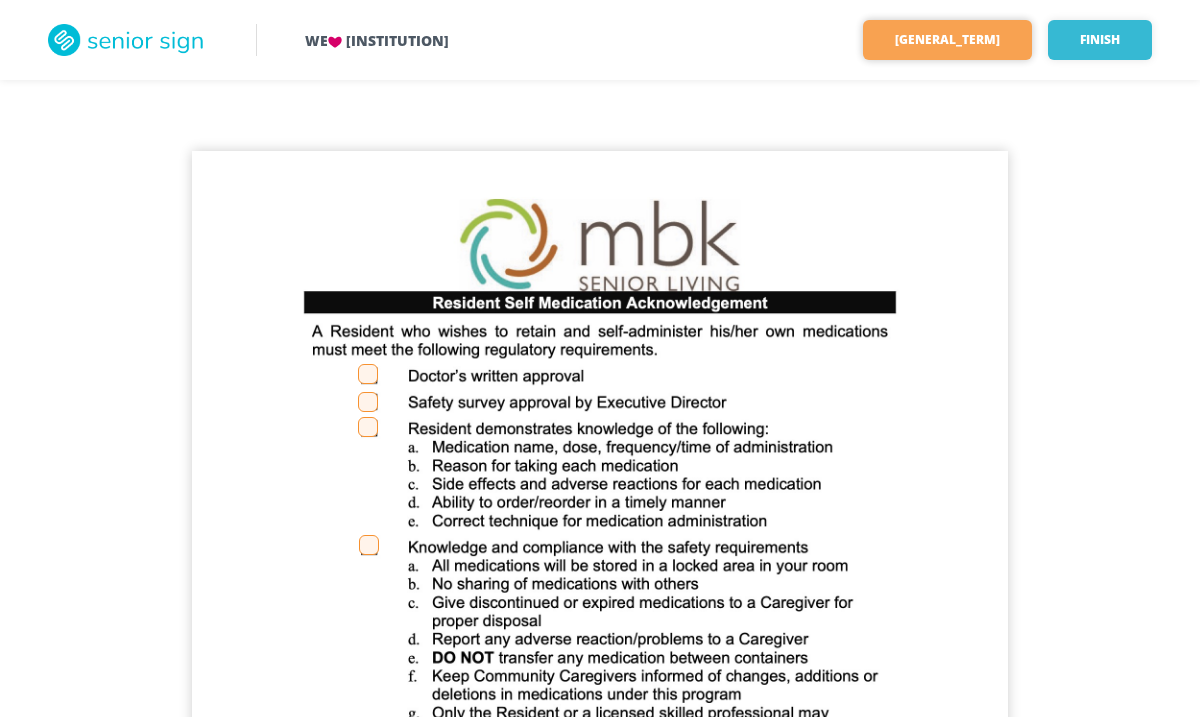 click on "[GENERAL_TERM]" at bounding box center [947, 40] 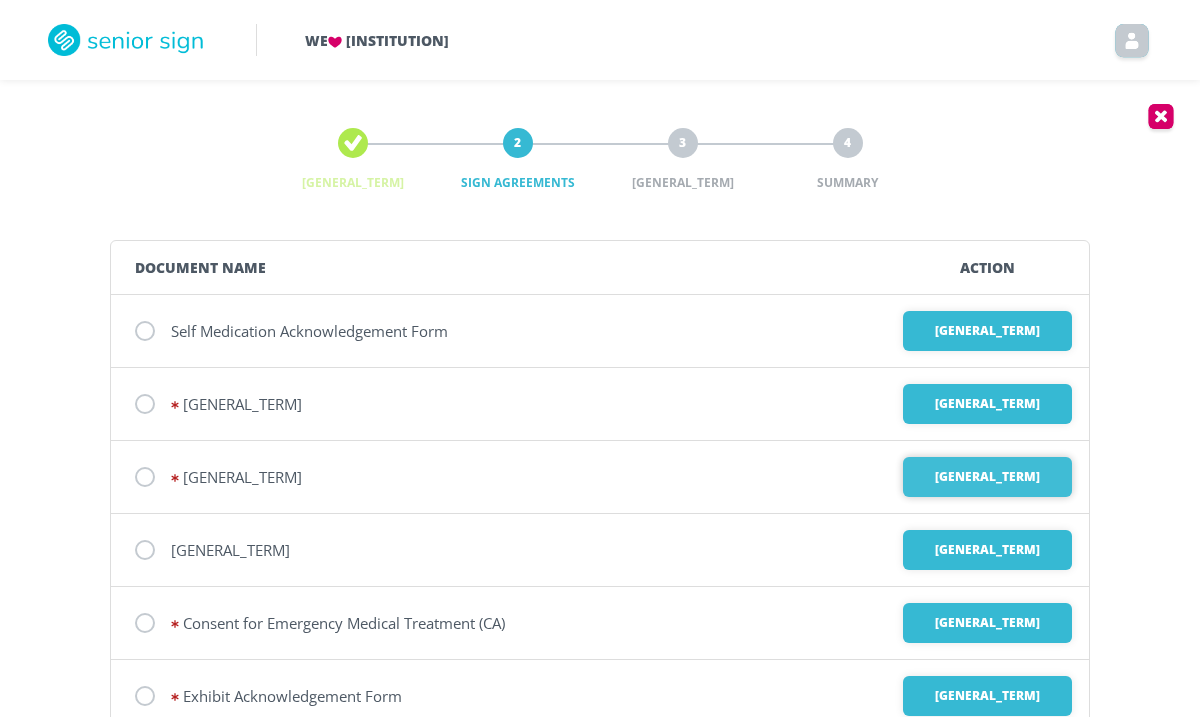click on "[GENERAL_TERM]" at bounding box center (987, 331) 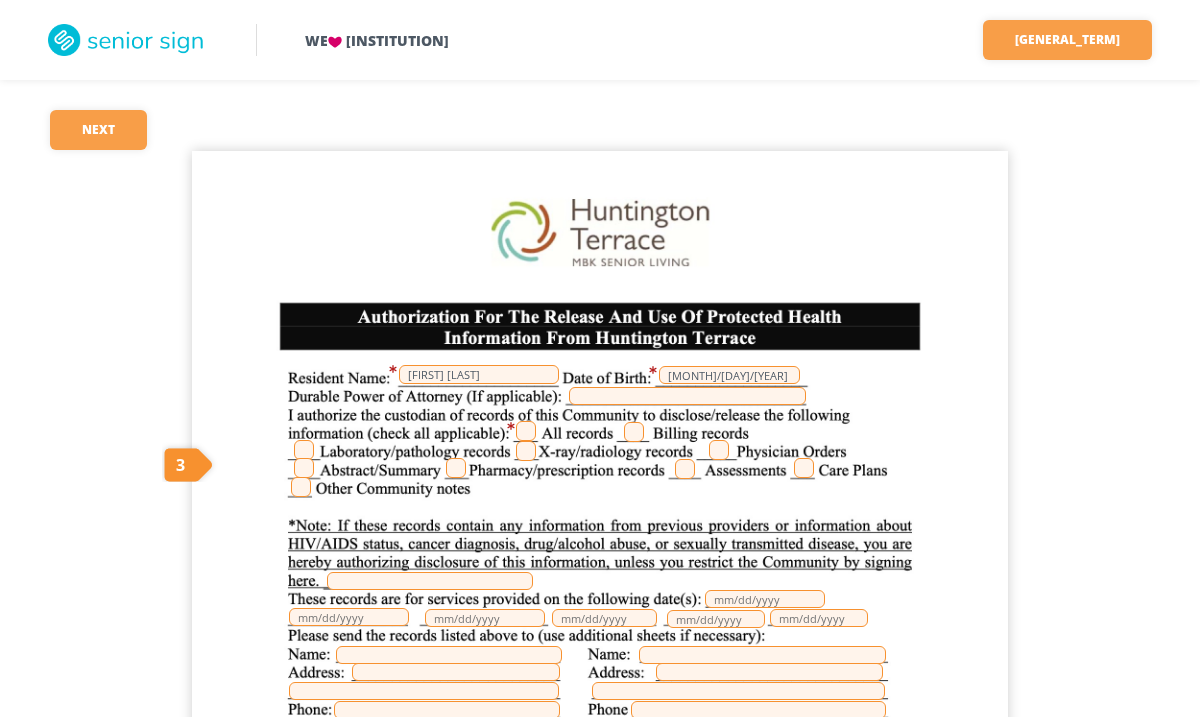 click at bounding box center [526, 431] 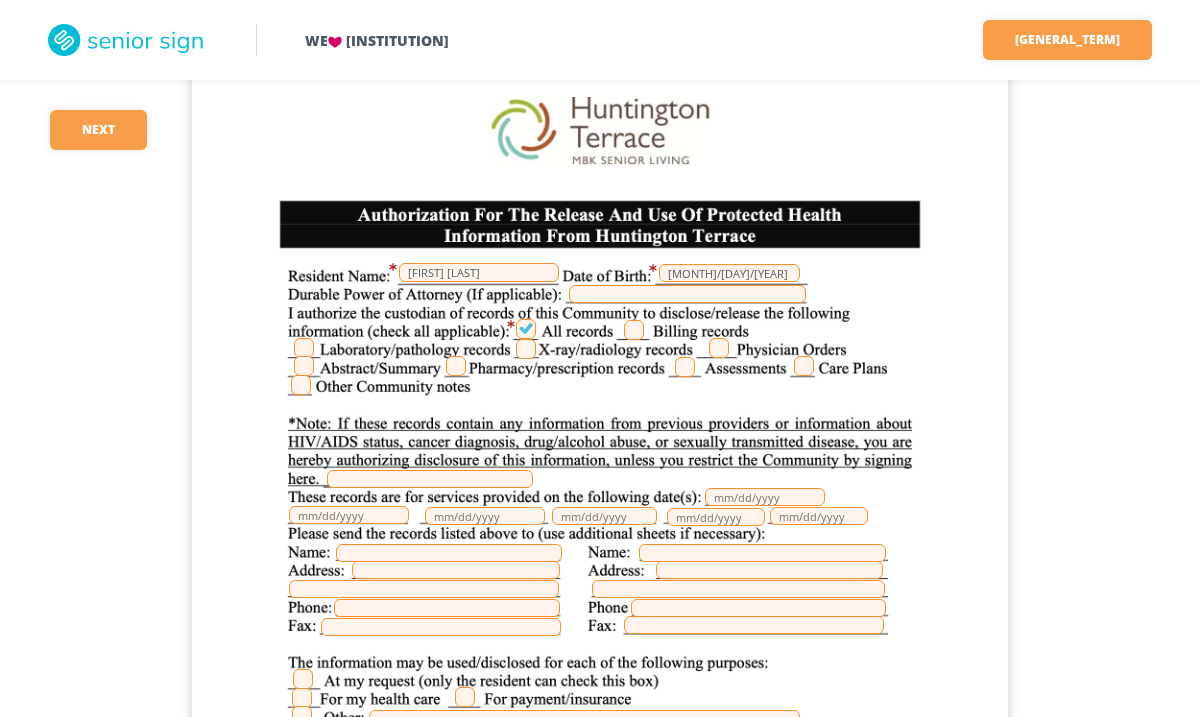 scroll, scrollTop: 109, scrollLeft: 0, axis: vertical 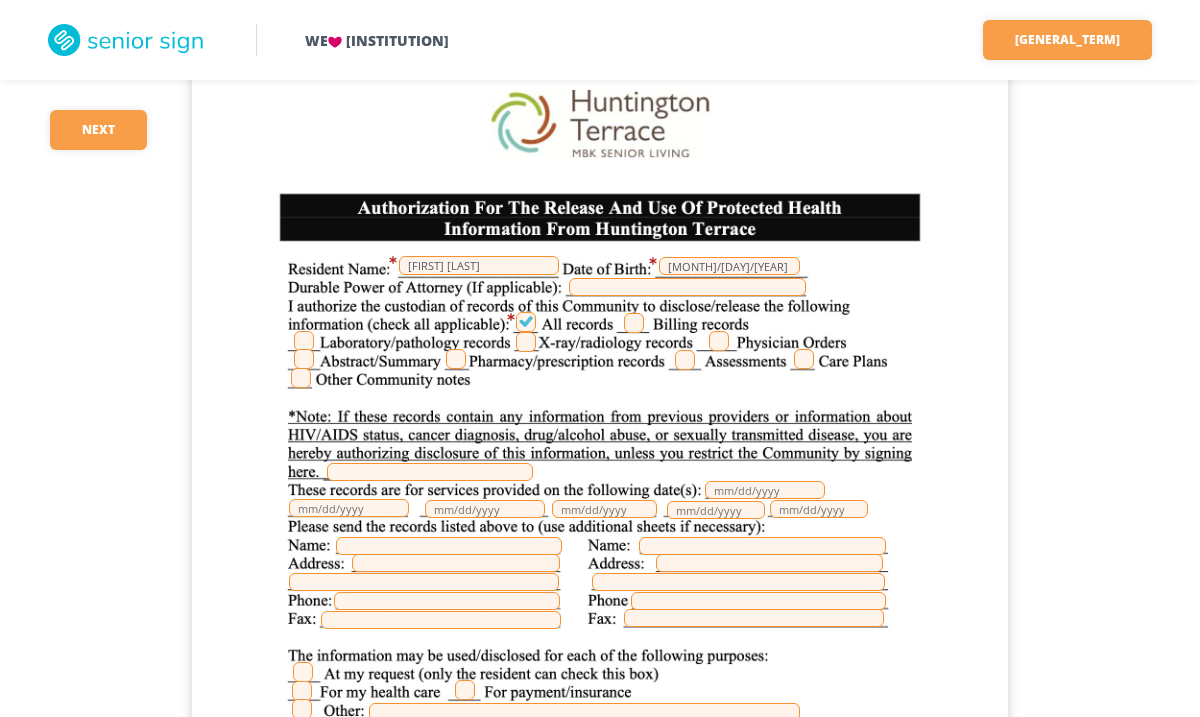 click at bounding box center [430, 472] 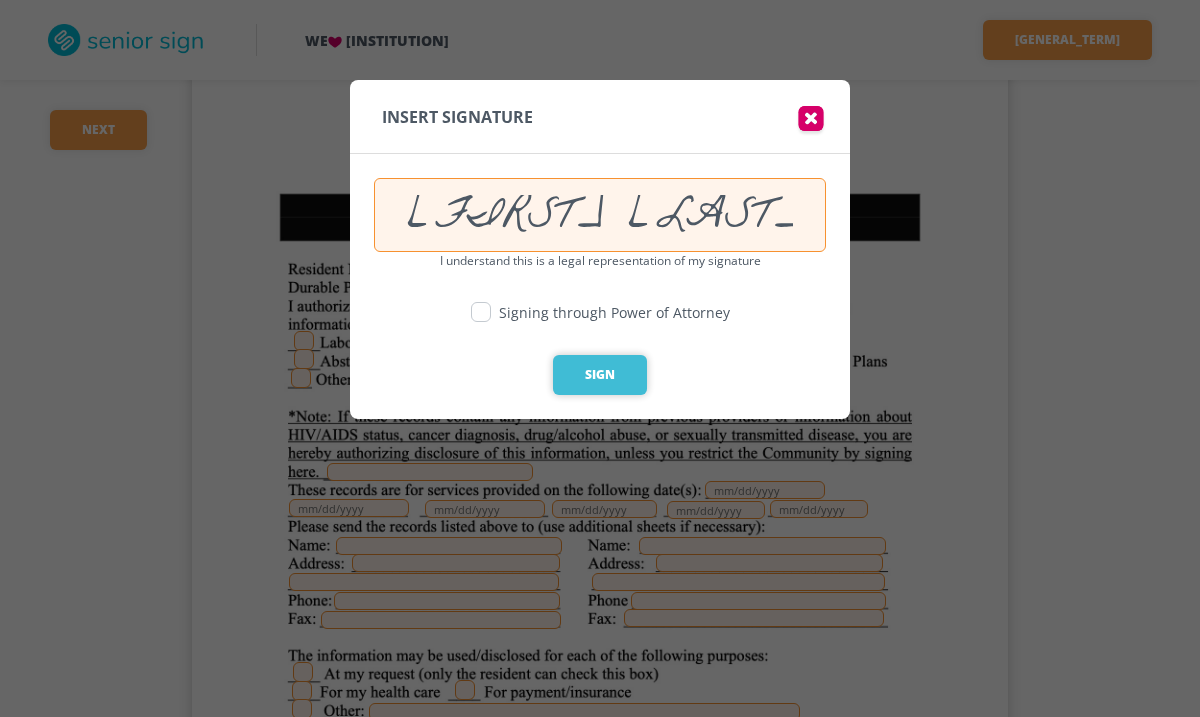 type on "[FIRST] [LAST]" 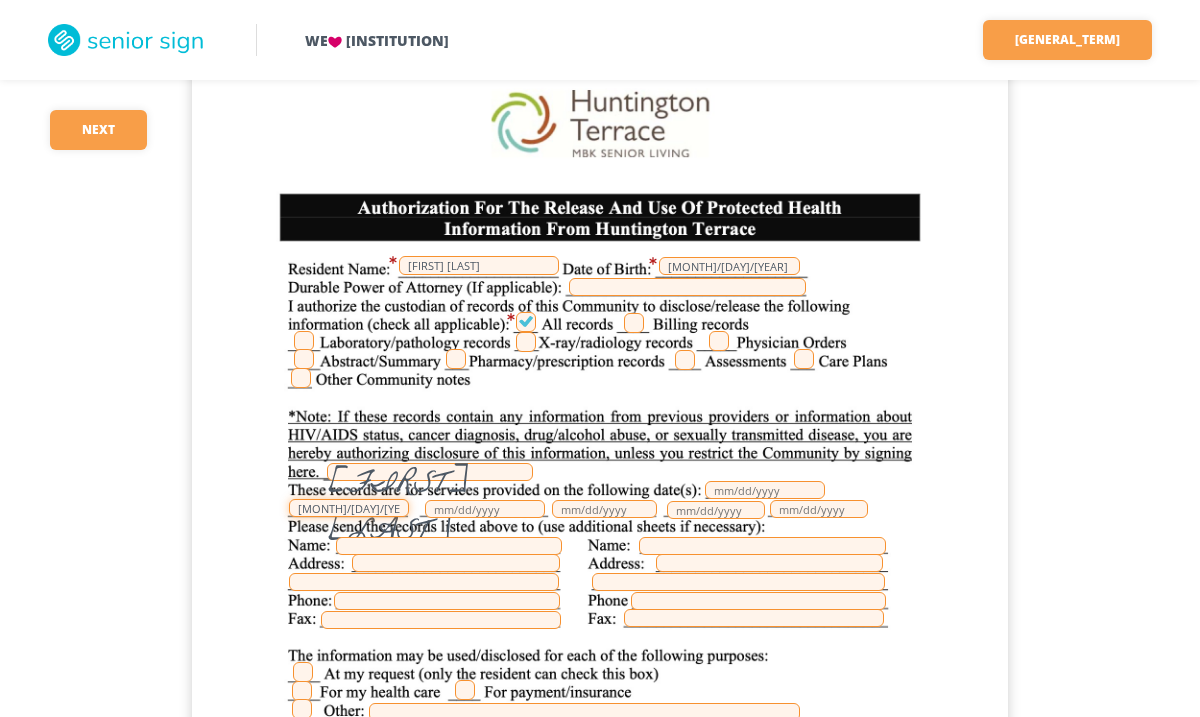 click on "[MONTH]/[DAY]/[YEAR]" at bounding box center [349, 508] 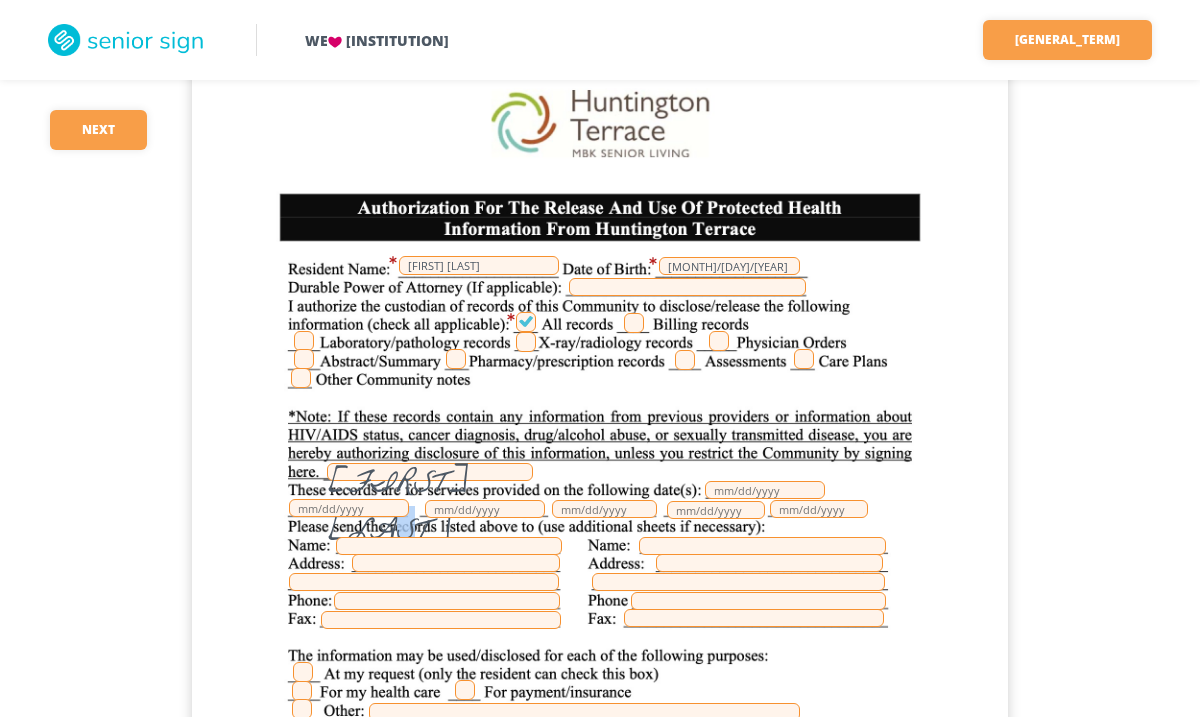 drag, startPoint x: 503, startPoint y: 486, endPoint x: 504, endPoint y: 474, distance: 12.0415945 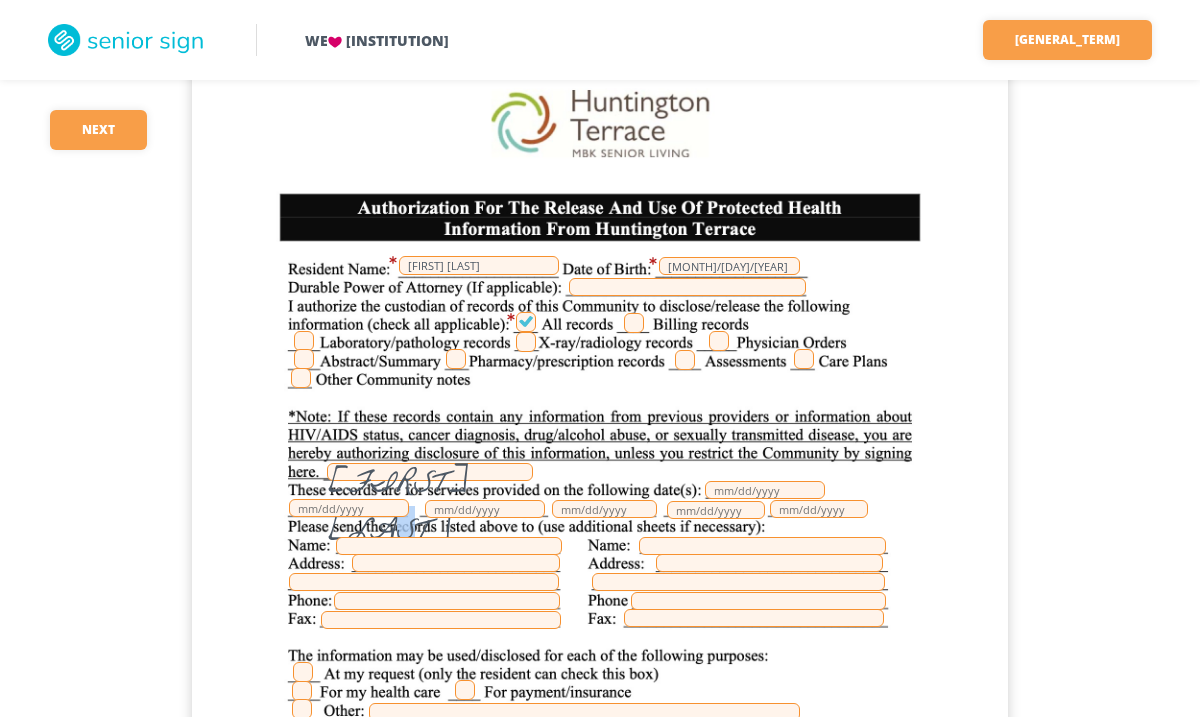 click on "[FIRST] [LAST]" at bounding box center (430, 472) 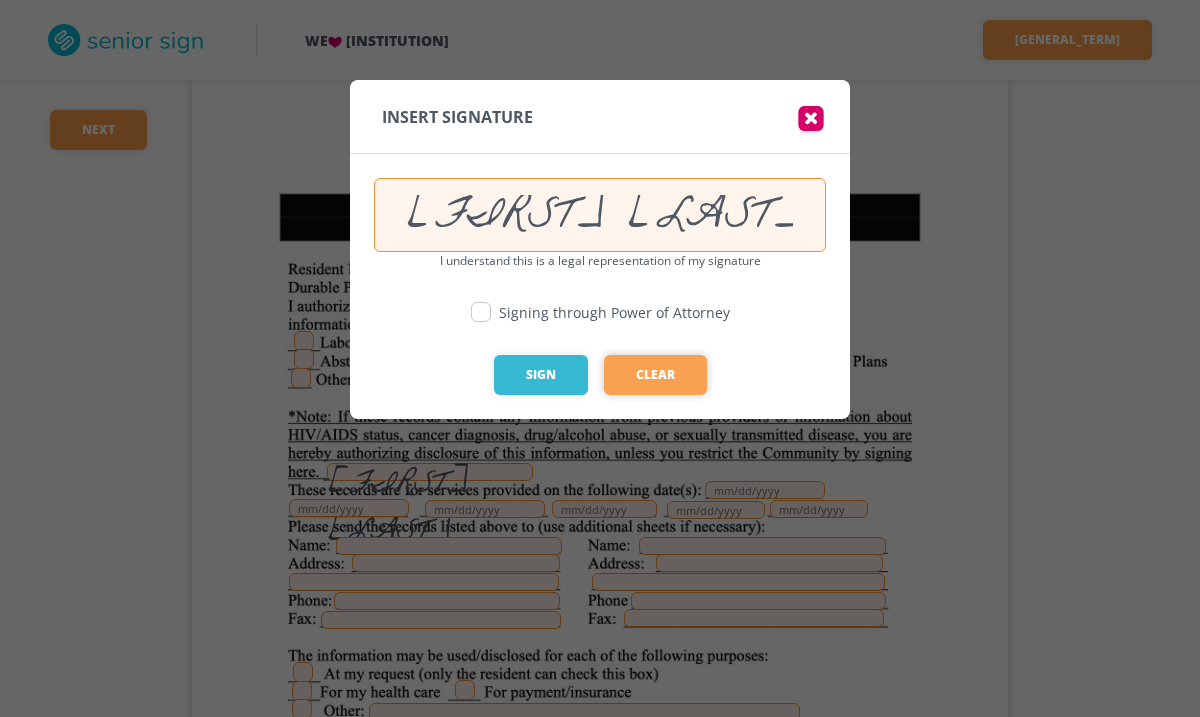 click on "Clear" at bounding box center [655, 375] 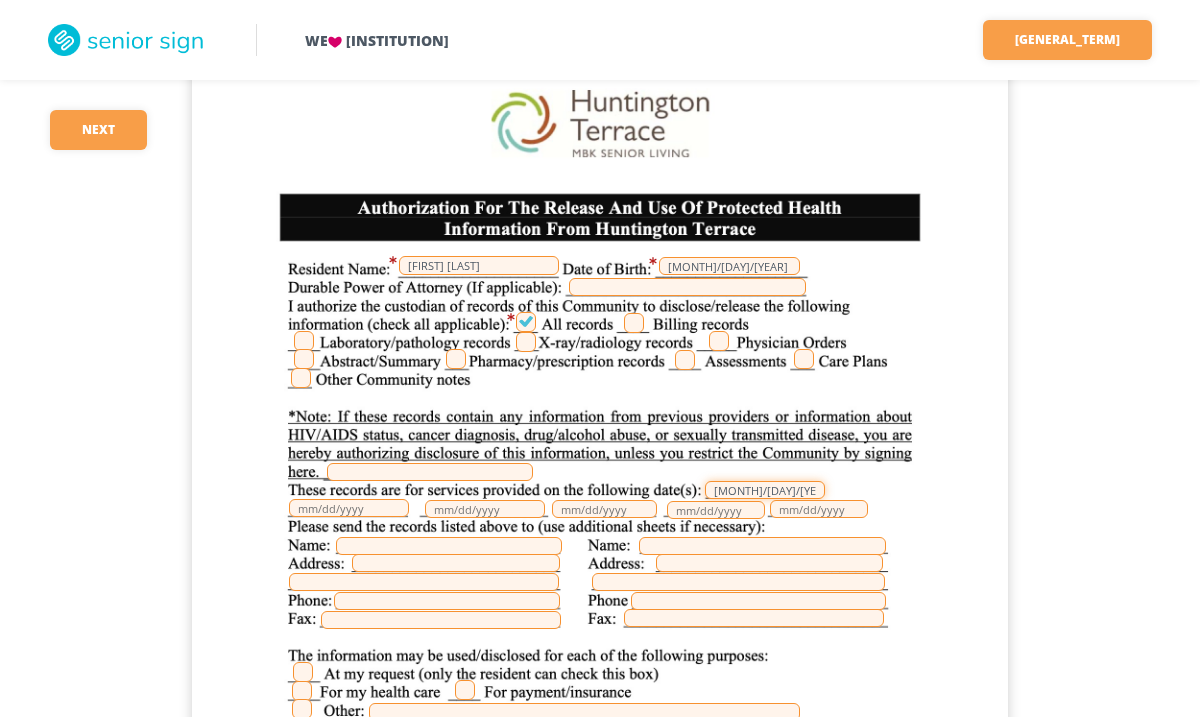 click on "[MONTH]/[DAY]/[YEAR]" at bounding box center [765, 490] 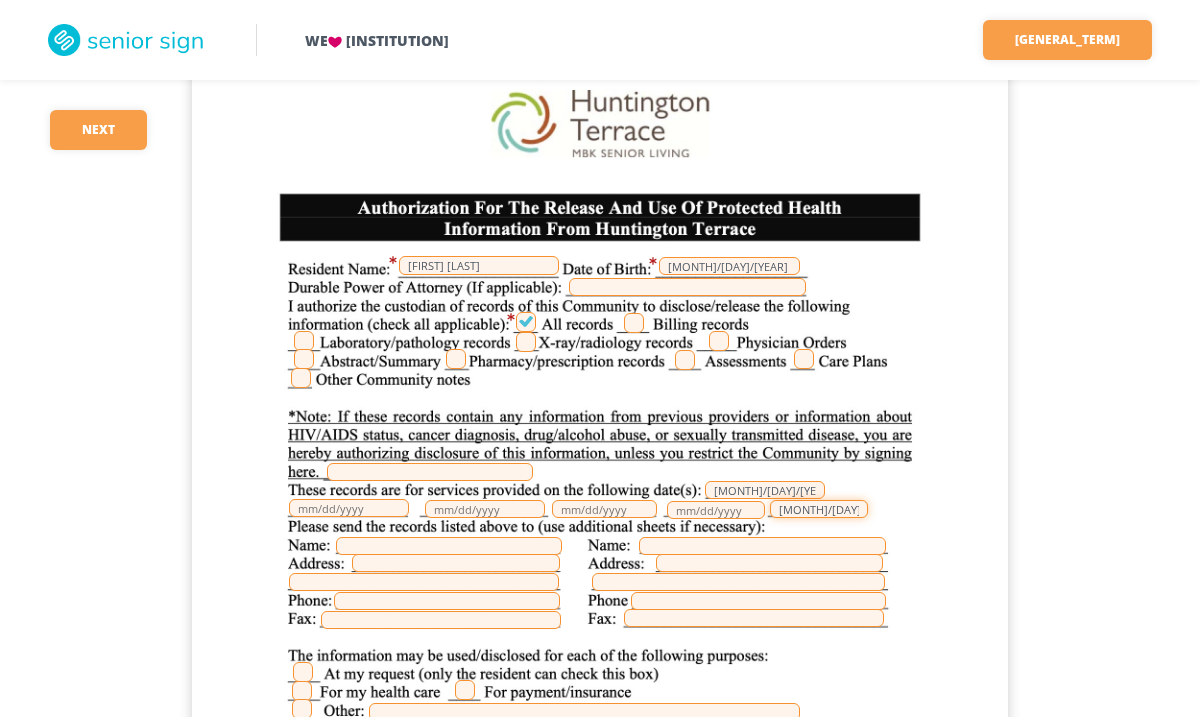 click on "[MONTH]/[DAY]/[YEAR]" at bounding box center [819, 509] 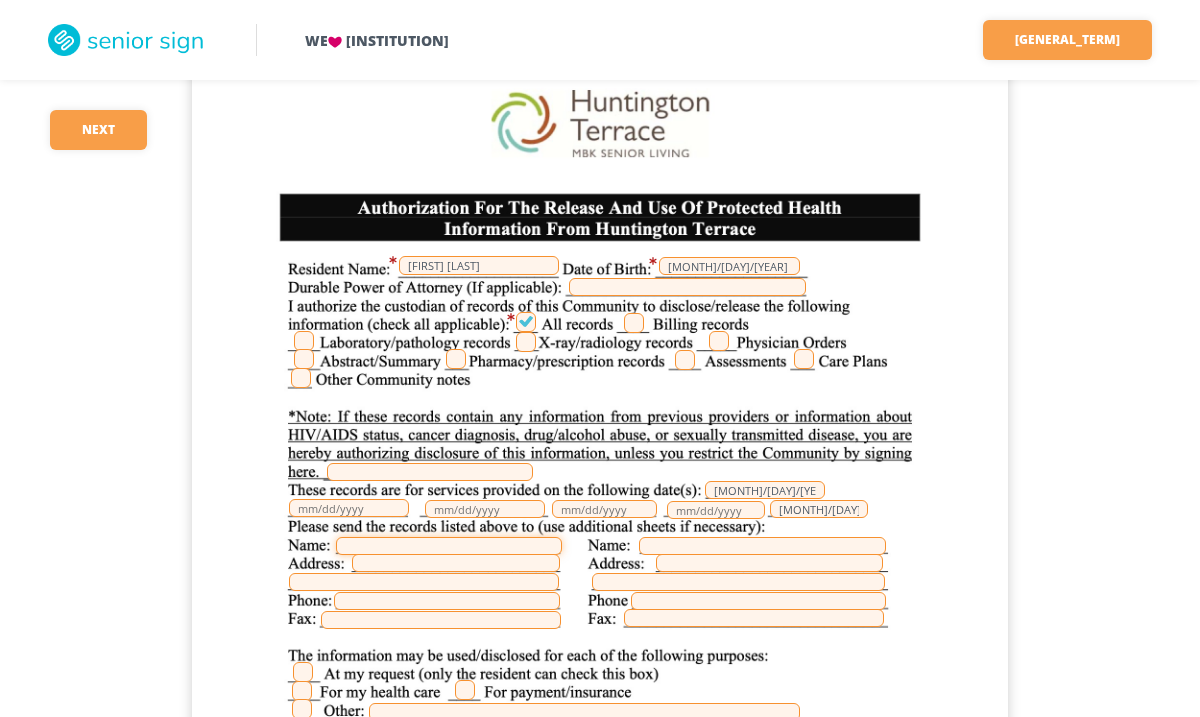 click at bounding box center [449, 546] 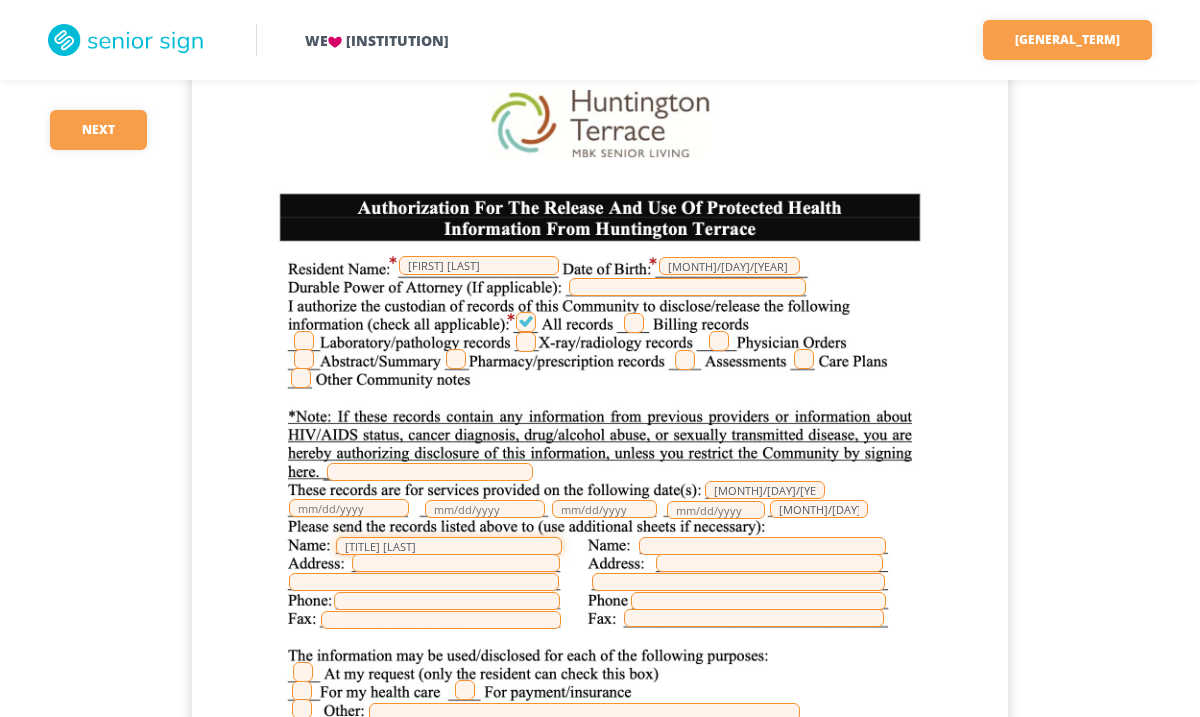 type on "[TITLE] [LAST]" 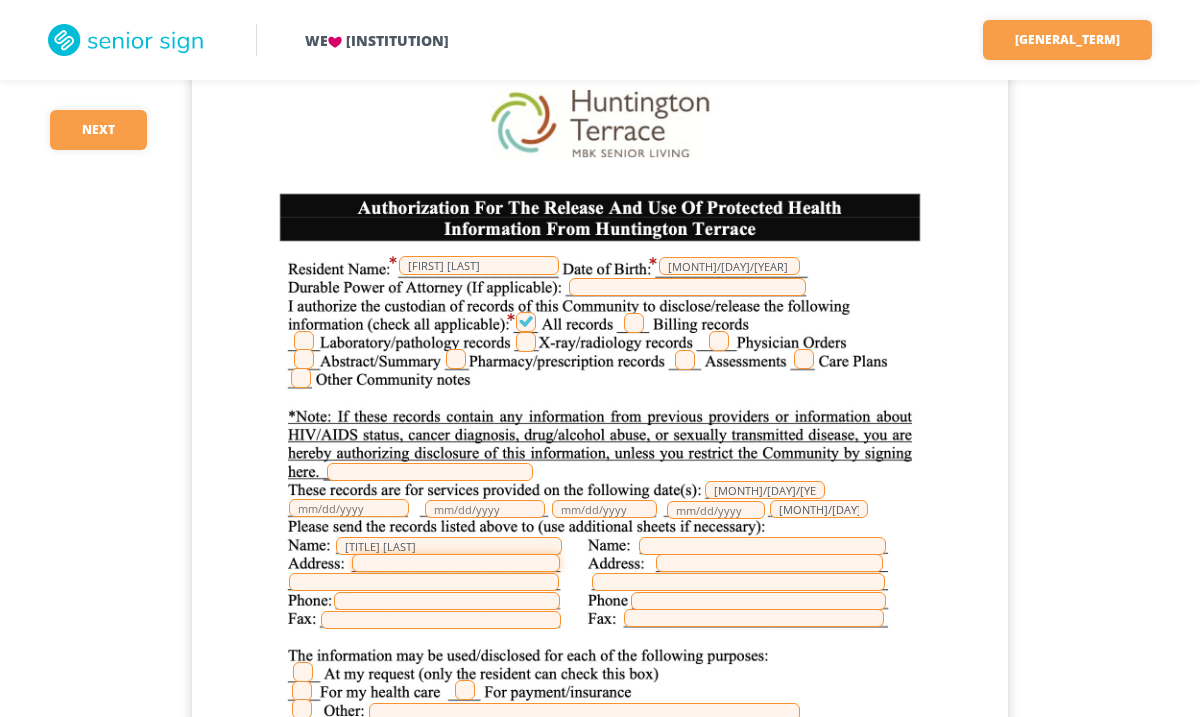 click at bounding box center [456, 563] 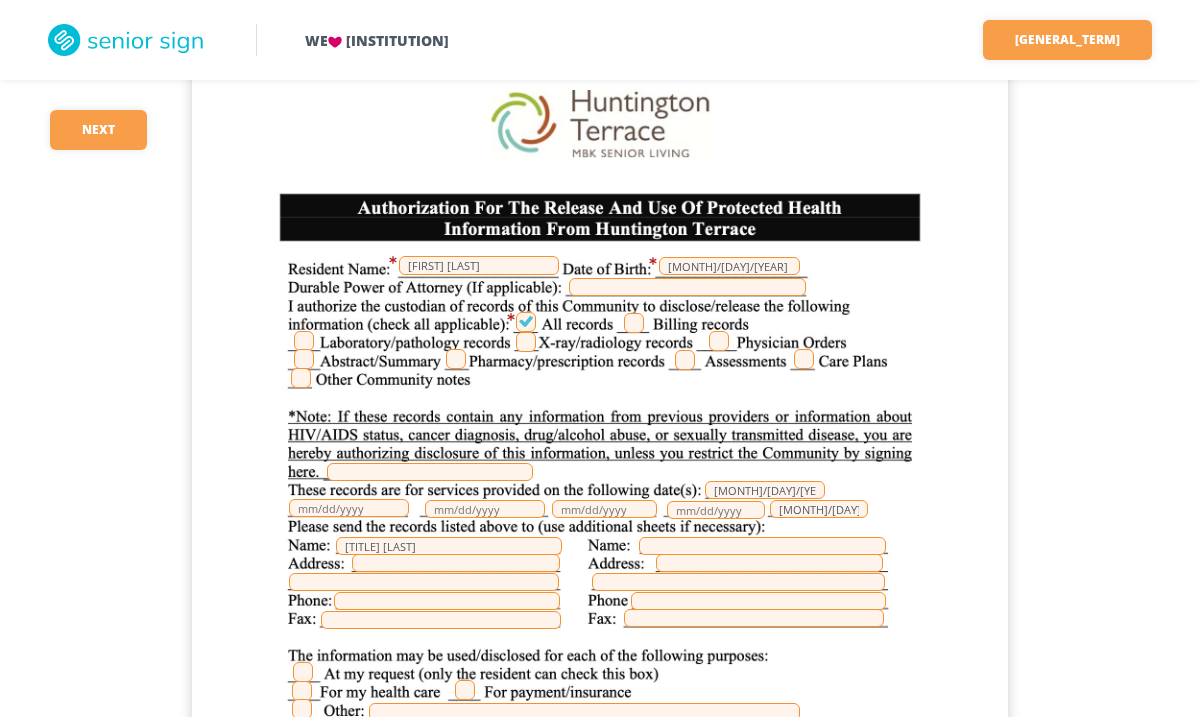 click at bounding box center (430, 472) 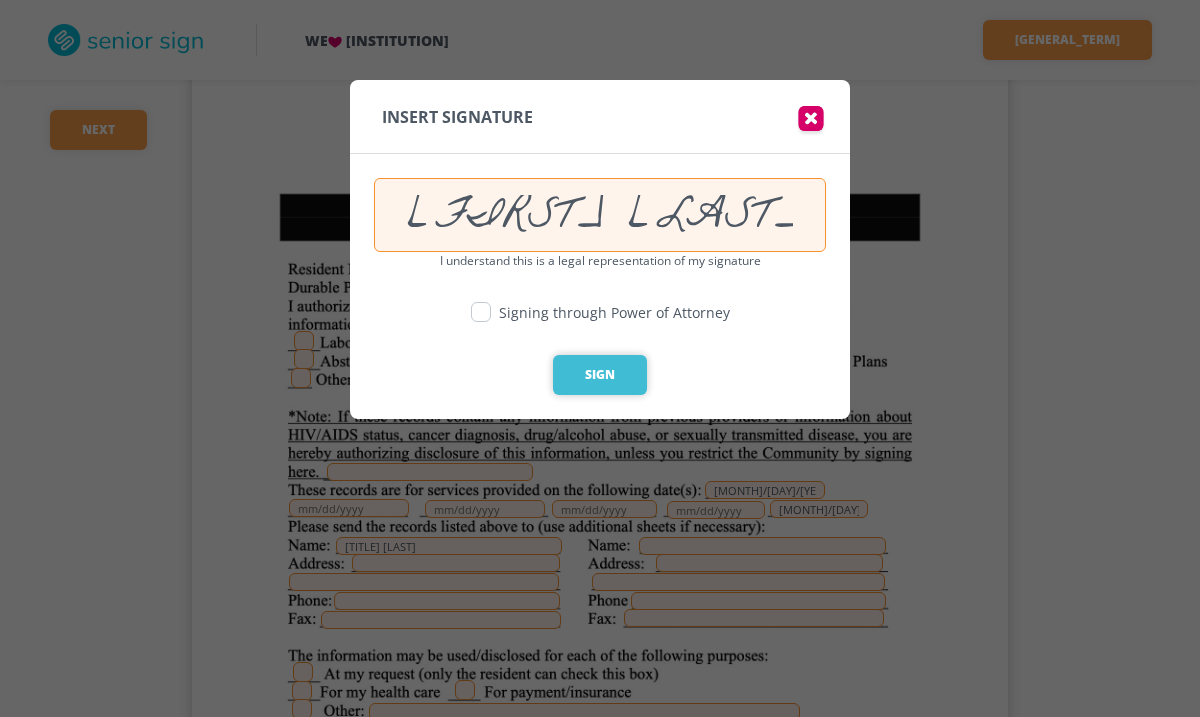 click on "Sign" at bounding box center [600, 375] 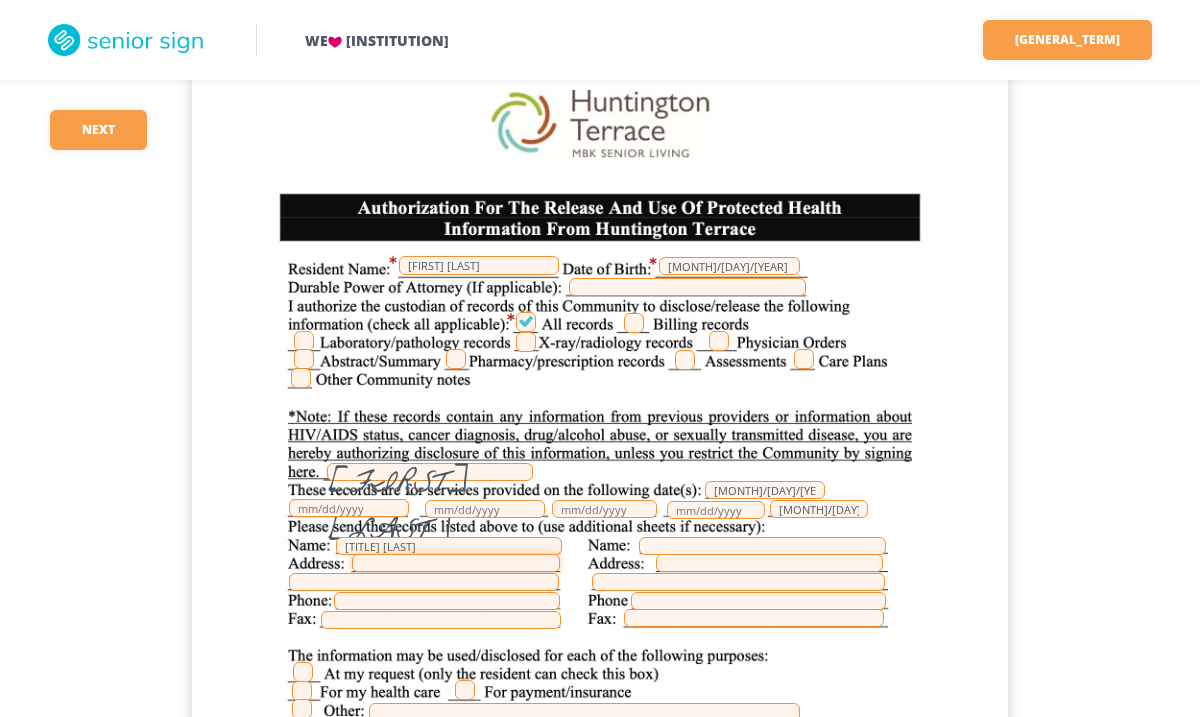 click at bounding box center (456, 563) 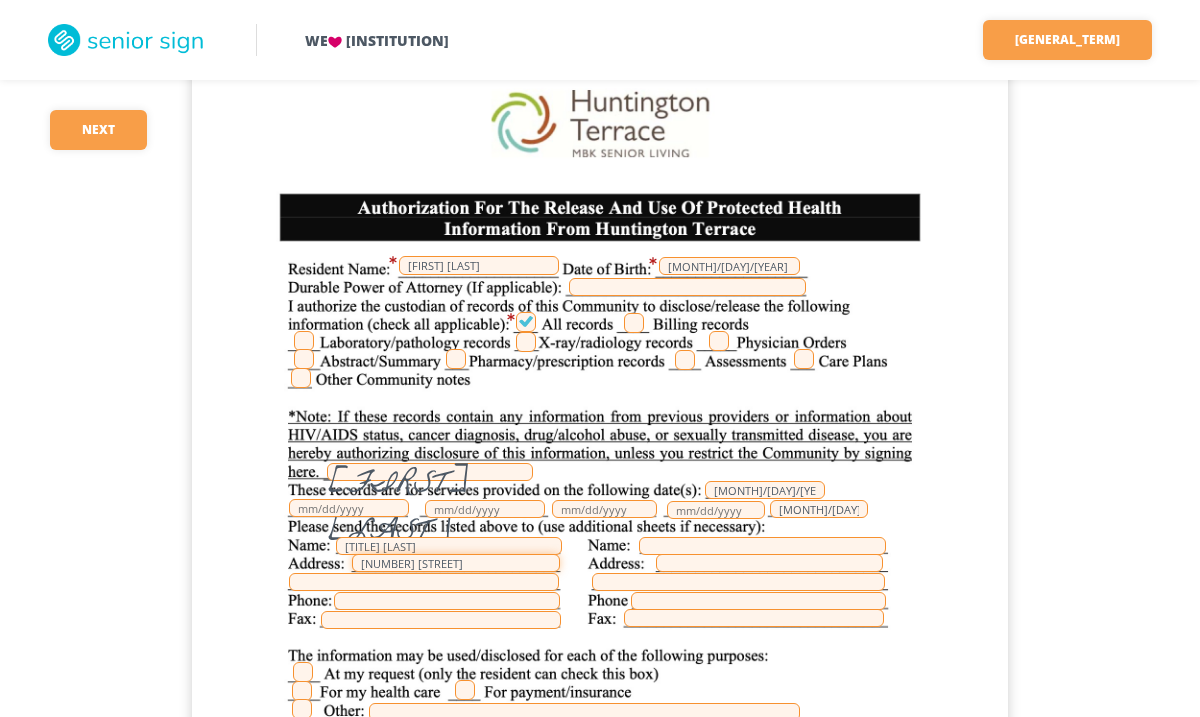 type on "[NUMBER] [STREET]" 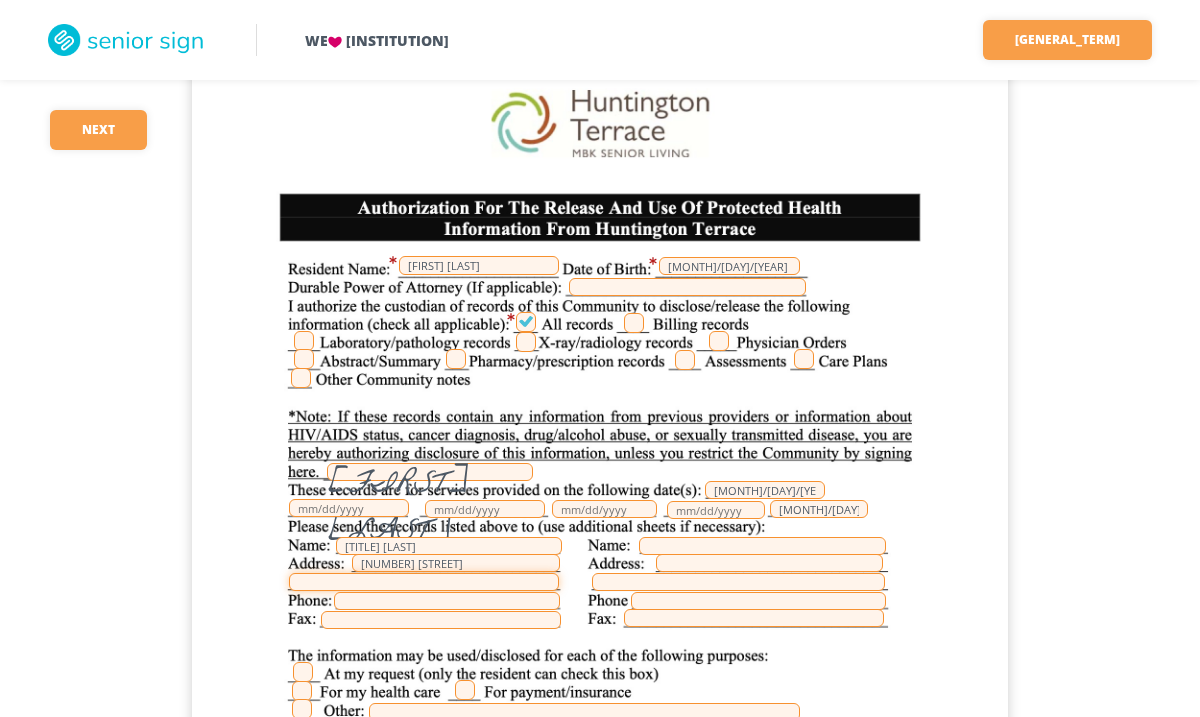 click at bounding box center (424, 582) 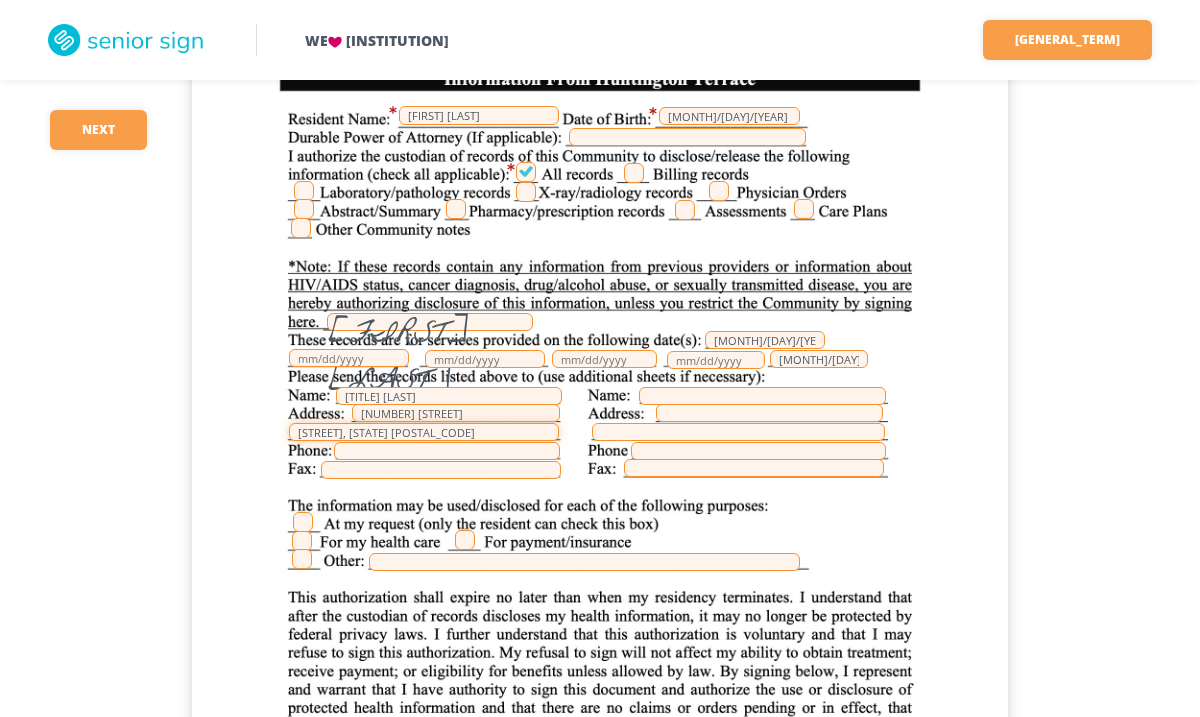 scroll, scrollTop: 303, scrollLeft: 0, axis: vertical 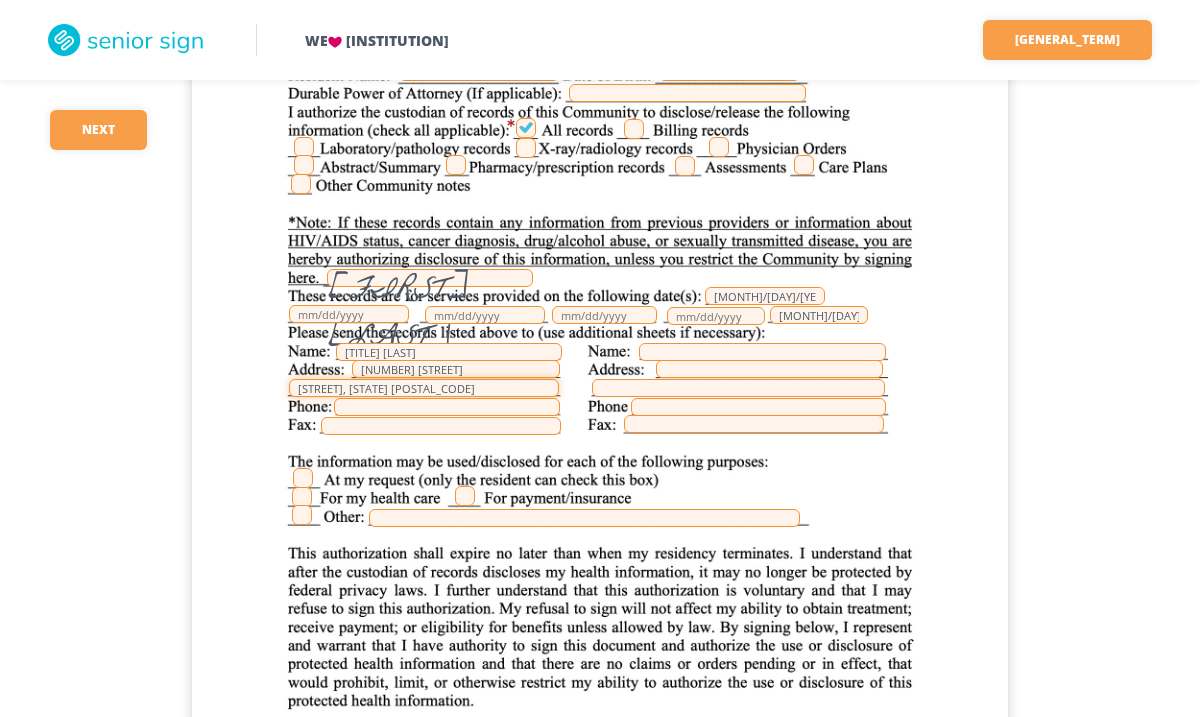 type on "[STREET], [STATE] [POSTAL_CODE]" 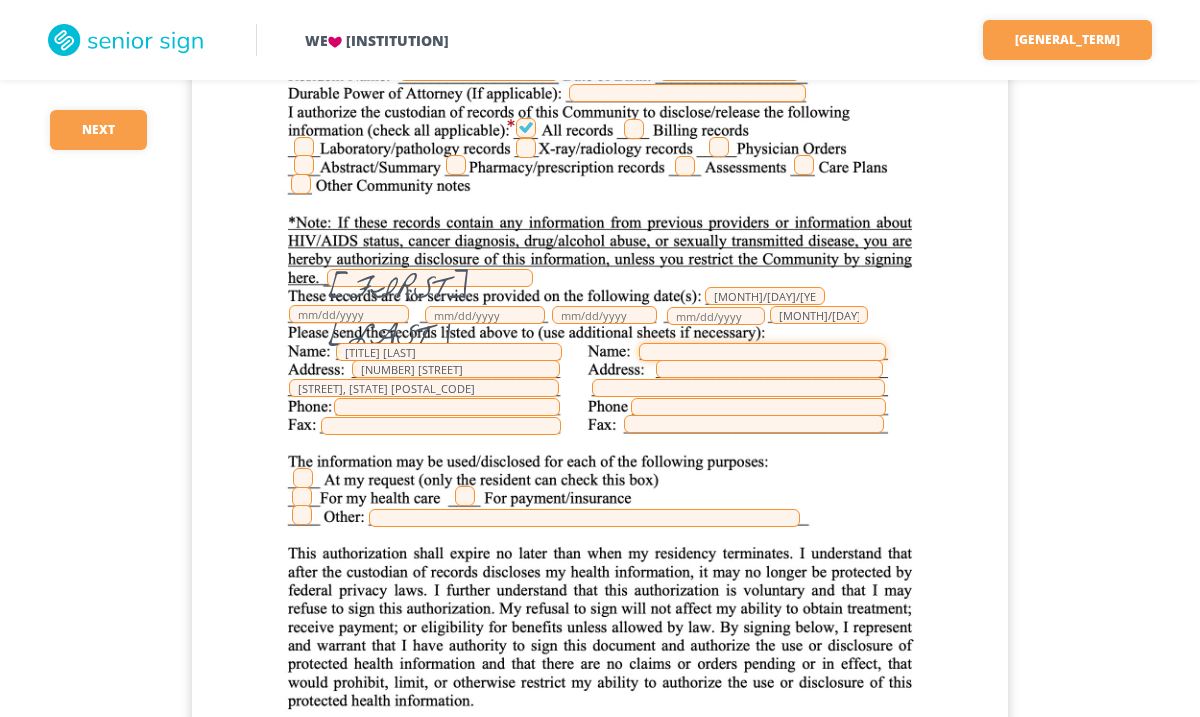 click at bounding box center [762, 352] 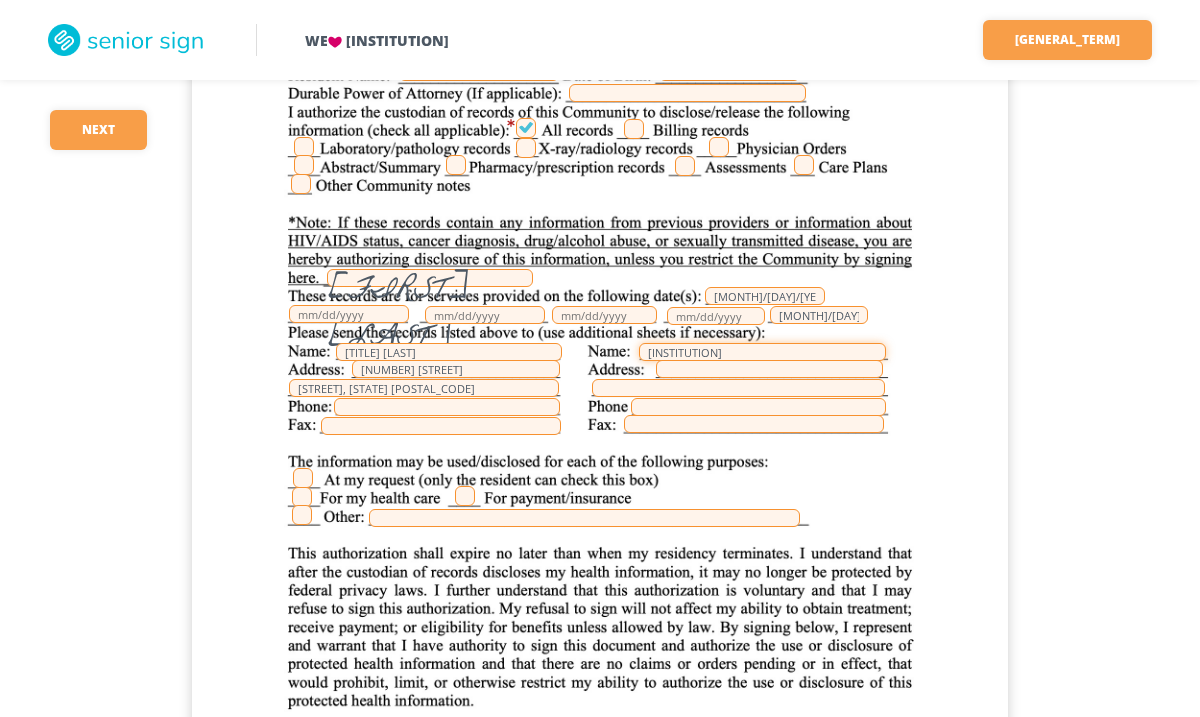 type on "[INSTITUTION]" 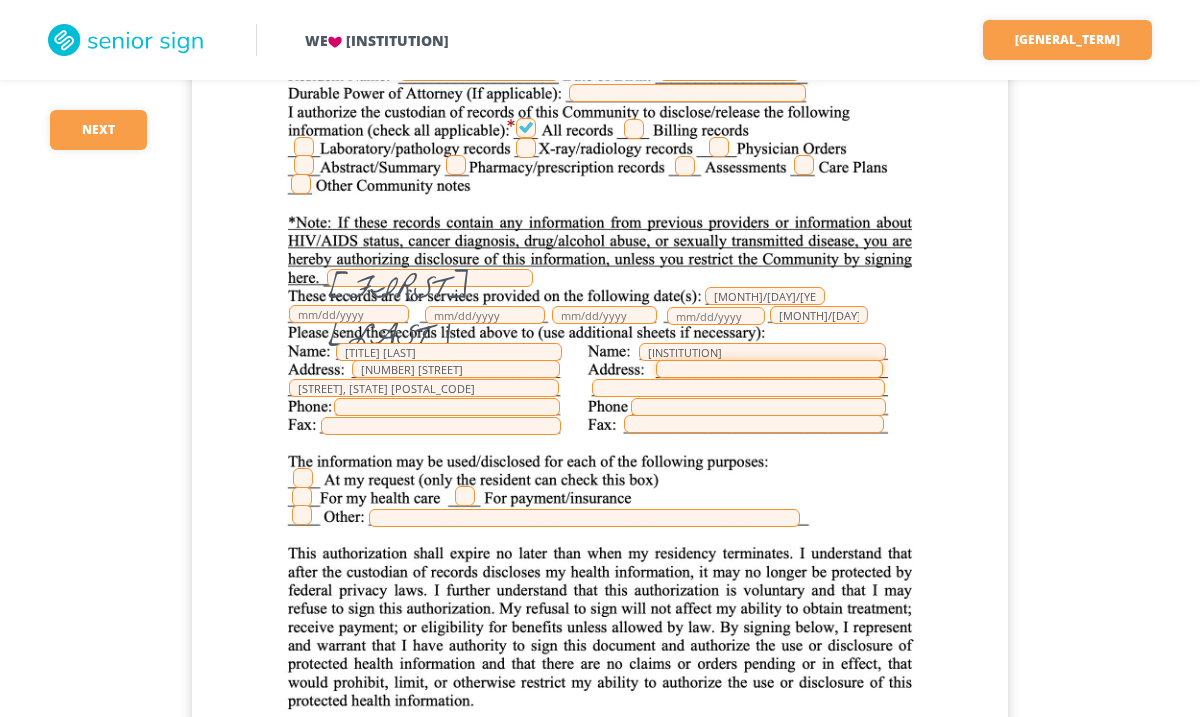 click at bounding box center (769, 369) 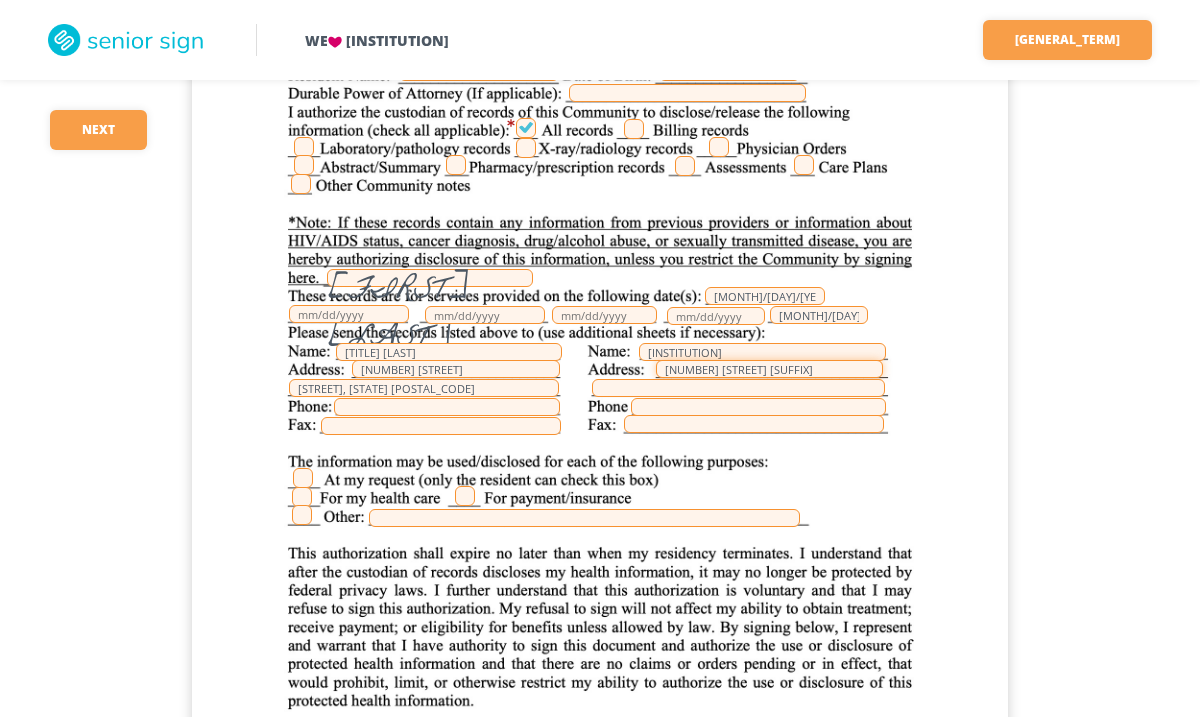 type on "[NUMBER] [STREET] [SUFFIX]" 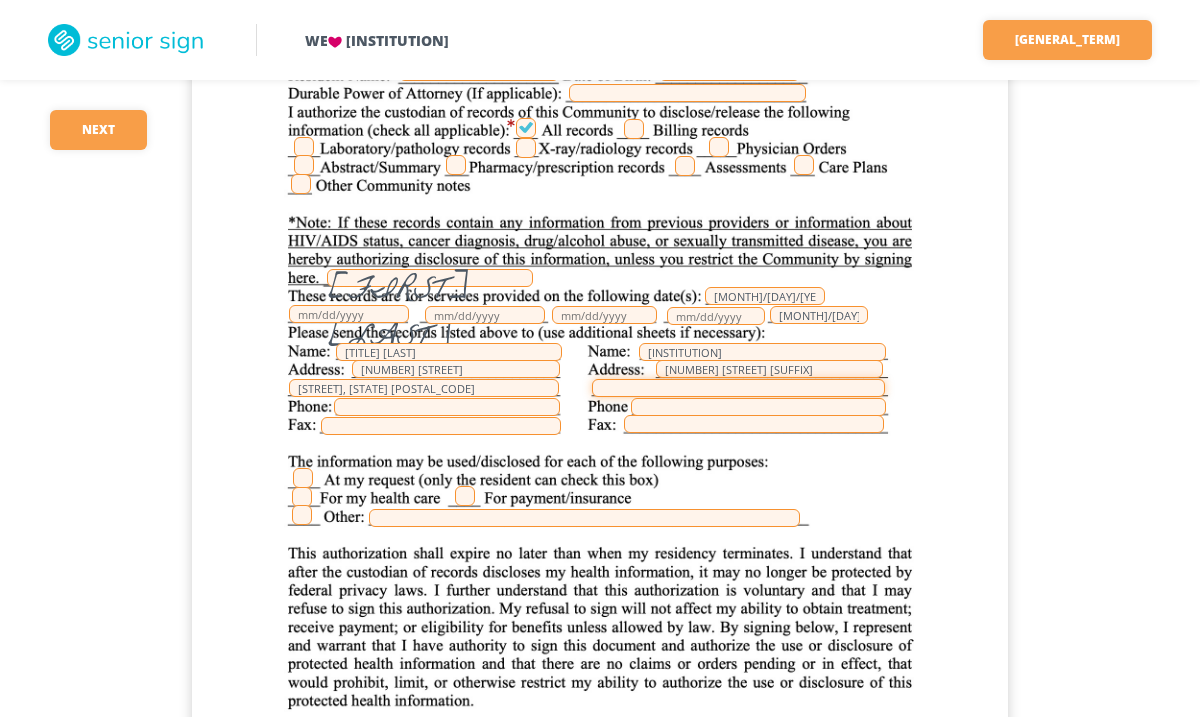 click at bounding box center (738, 388) 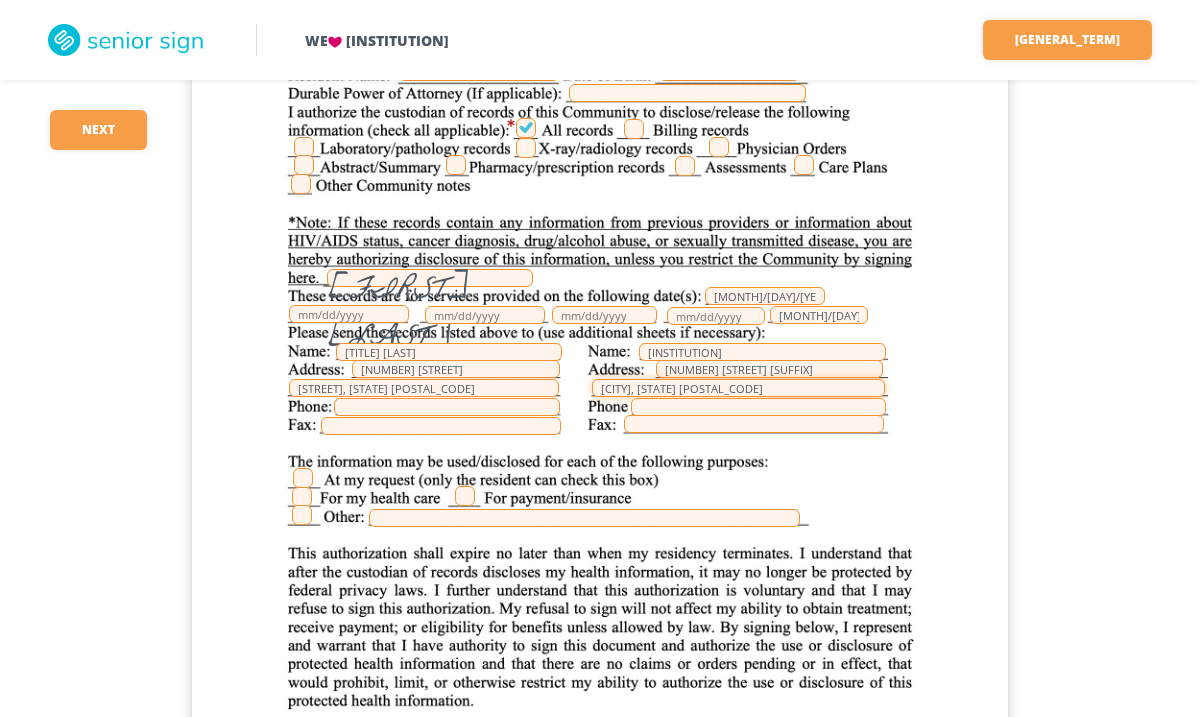 type on "[CITY], [STATE] [POSTAL_CODE]" 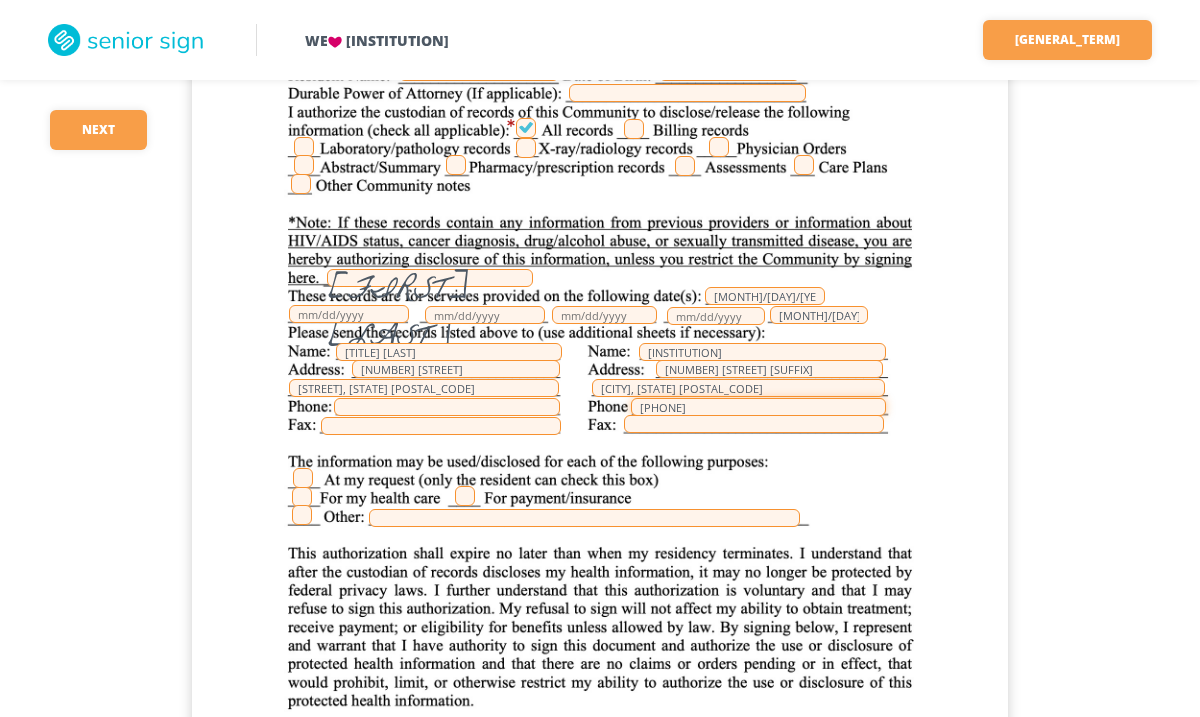 click on "[PHONE]" at bounding box center (758, 407) 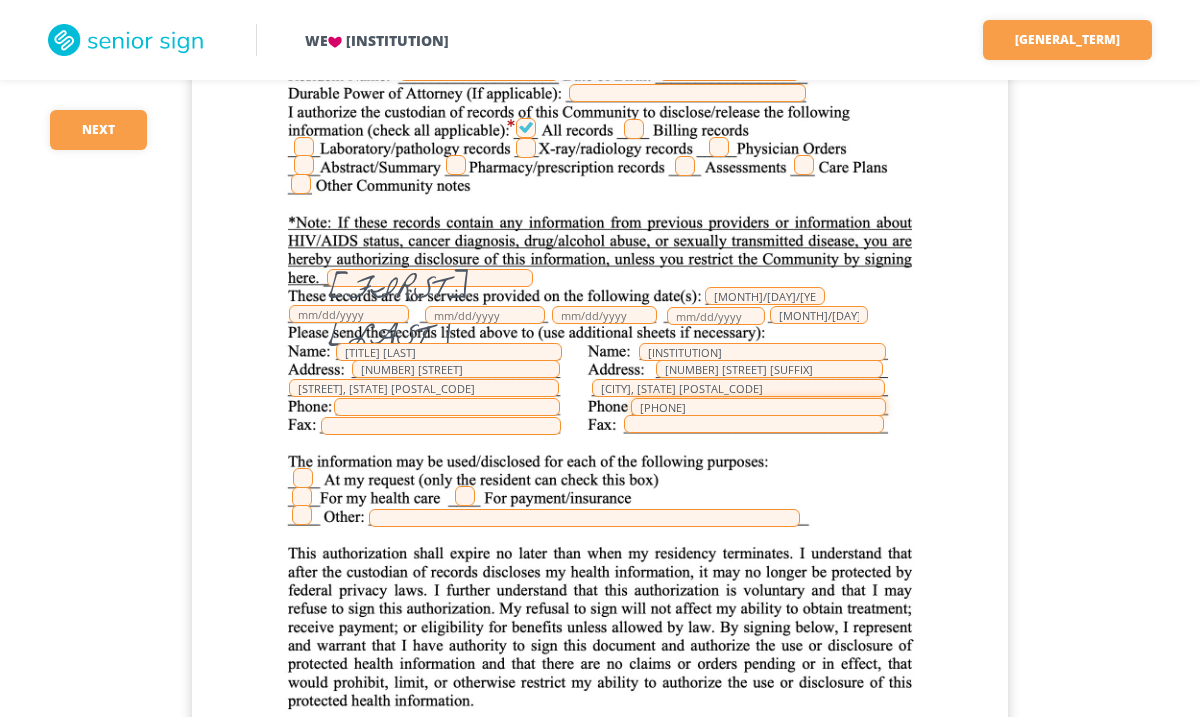 type on "[PHONE]" 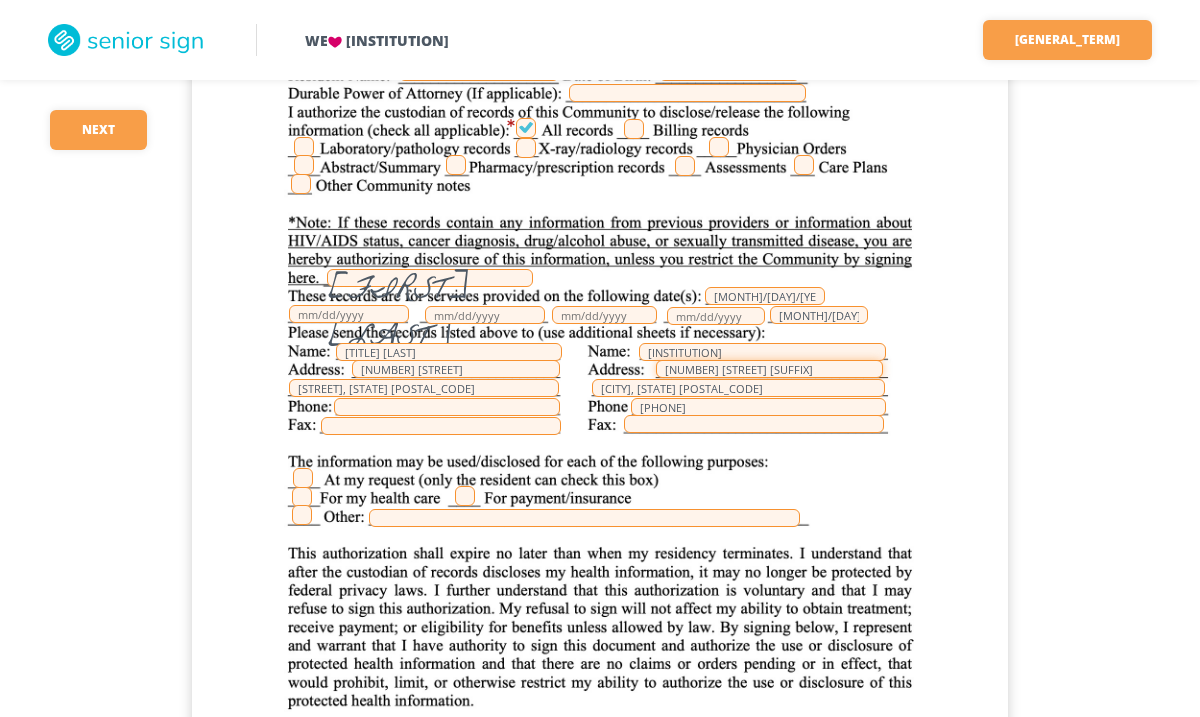 click on "[NUMBER] [STREET] [SUFFIX]" at bounding box center (769, 369) 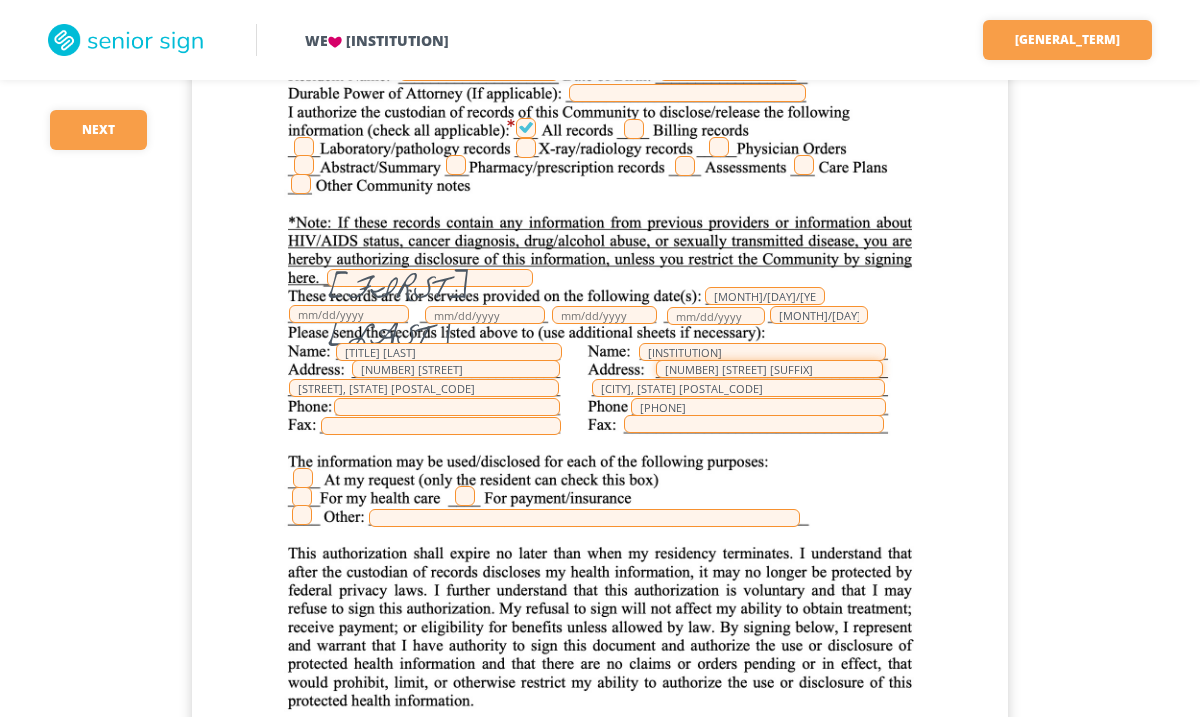 type on "[NUMBER] [STREET] [SUFFIX]" 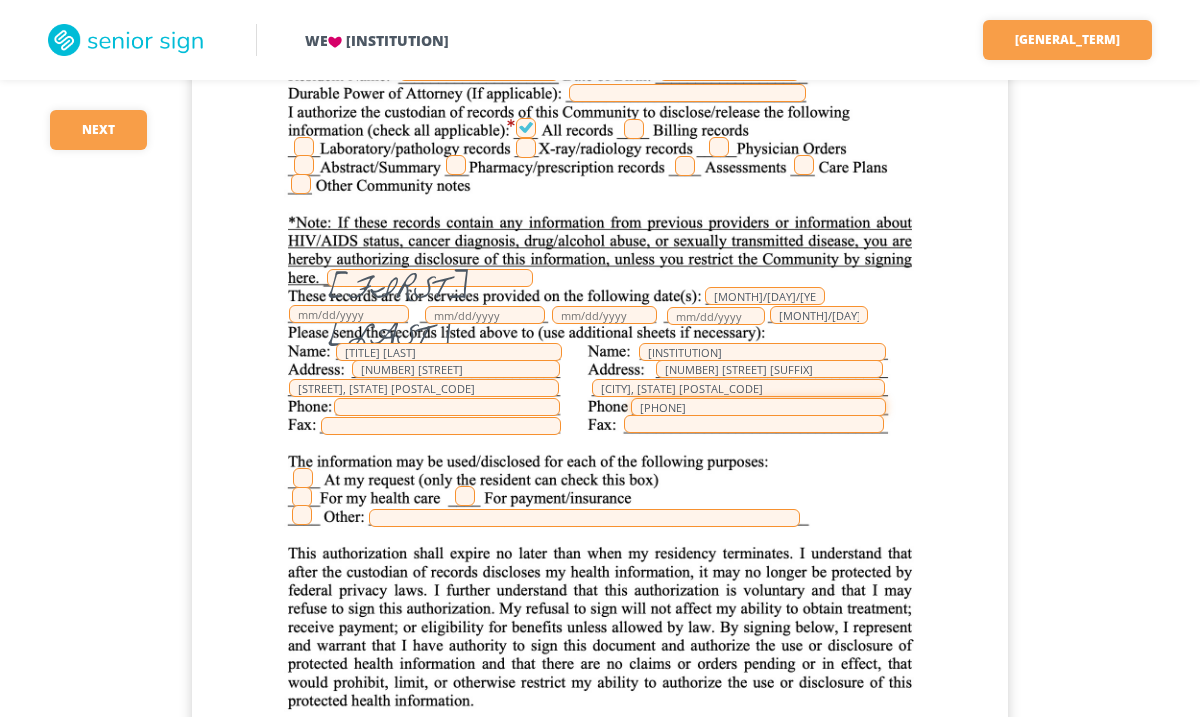 click on "[PHONE]" at bounding box center [758, 407] 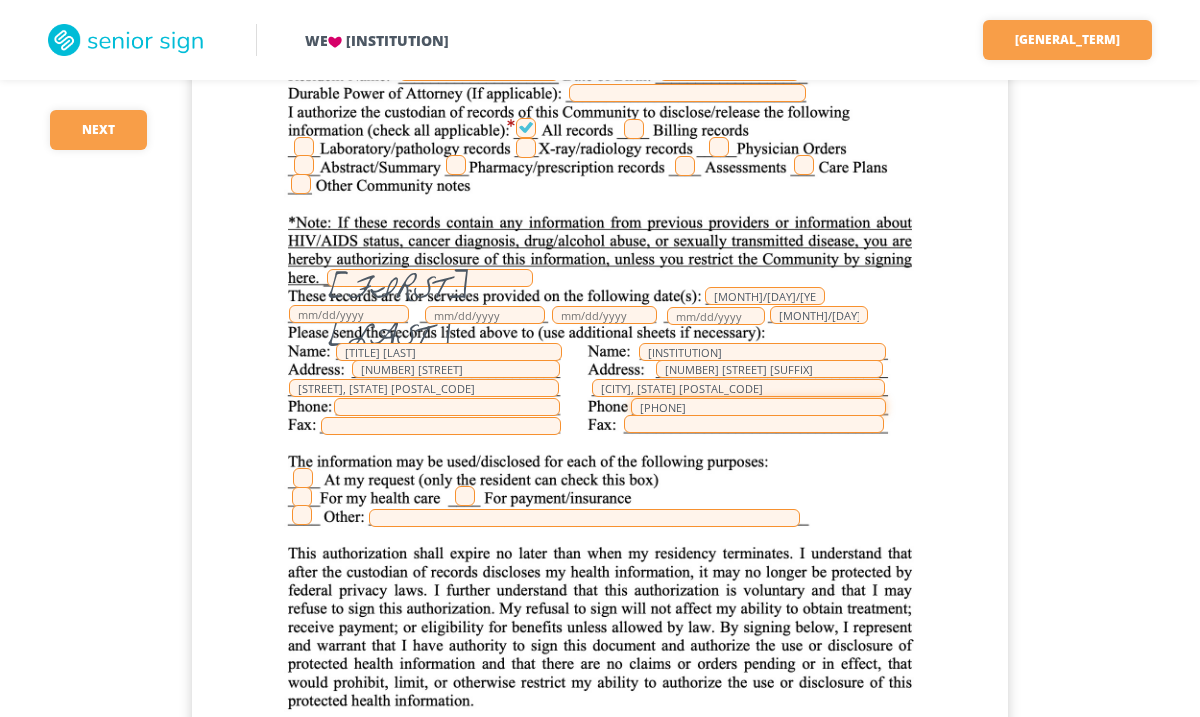 click on "[PHONE]" at bounding box center (758, 407) 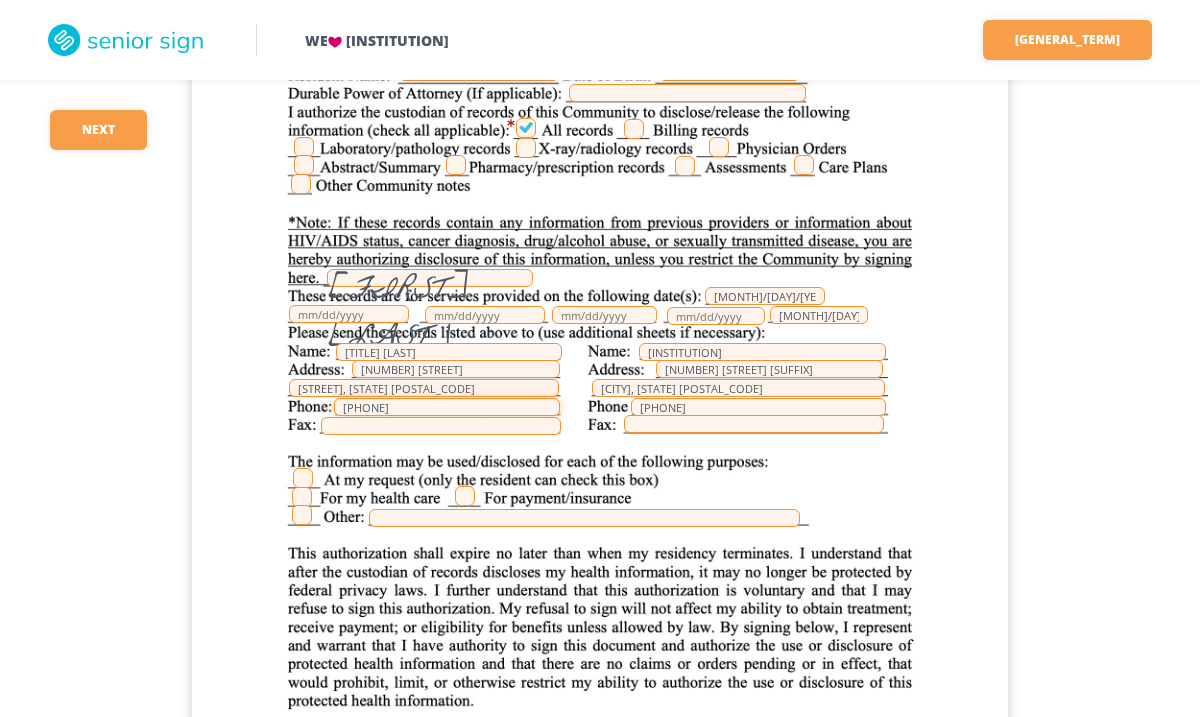 click on "[PHONE]" at bounding box center [447, 407] 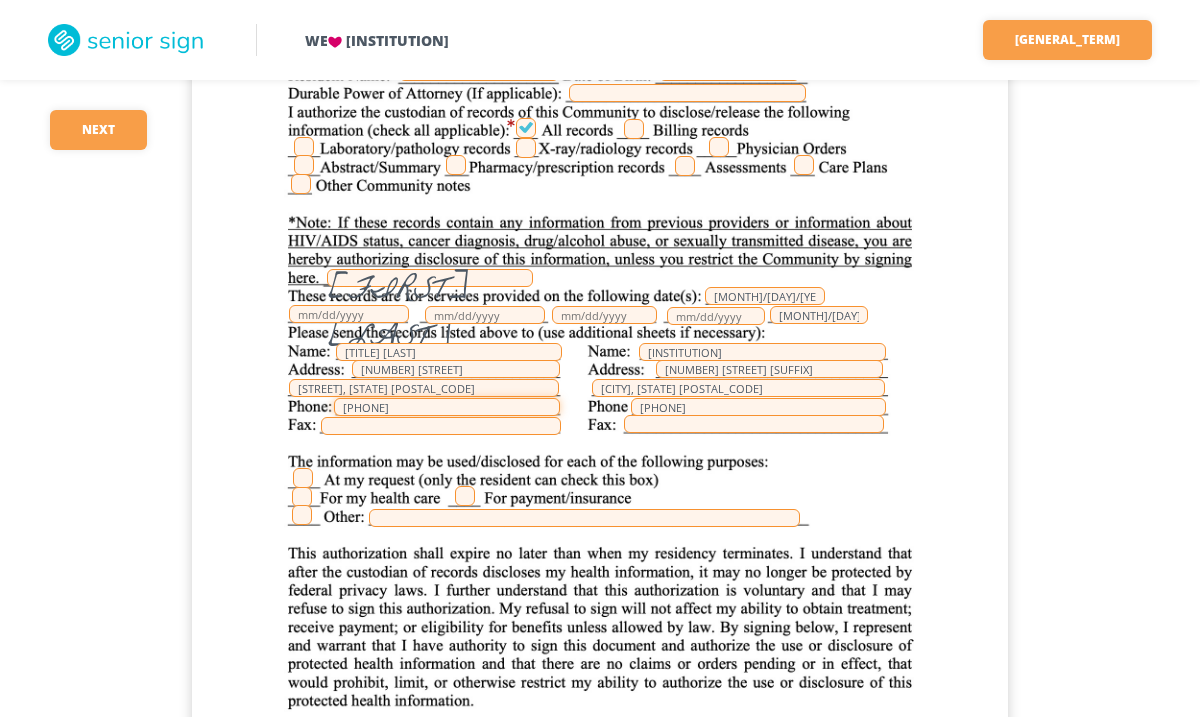 type on "[PHONE]" 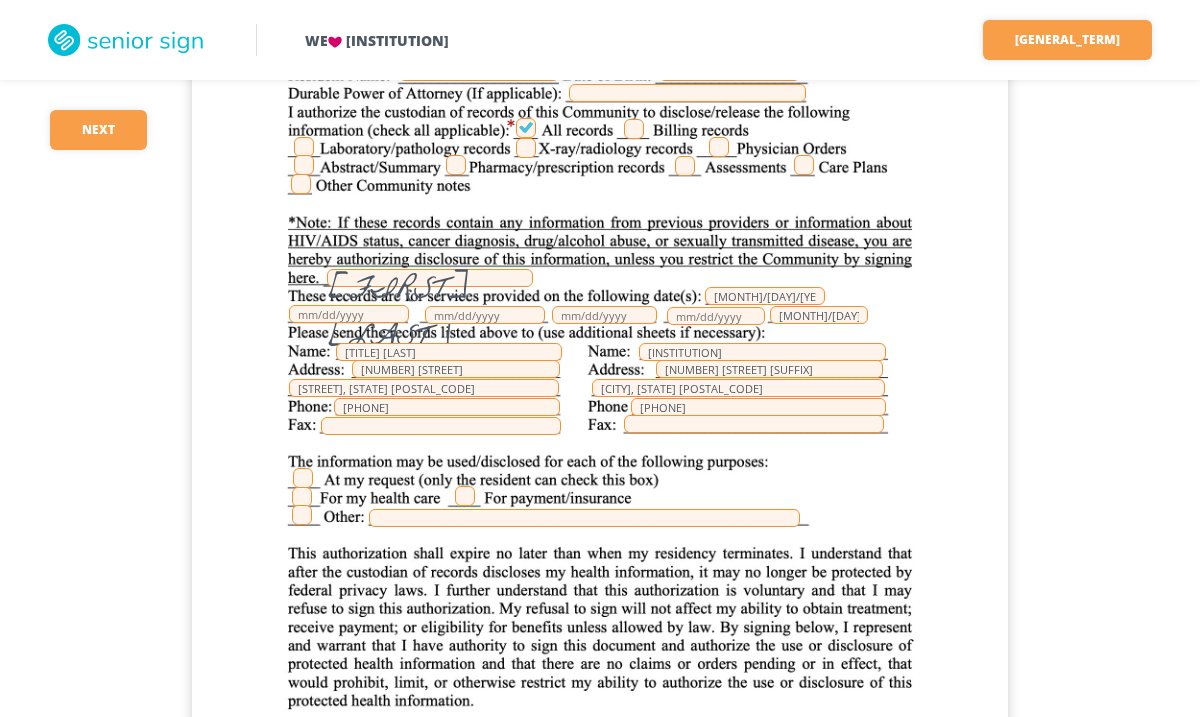 click at bounding box center (302, 497) 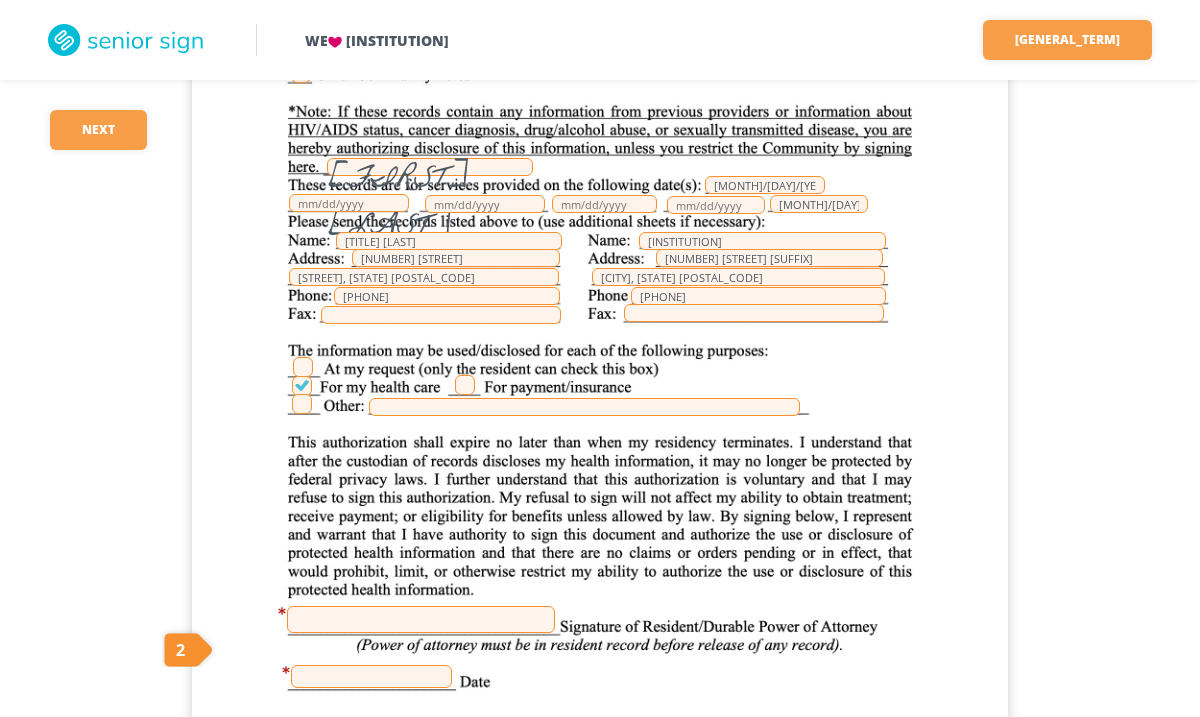 scroll, scrollTop: 416, scrollLeft: 0, axis: vertical 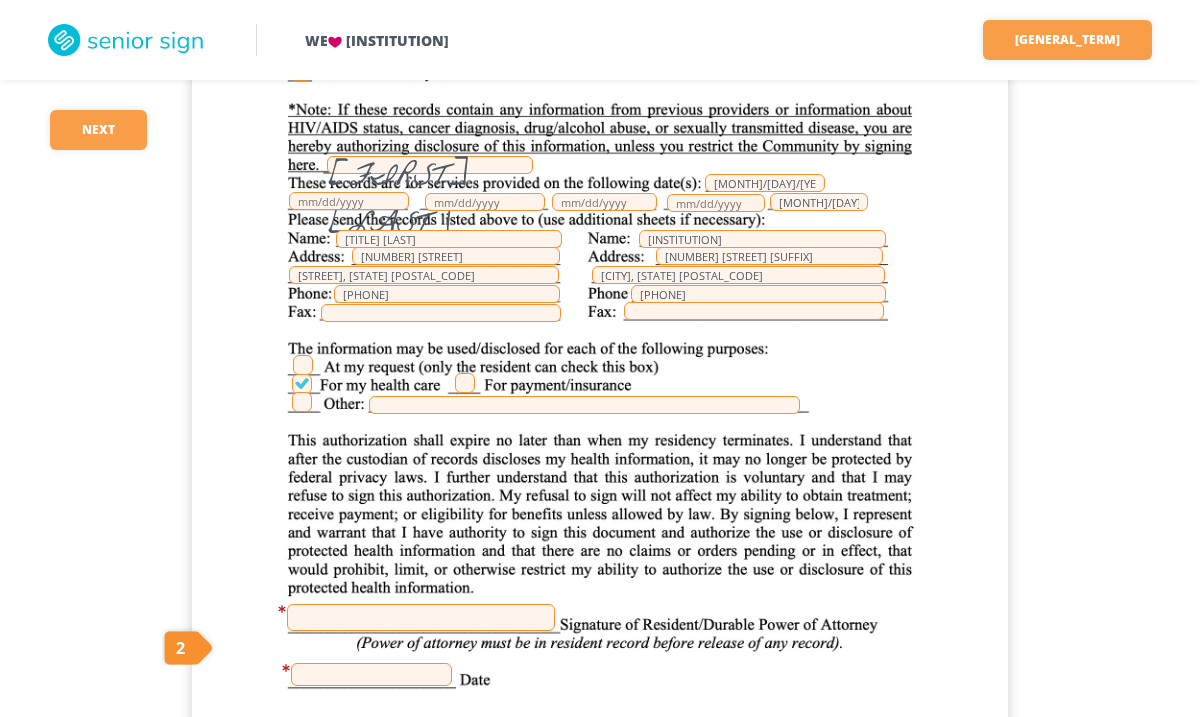 click at bounding box center [421, 617] 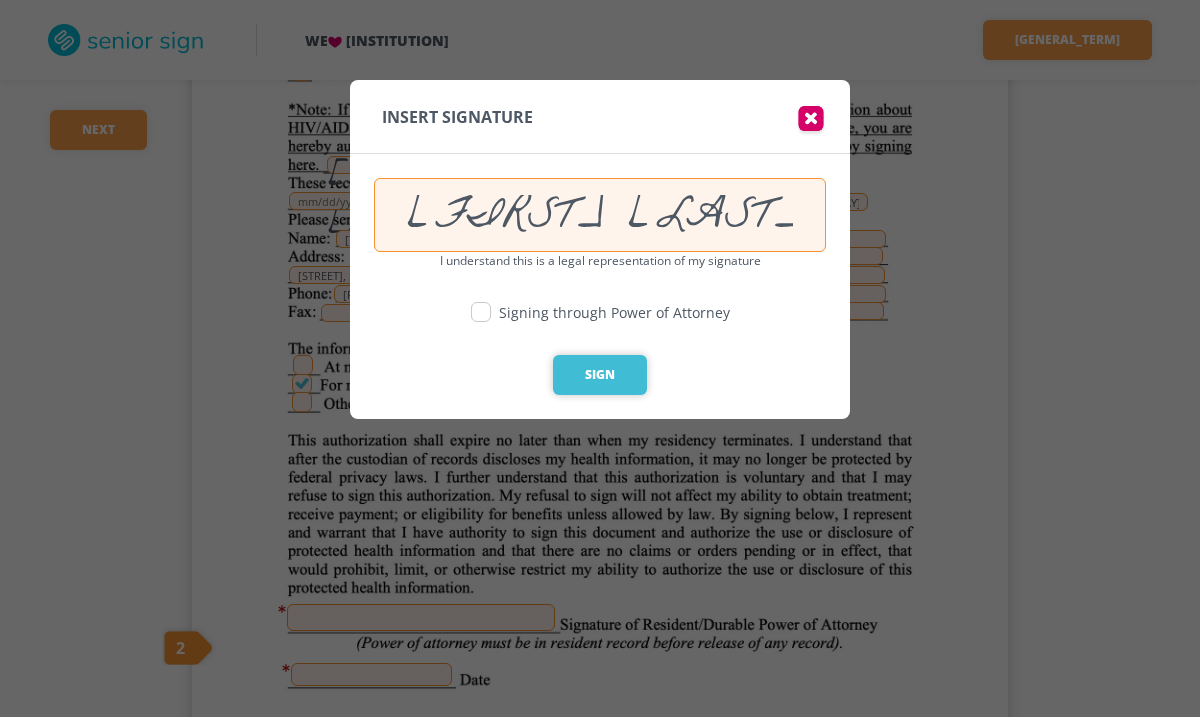 type on "[FIRST] [LAST]" 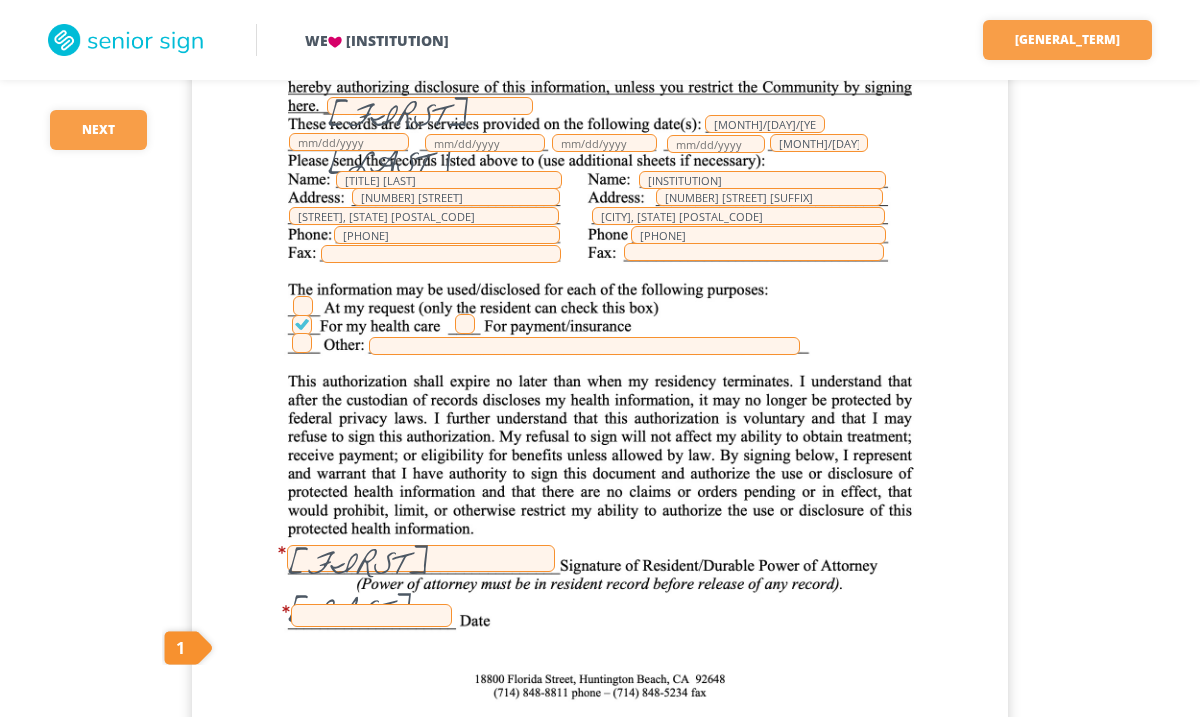 scroll, scrollTop: 476, scrollLeft: 0, axis: vertical 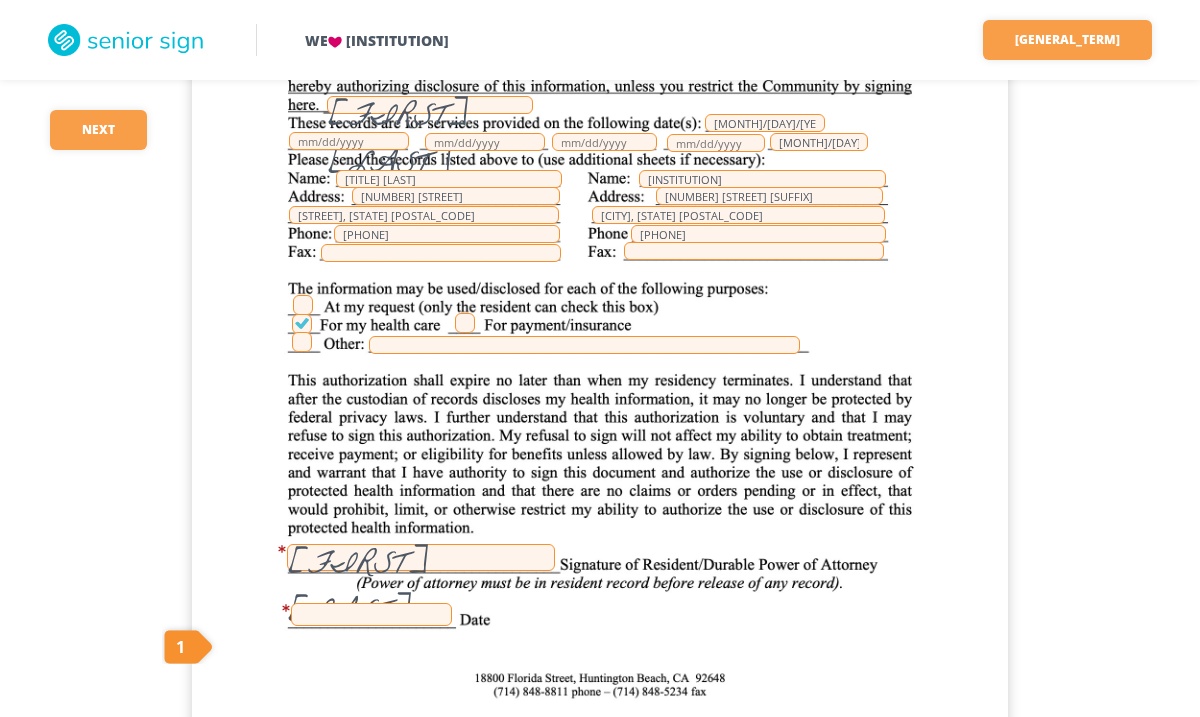 click at bounding box center (371, 614) 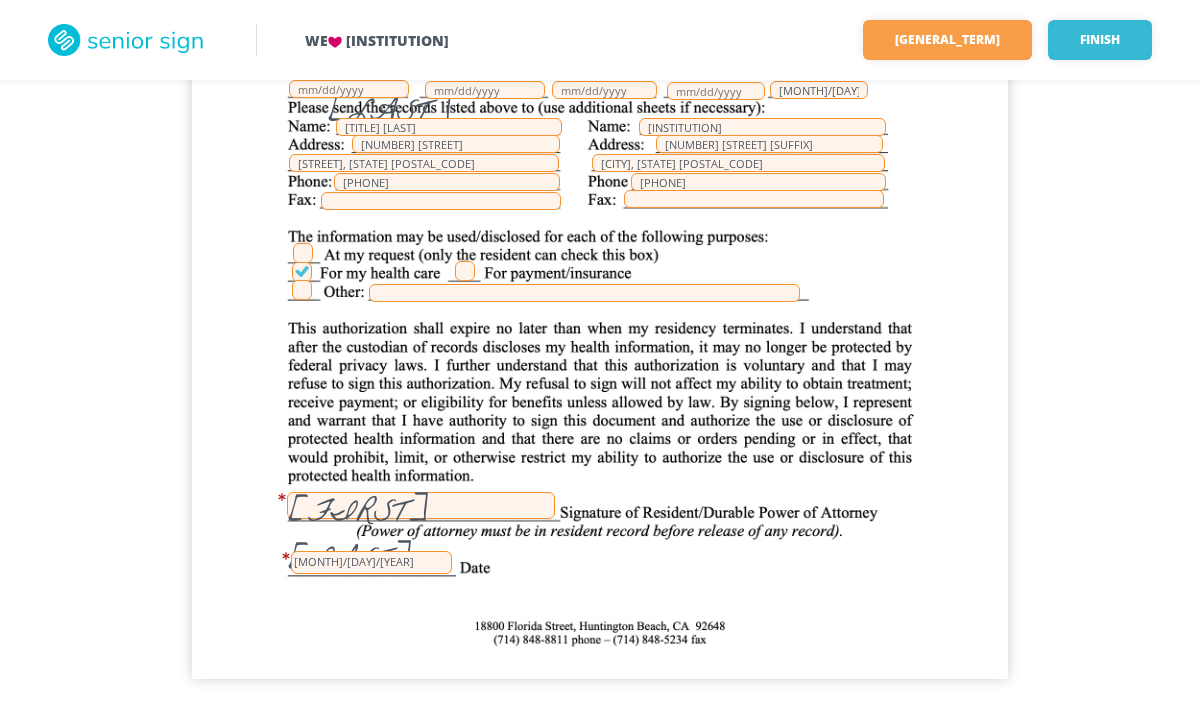 scroll, scrollTop: 530, scrollLeft: 0, axis: vertical 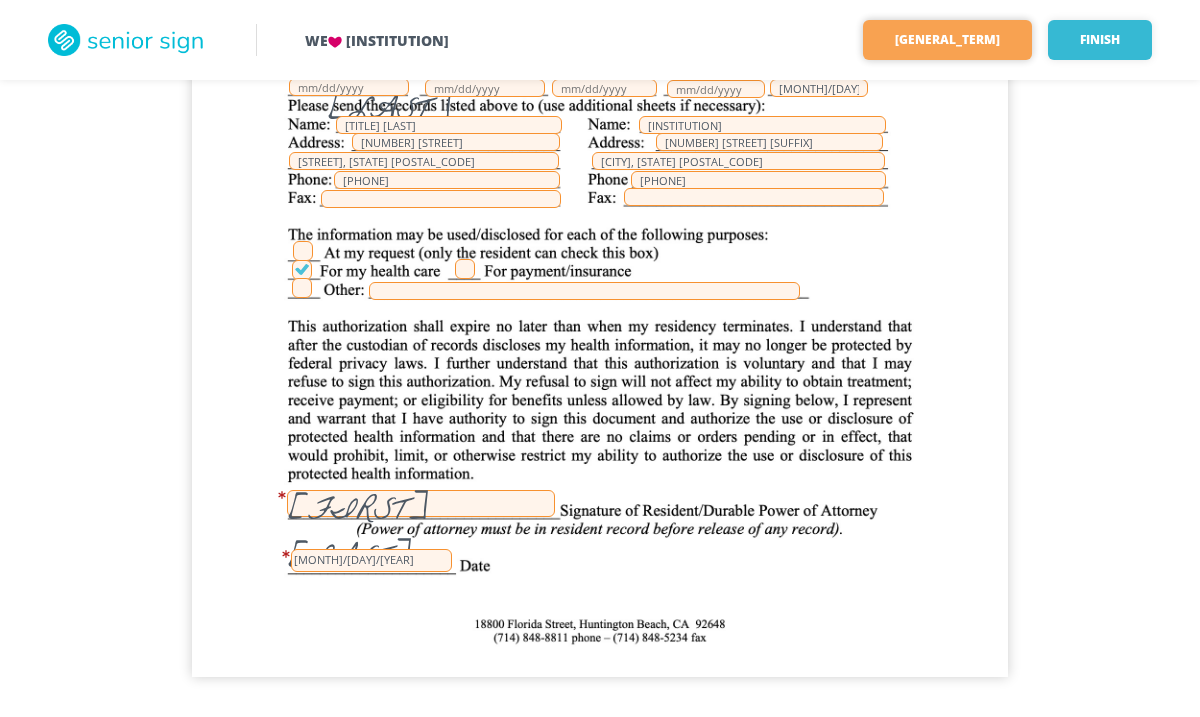 click on "[GENERAL_TERM]" at bounding box center [947, 40] 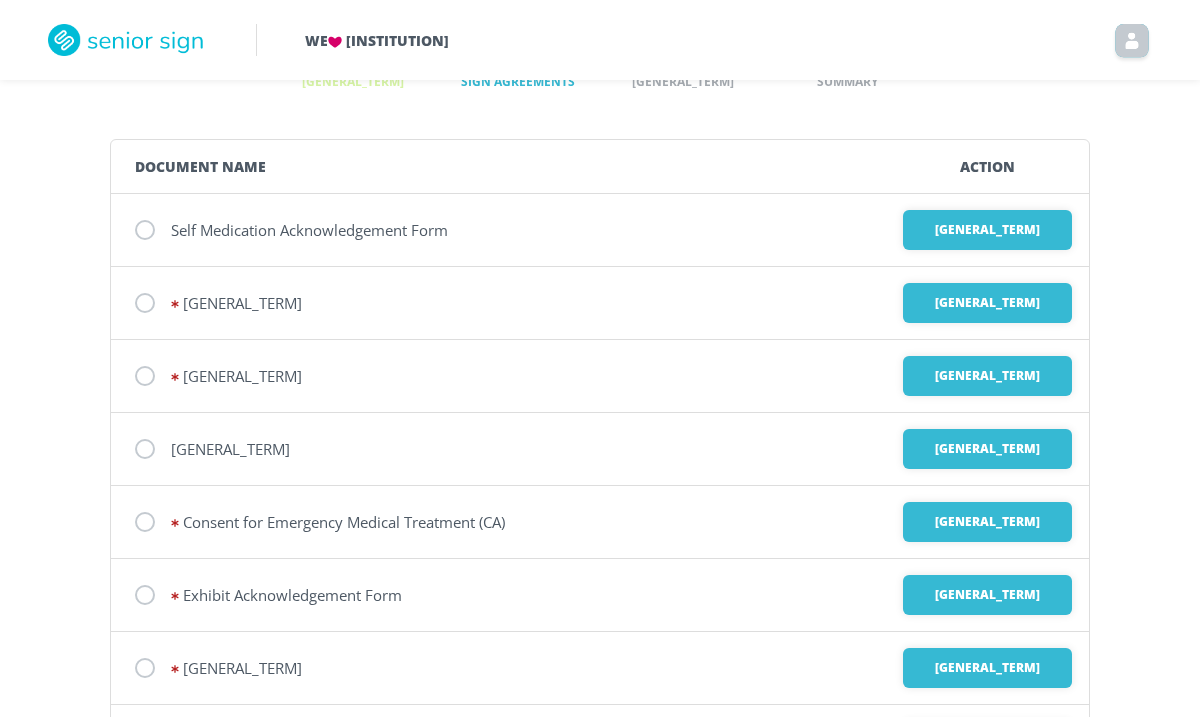 scroll, scrollTop: 104, scrollLeft: 0, axis: vertical 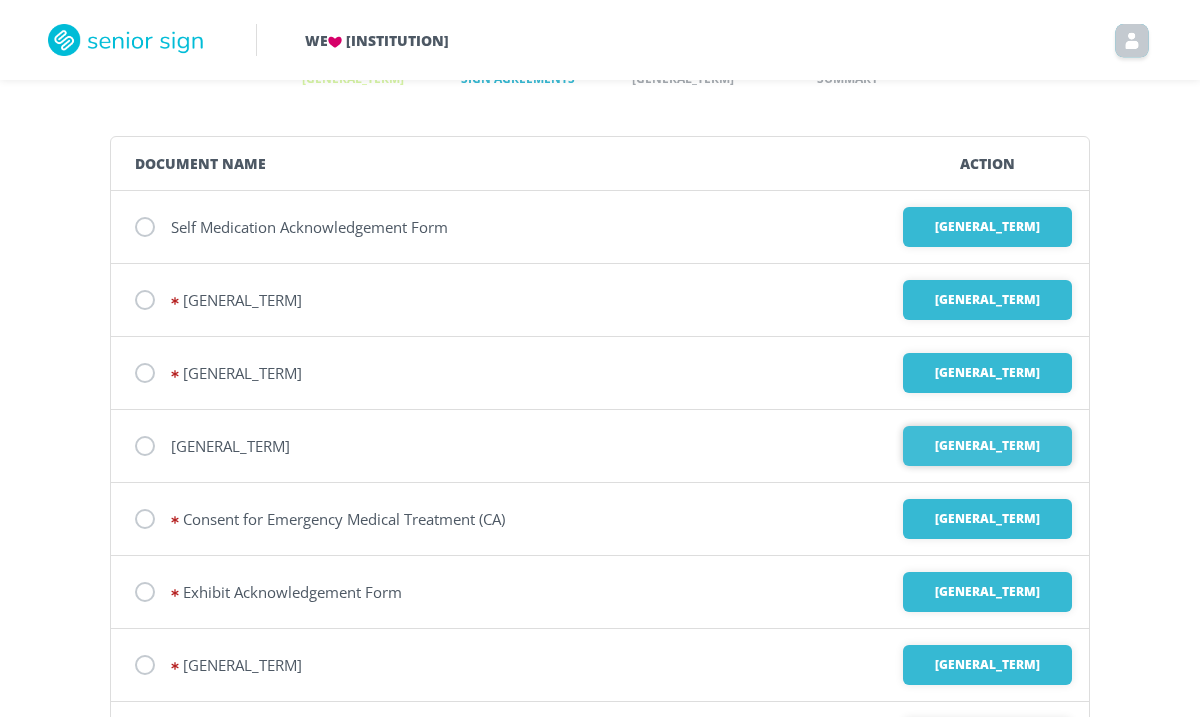 click on "[GENERAL_TERM]" at bounding box center [987, 227] 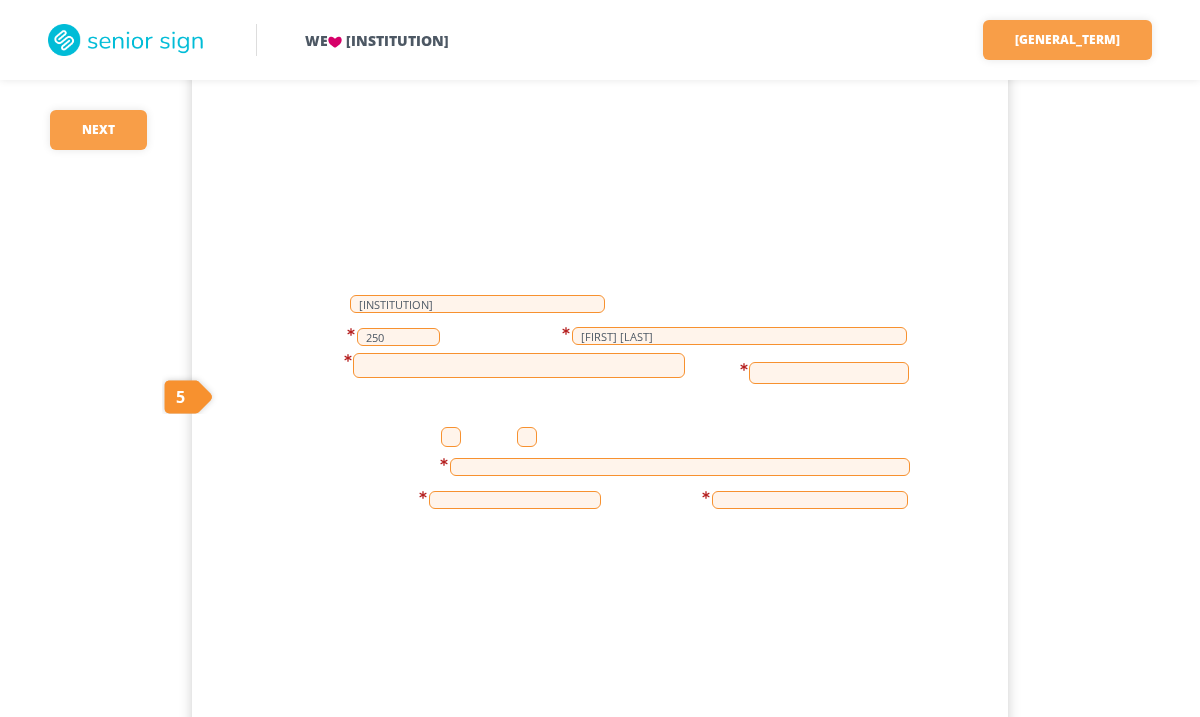 scroll, scrollTop: 315, scrollLeft: 0, axis: vertical 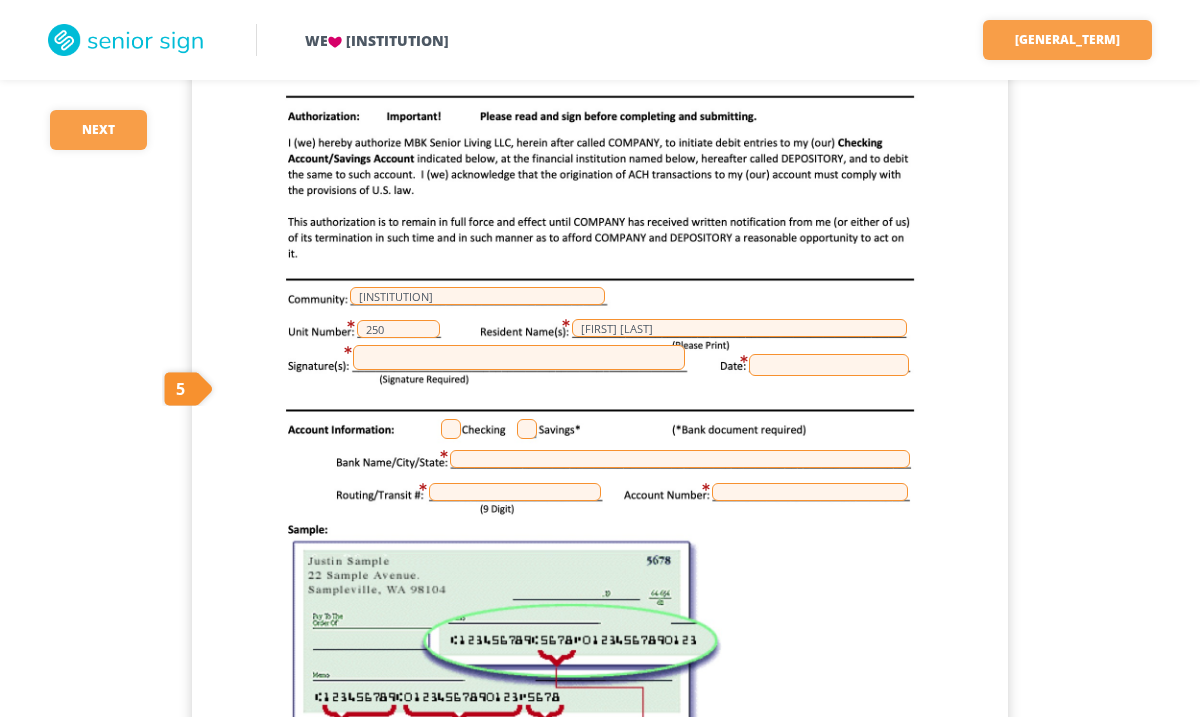 click at bounding box center (519, 357) 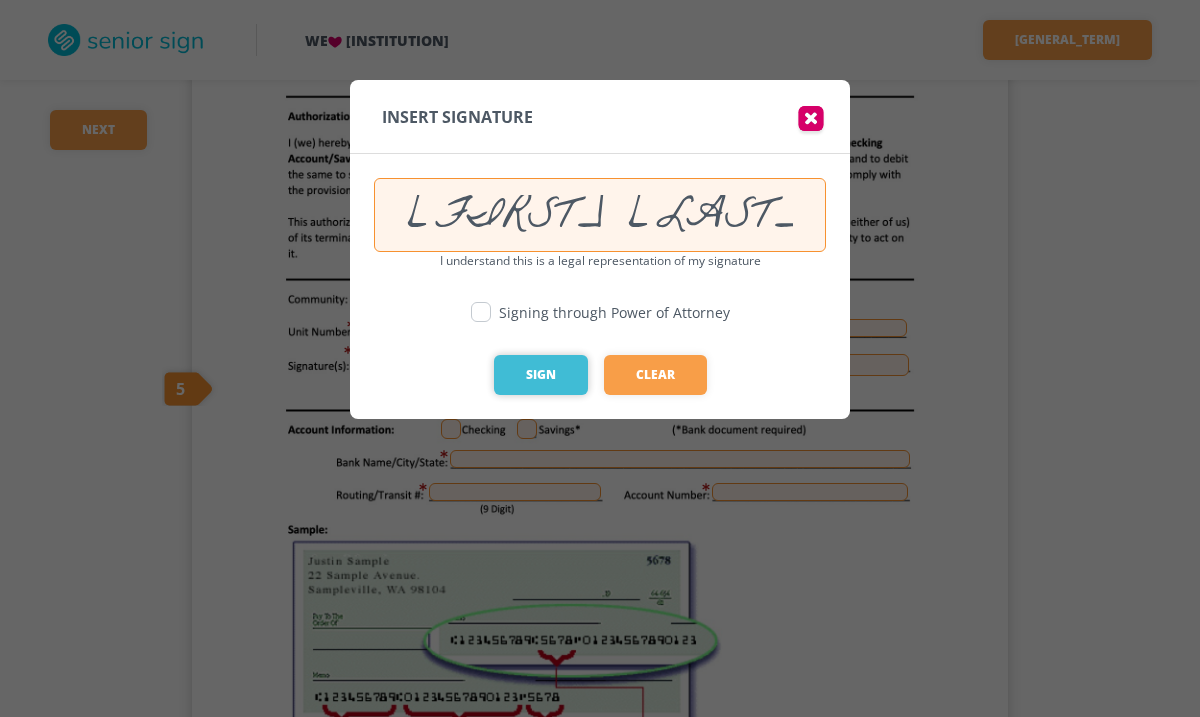click on "Sign" at bounding box center (541, 375) 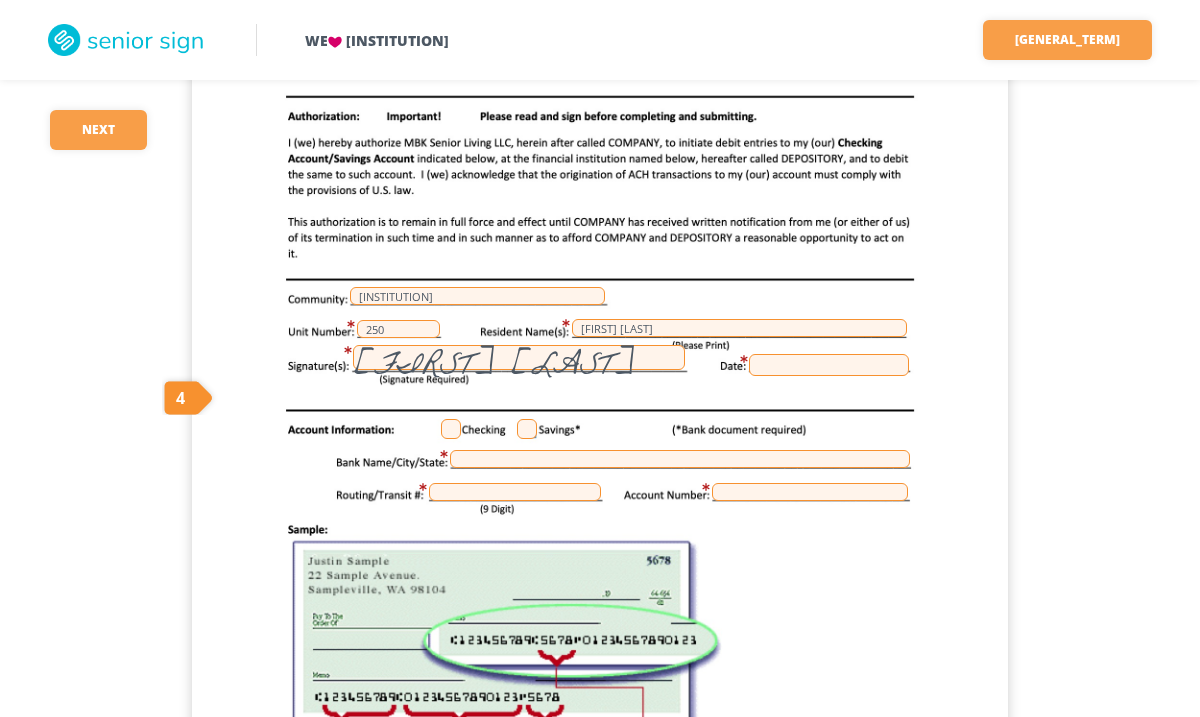 click at bounding box center [829, 365] 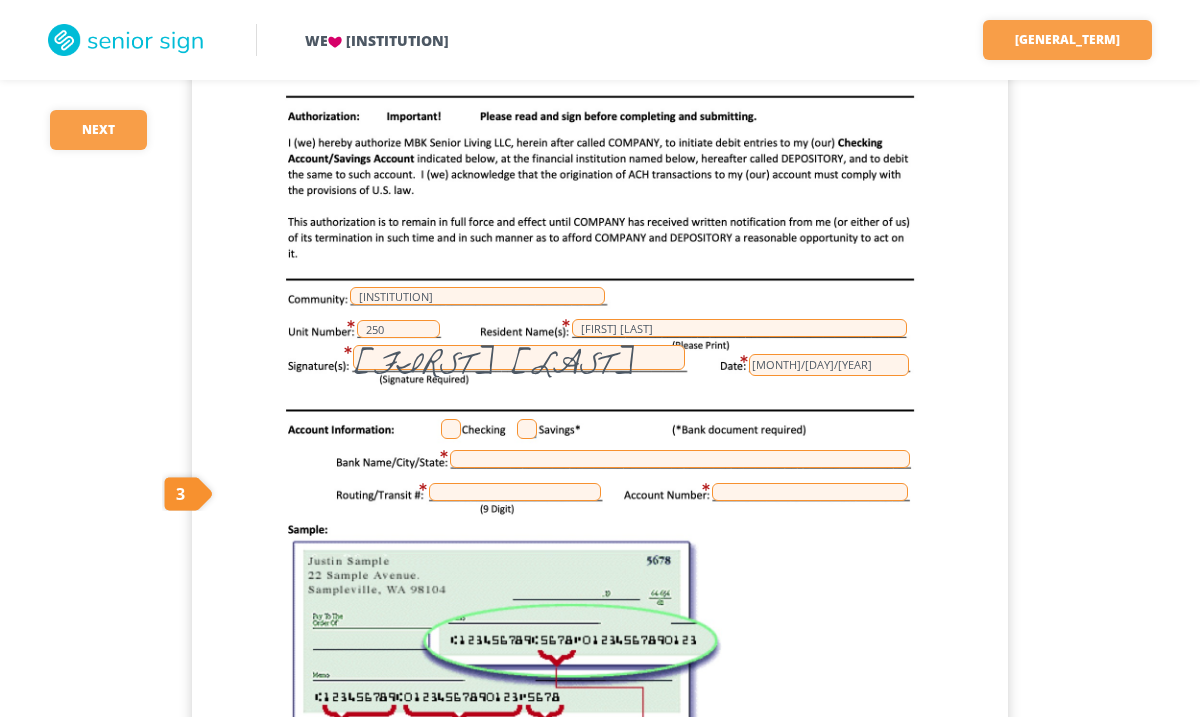 click on "[MONTH]/[DAY]/[YEAR]" at bounding box center [829, 365] 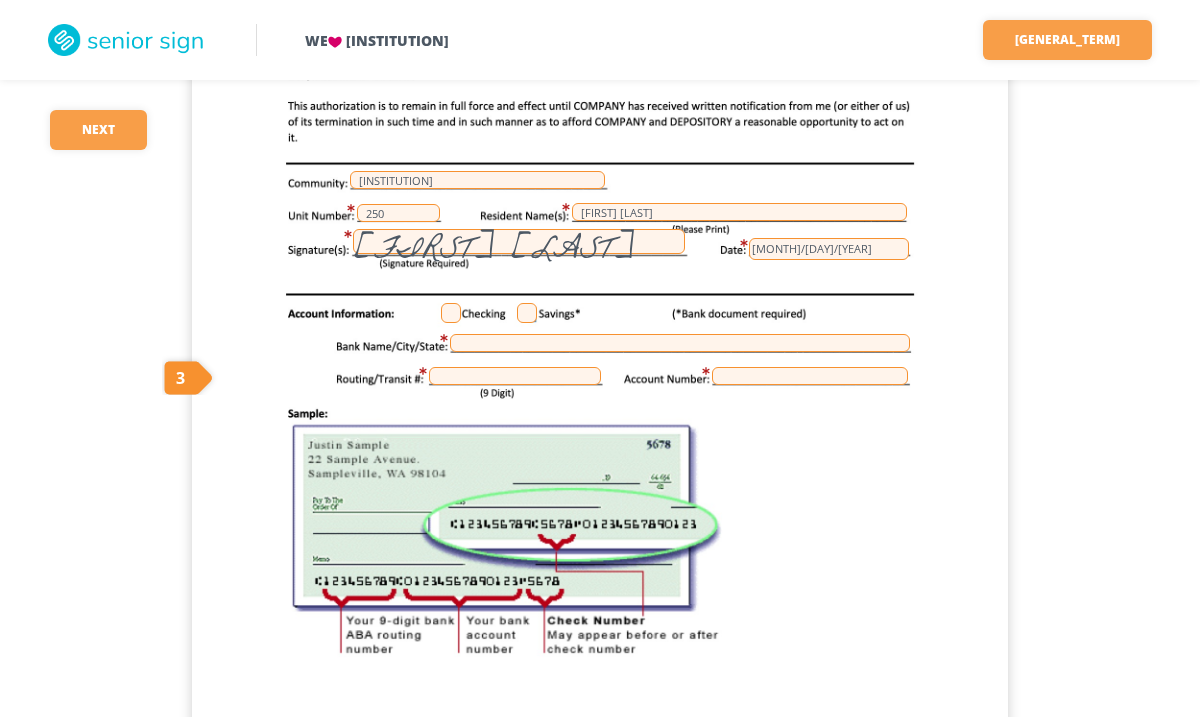 scroll, scrollTop: 346, scrollLeft: 0, axis: vertical 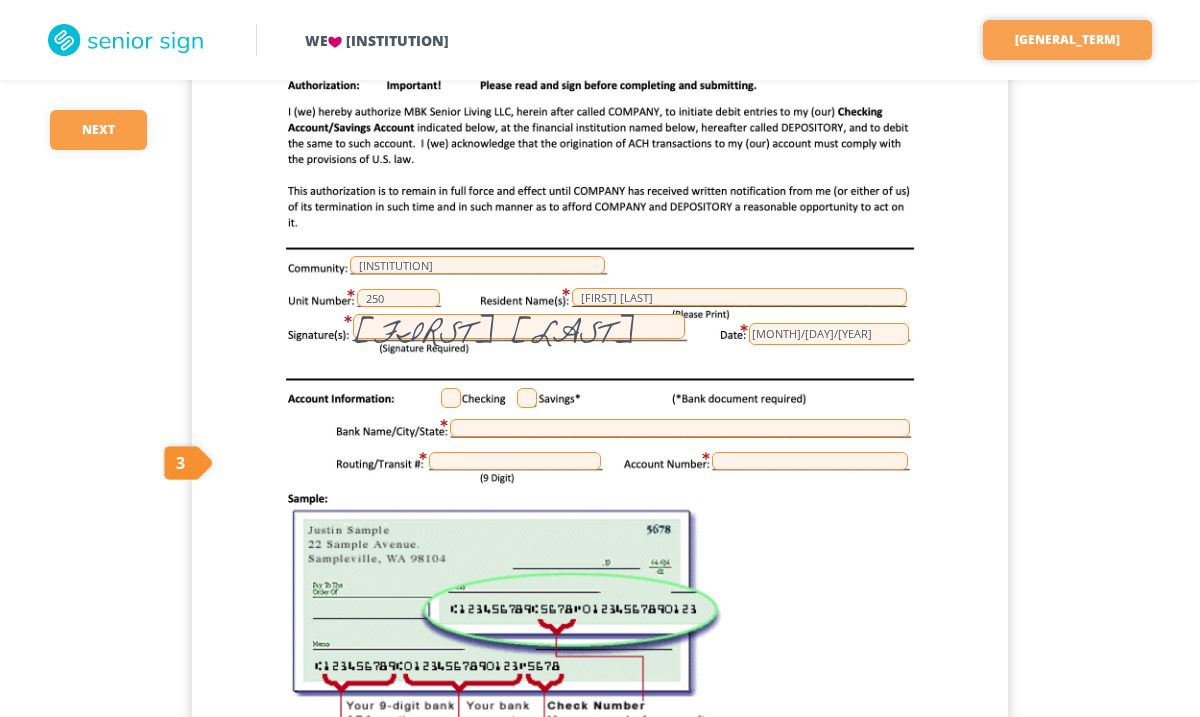 click on "[GENERAL_TERM]" at bounding box center (1067, 40) 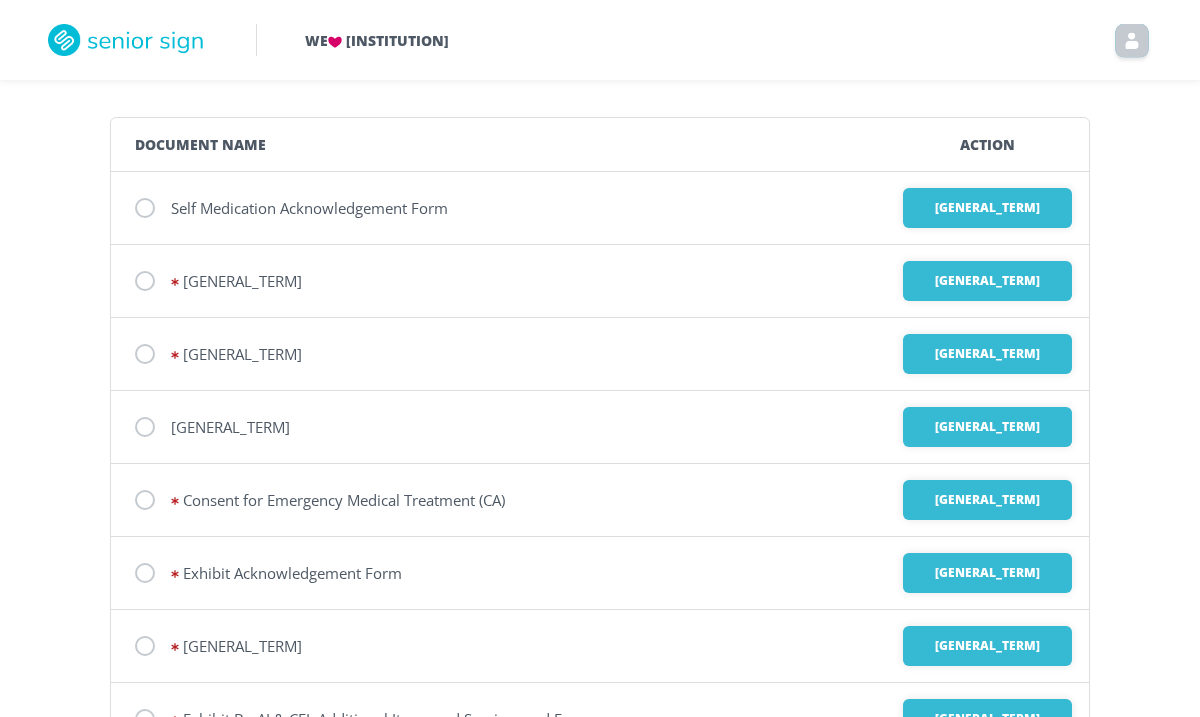 scroll, scrollTop: 124, scrollLeft: 0, axis: vertical 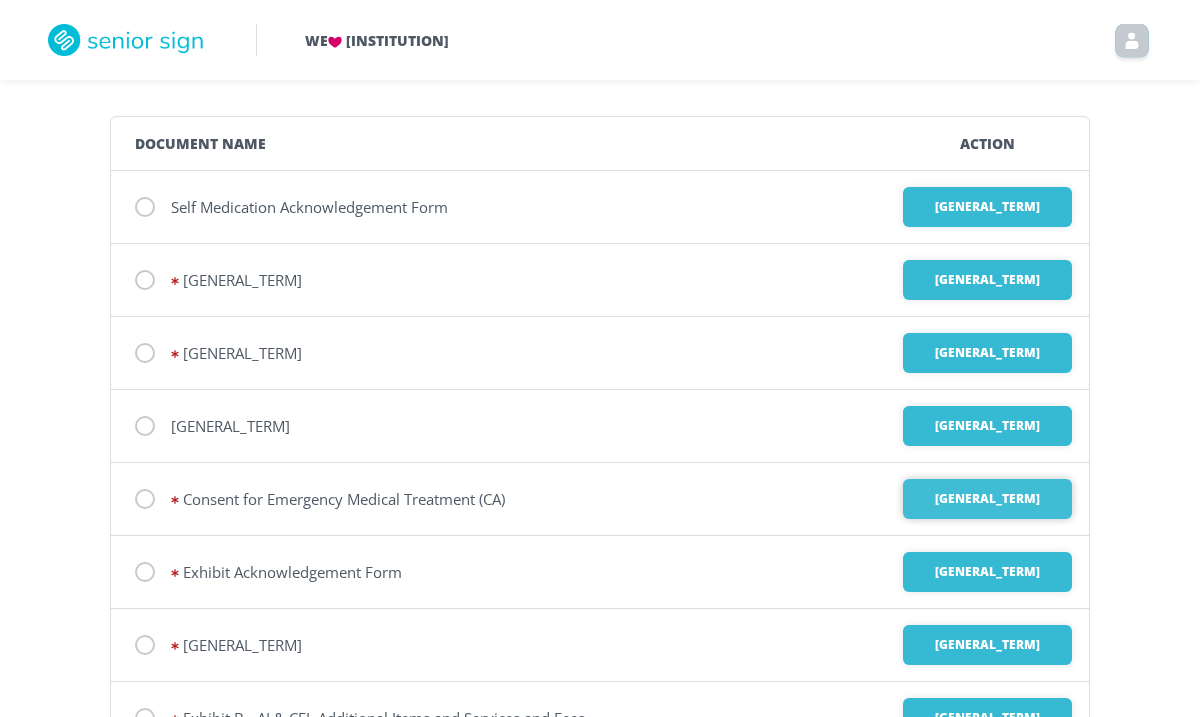 click on "[GENERAL_TERM]" at bounding box center [987, 207] 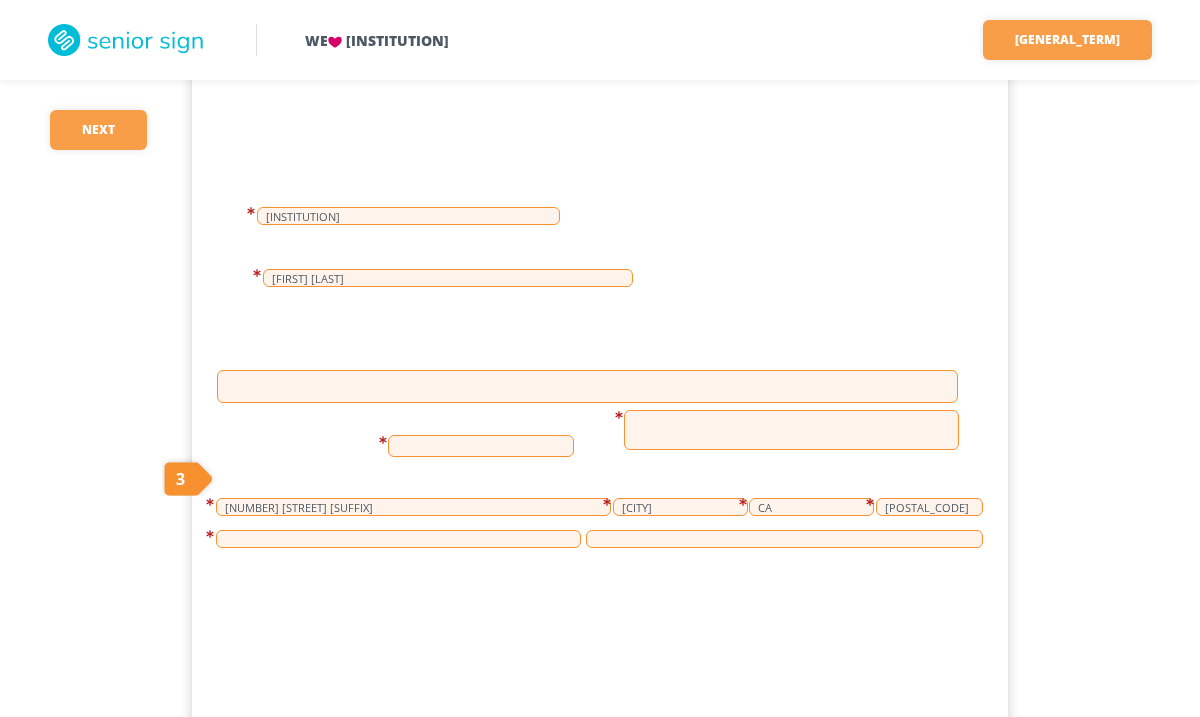 scroll, scrollTop: 84, scrollLeft: 0, axis: vertical 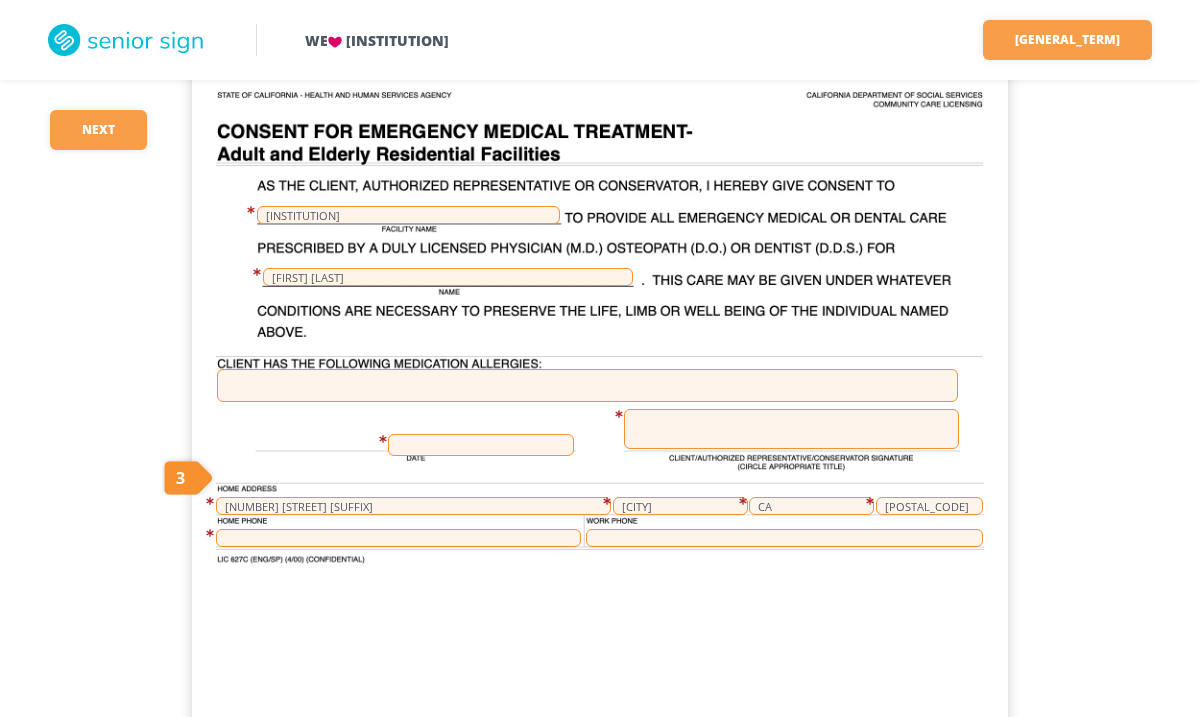 click at bounding box center (481, 445) 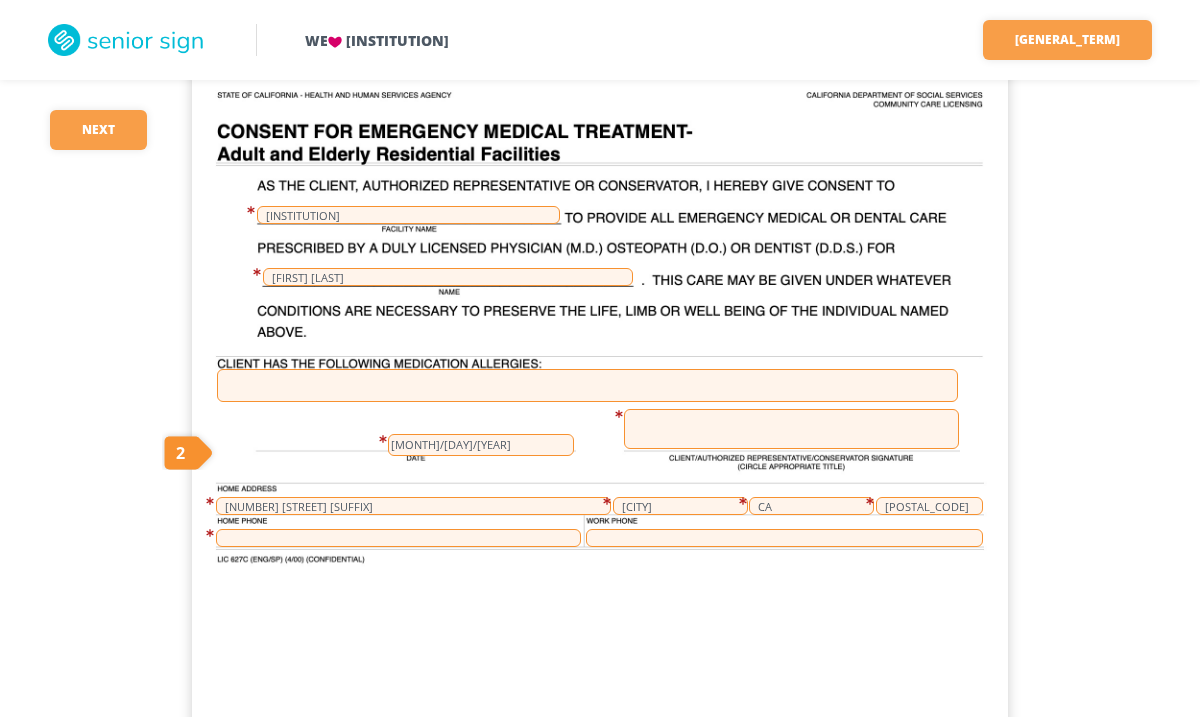 click at bounding box center [791, 429] 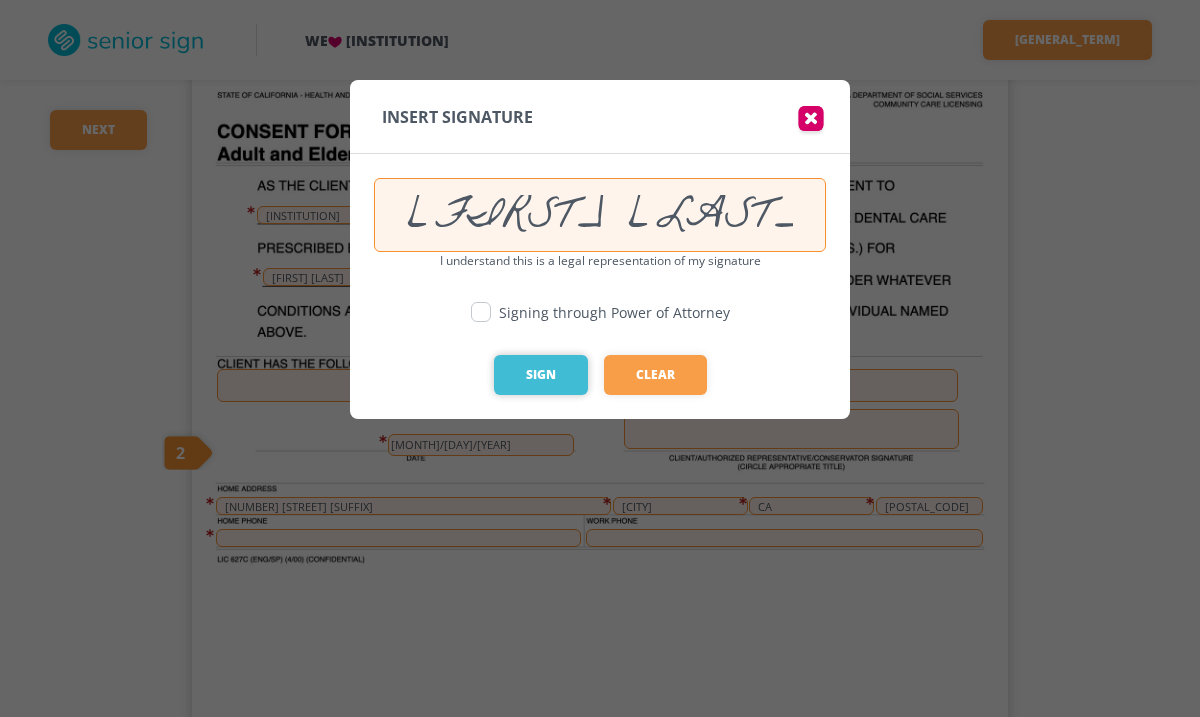 click on "Sign" at bounding box center [541, 375] 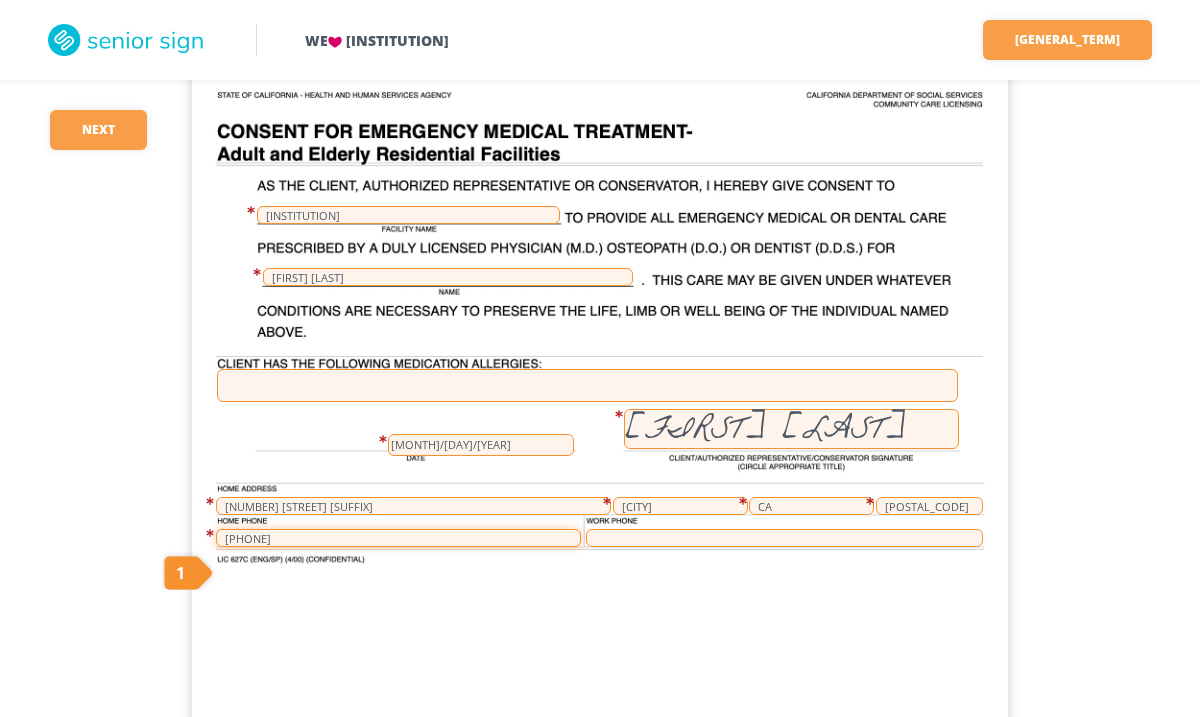 click on "[PHONE]" at bounding box center (398, 538) 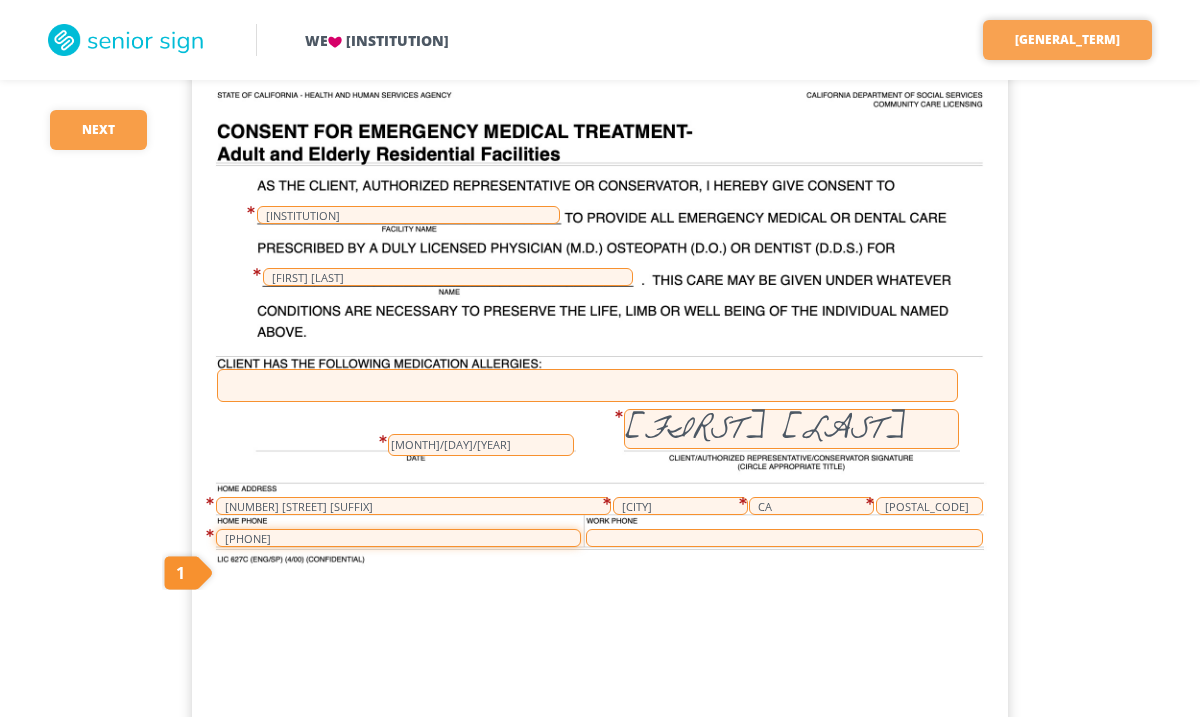 type on "[PHONE]" 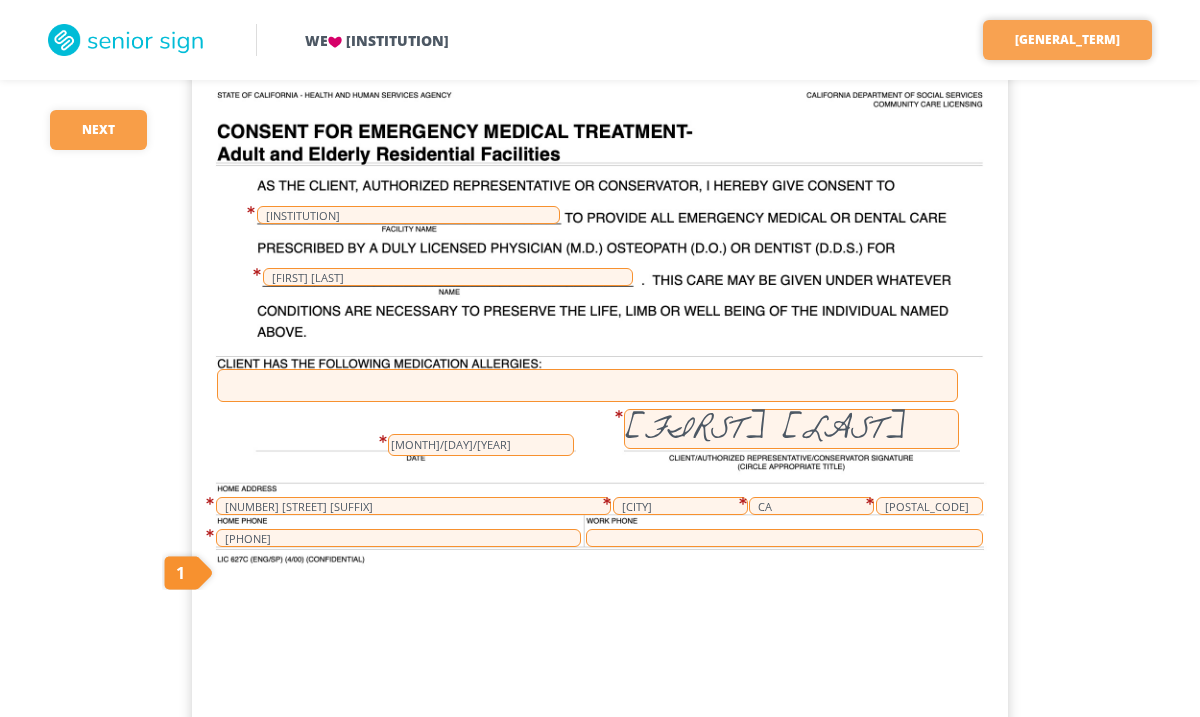 click on "[GENERAL_TERM]" at bounding box center [800, 40] 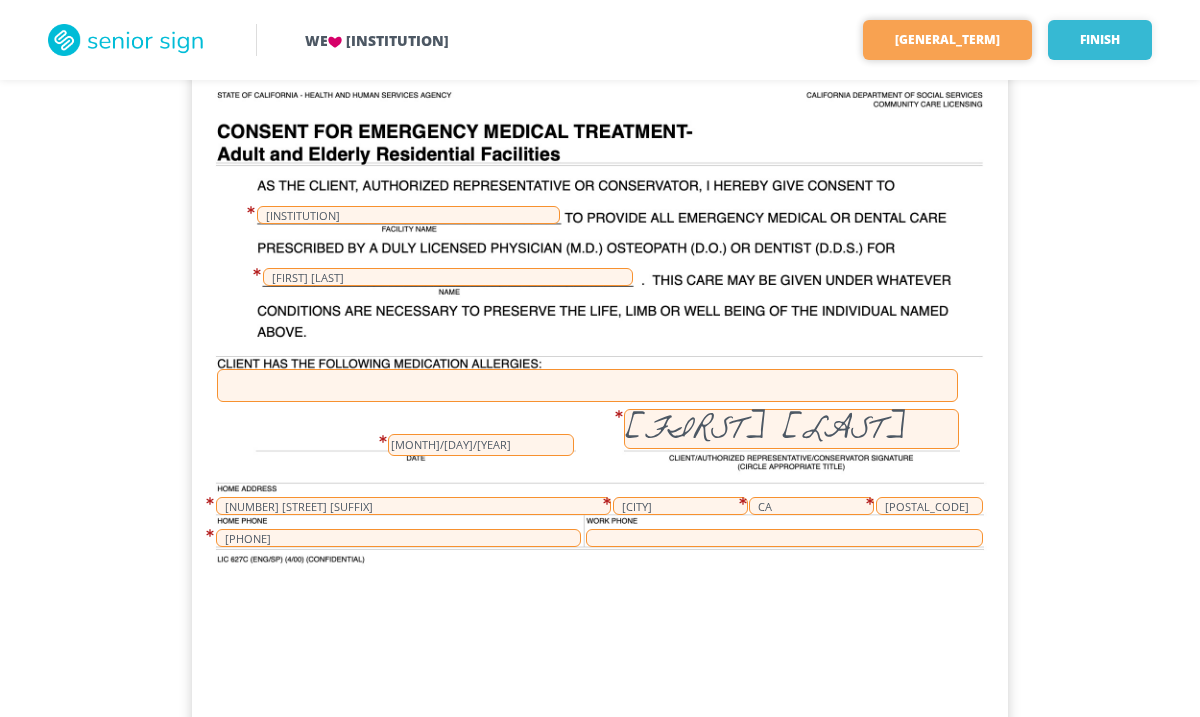 click on "[GENERAL_TERM]" at bounding box center (947, 40) 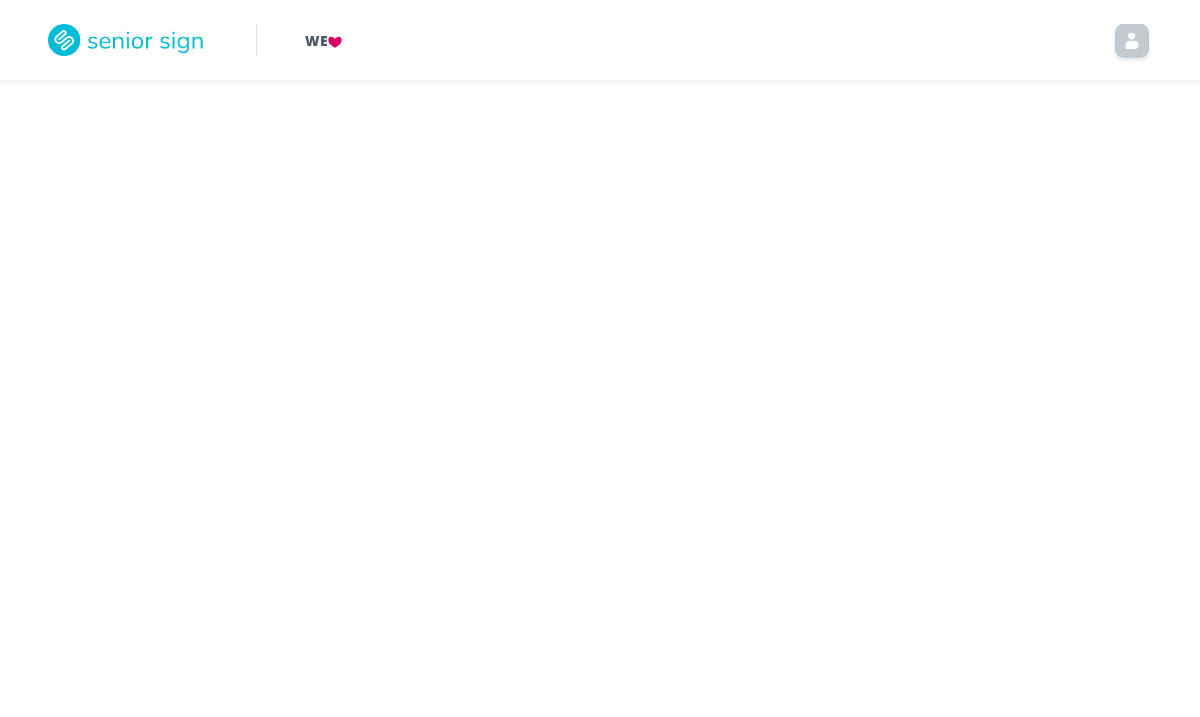 scroll, scrollTop: 0, scrollLeft: 0, axis: both 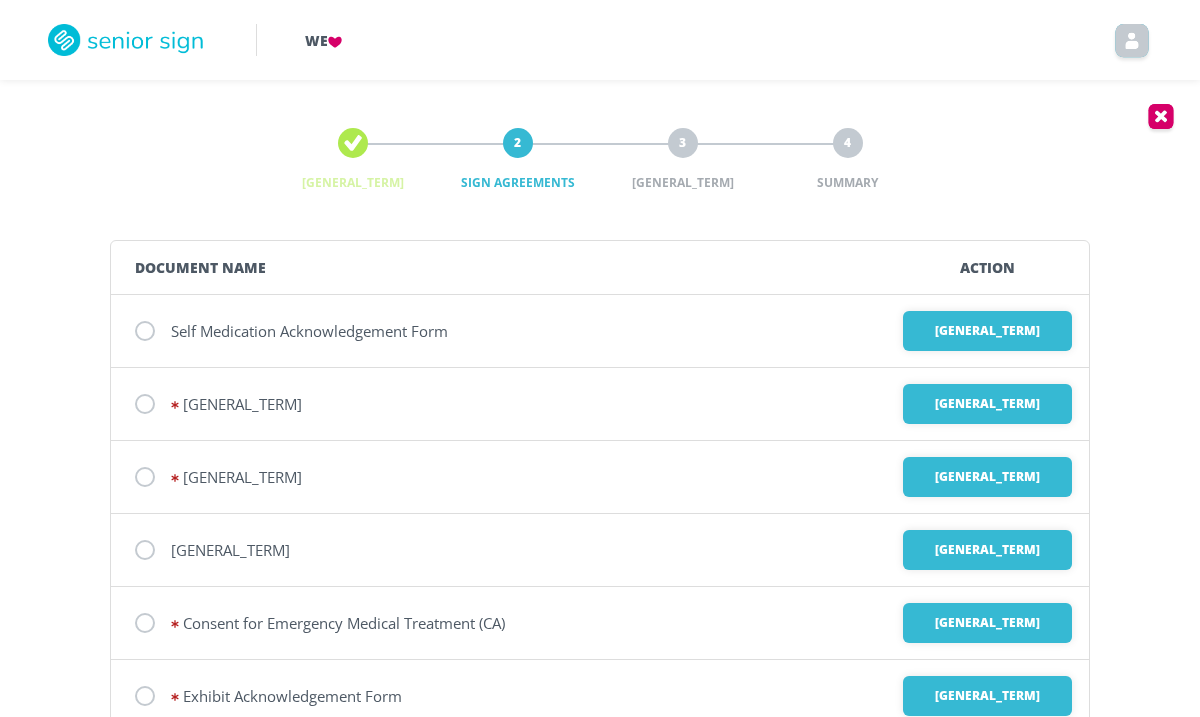 click on "We" at bounding box center [728, 40] 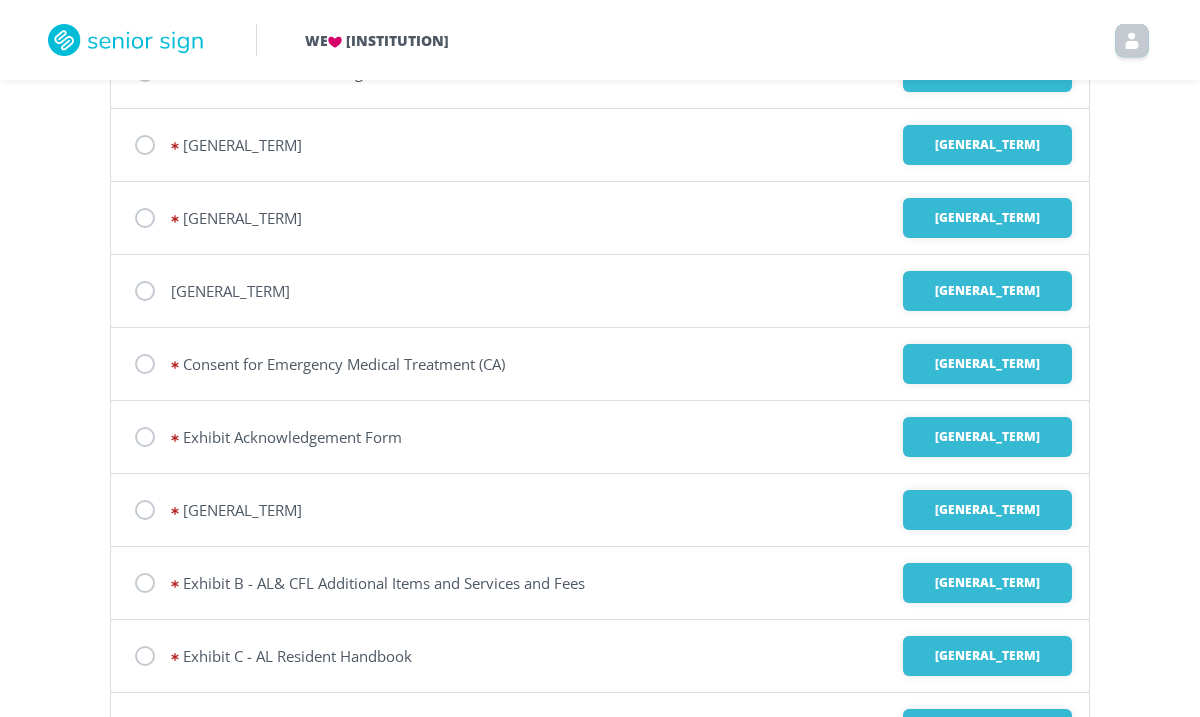 scroll, scrollTop: 260, scrollLeft: 0, axis: vertical 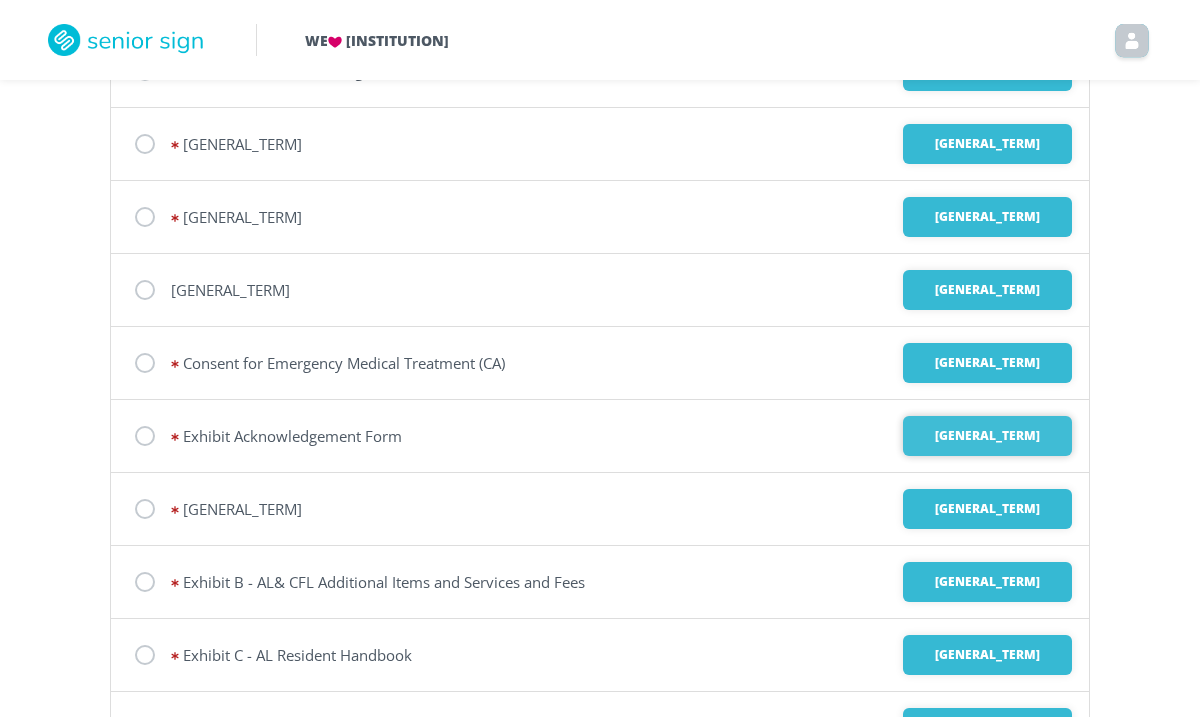 click on "[GENERAL_TERM]" at bounding box center (987, 71) 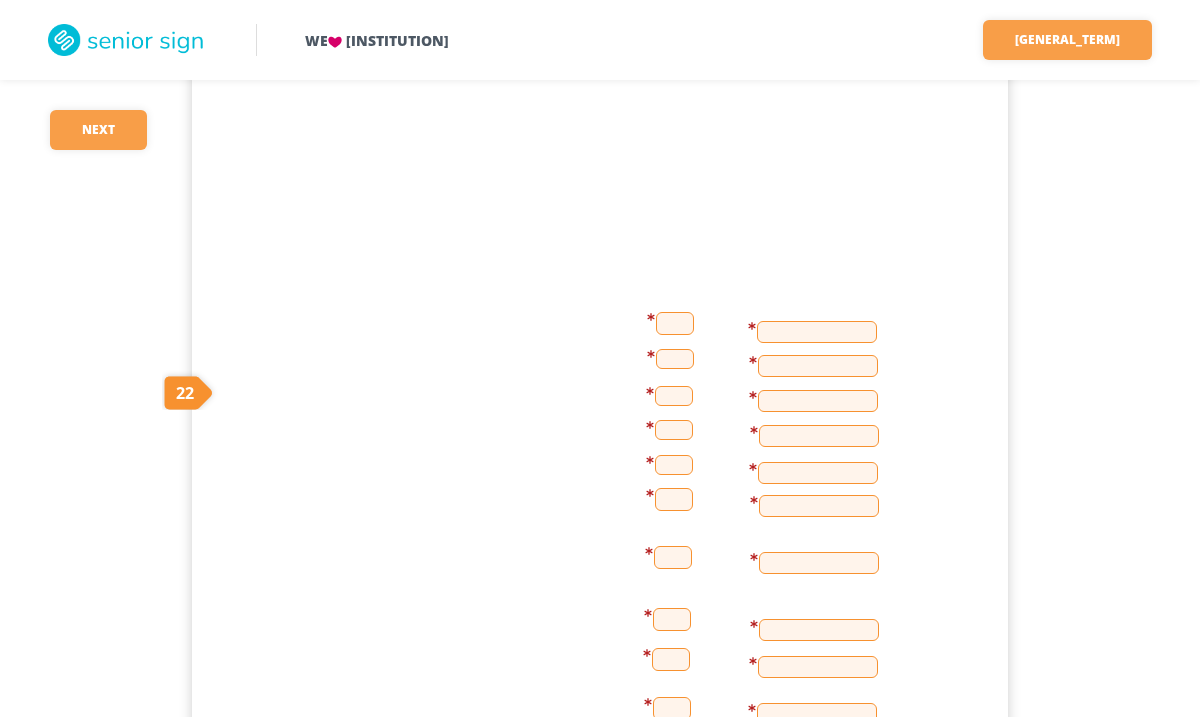 scroll, scrollTop: 108, scrollLeft: 0, axis: vertical 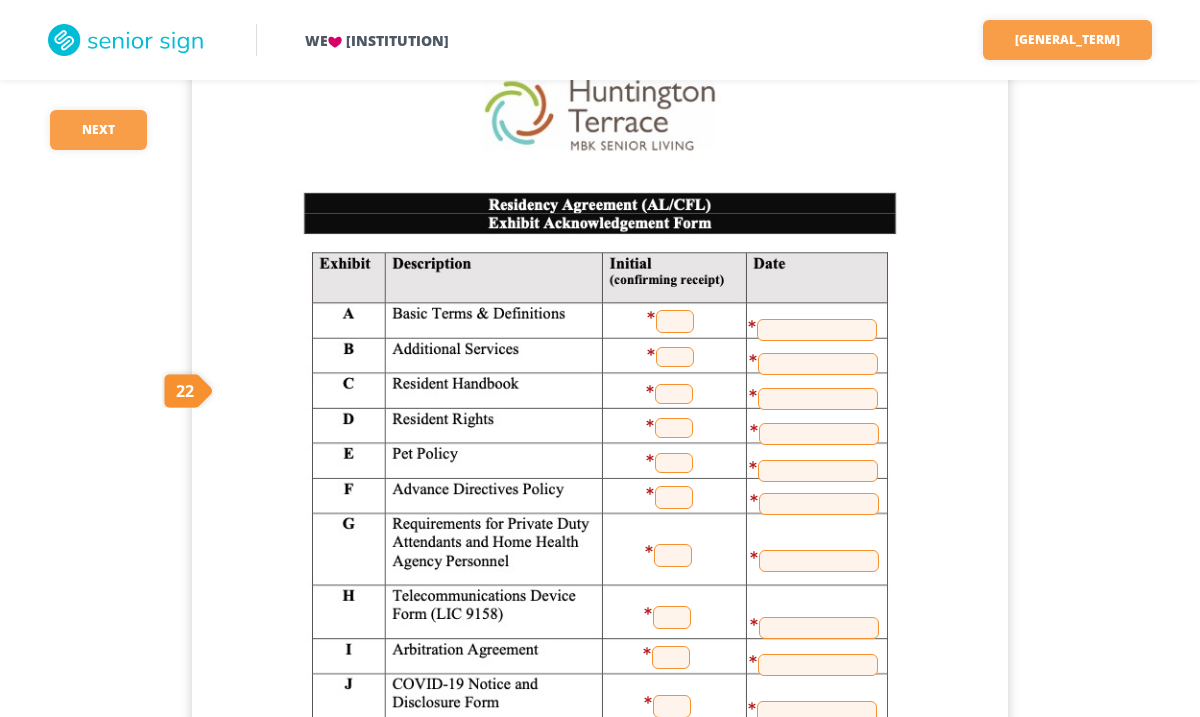 click at bounding box center [675, 321] 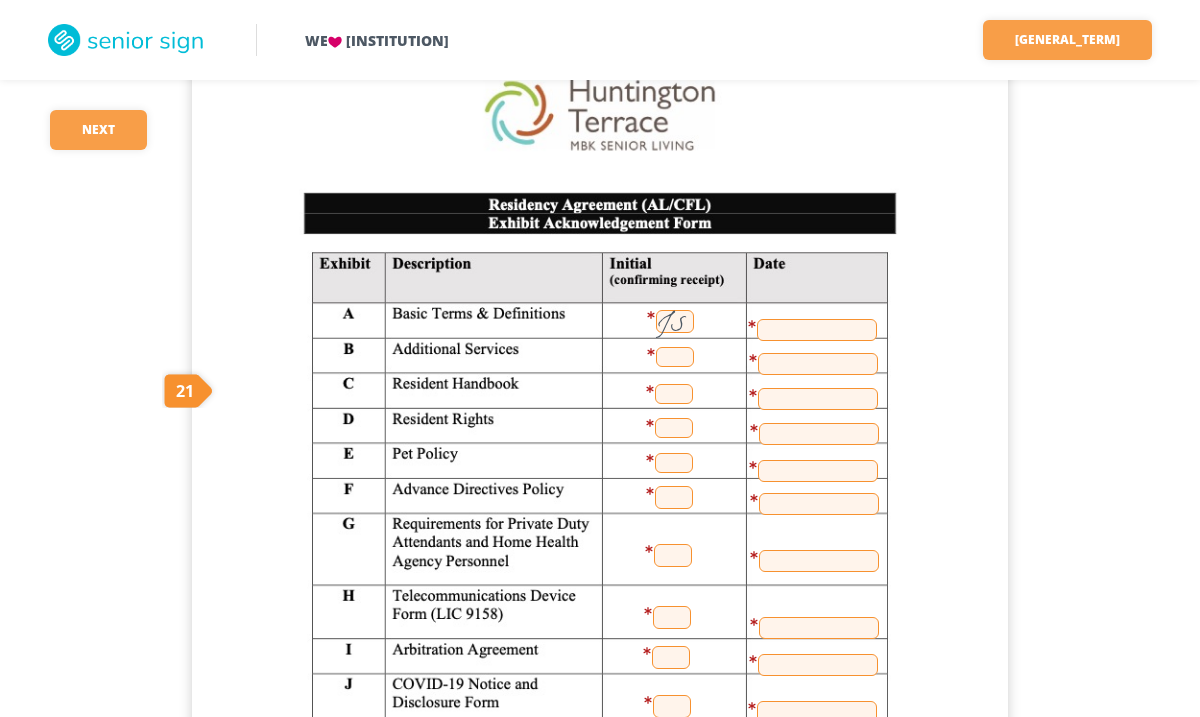 click on "JS" at bounding box center (675, 321) 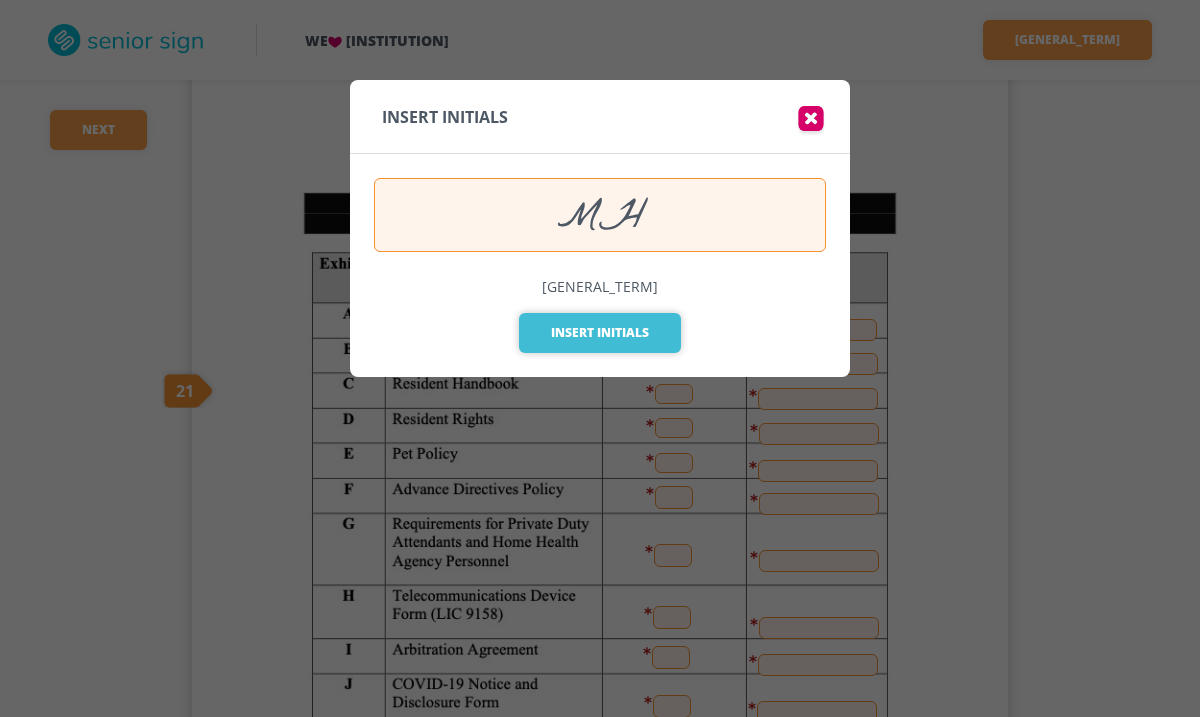 type on "MH" 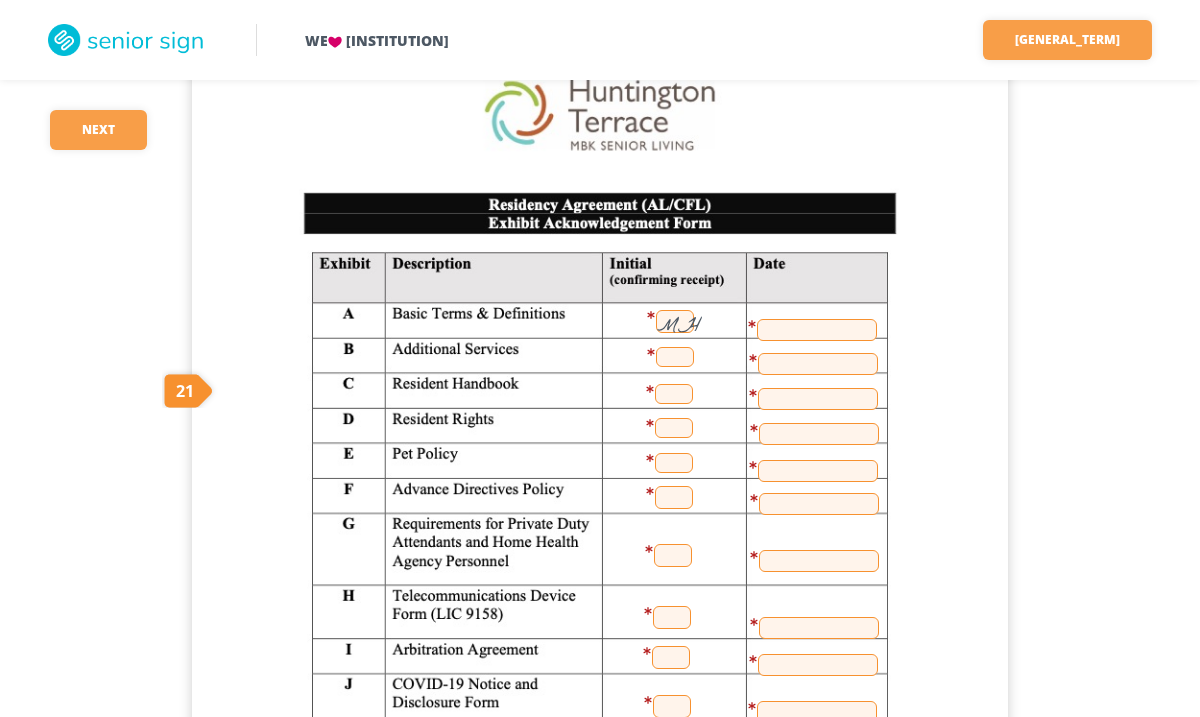 click at bounding box center (817, 330) 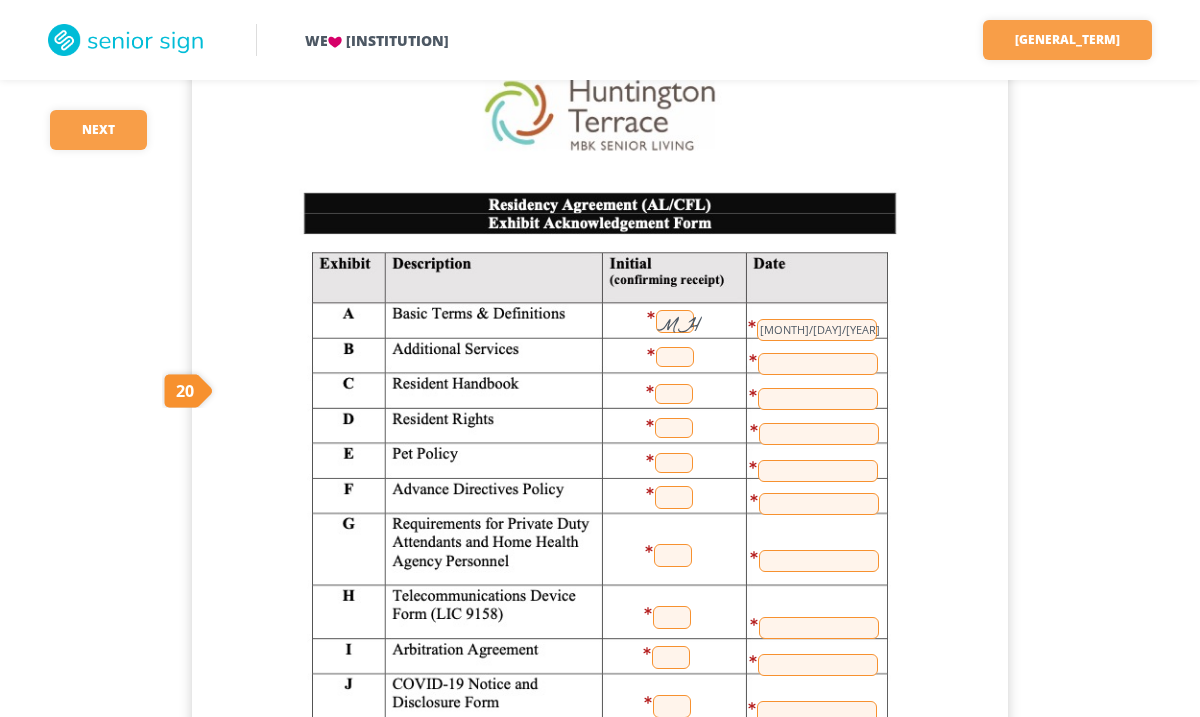 click at bounding box center (675, 357) 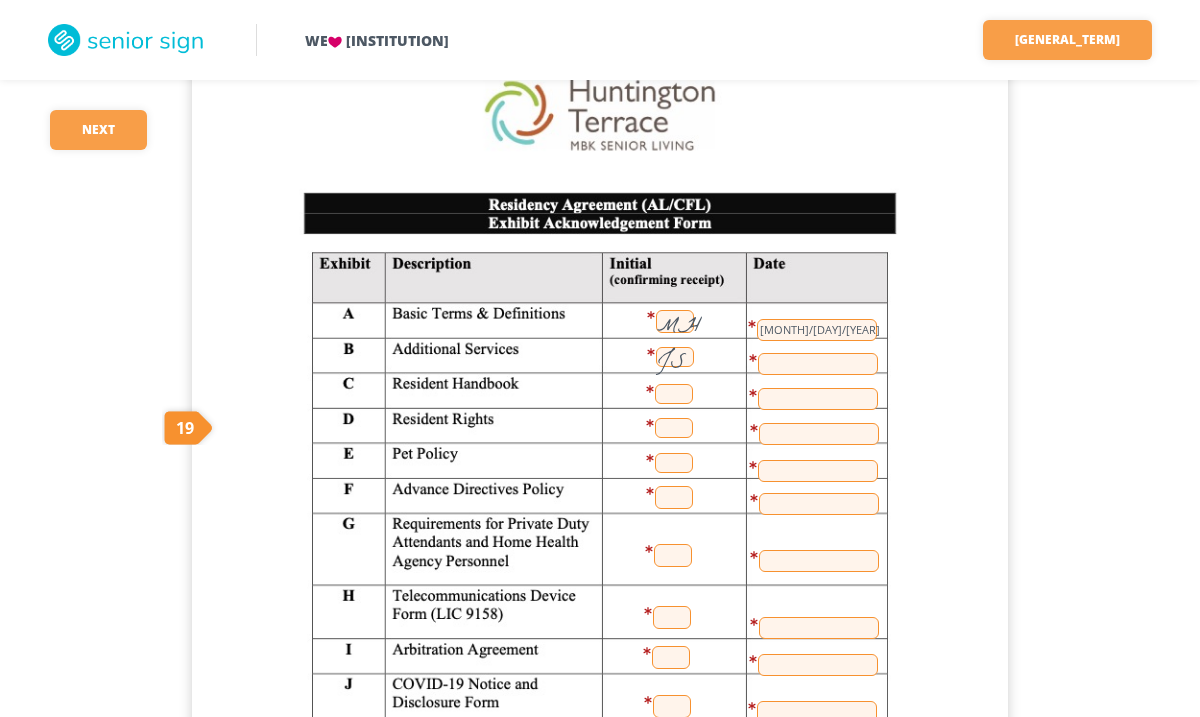 click at bounding box center (818, 364) 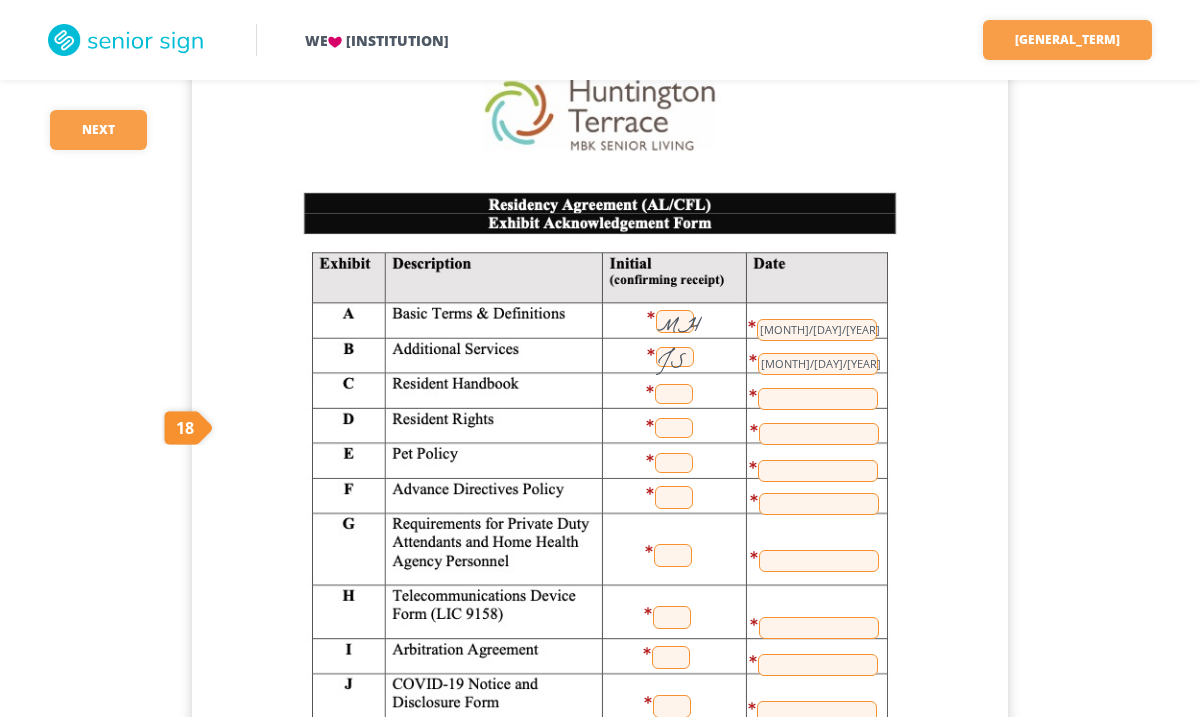click at bounding box center [674, 394] 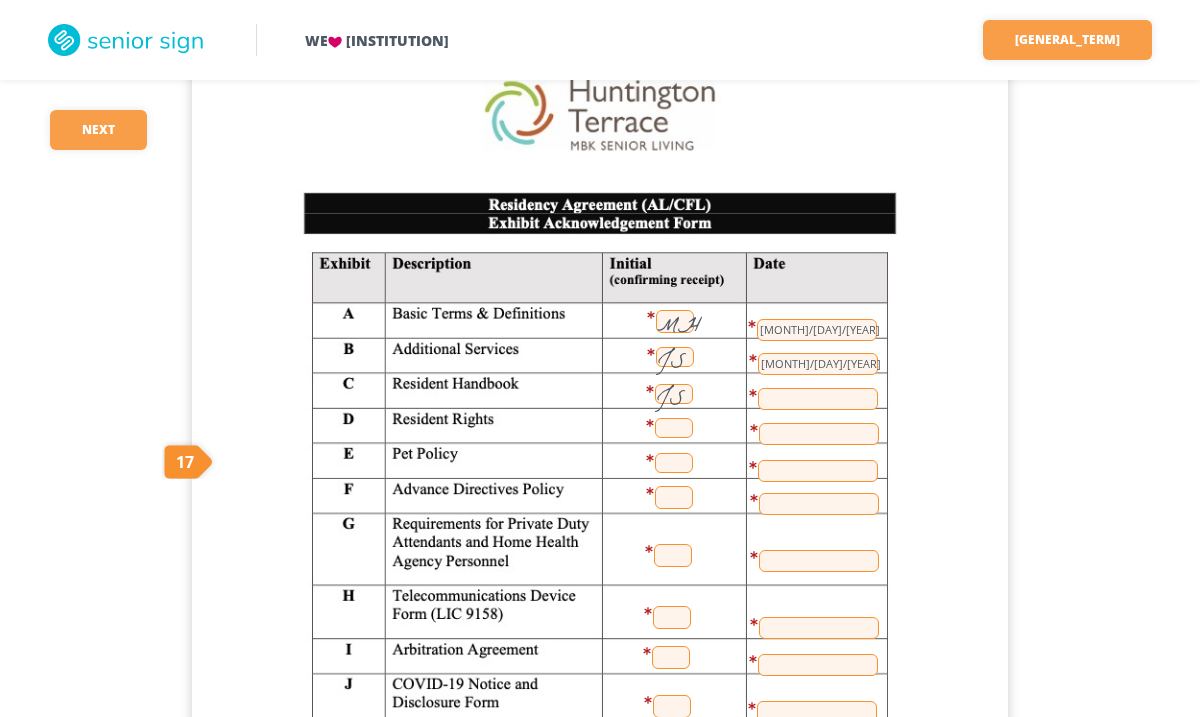 click at bounding box center [818, 399] 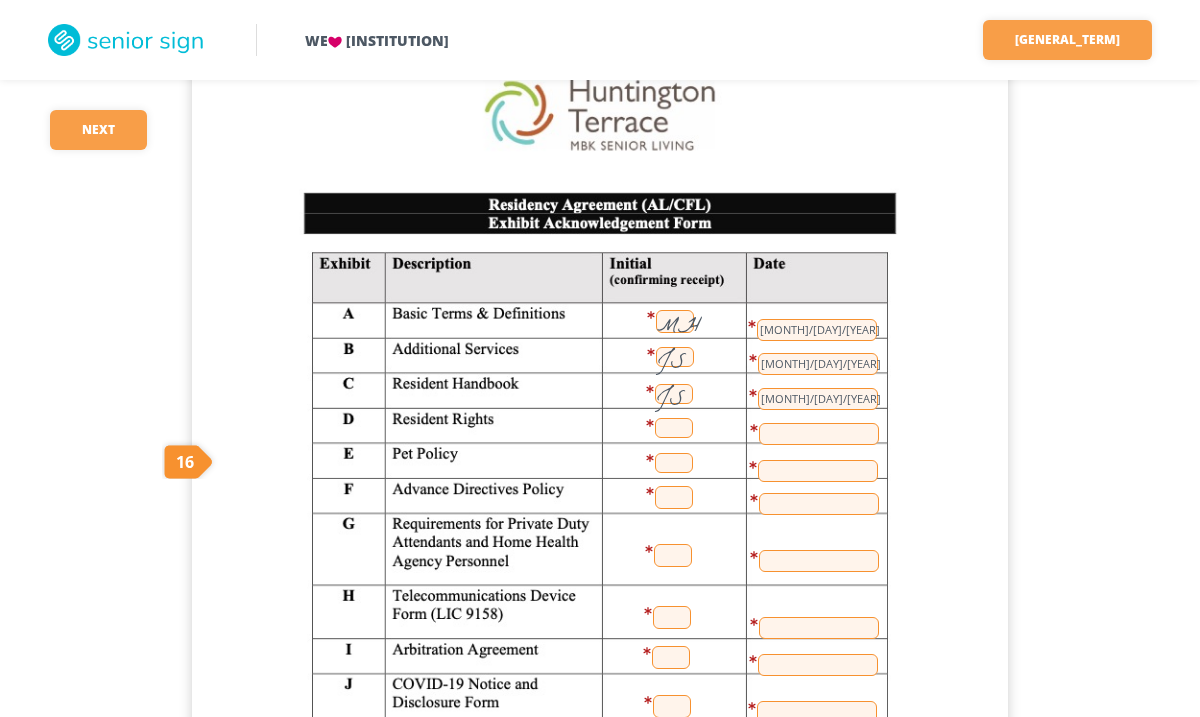 click on "JS" at bounding box center (675, 357) 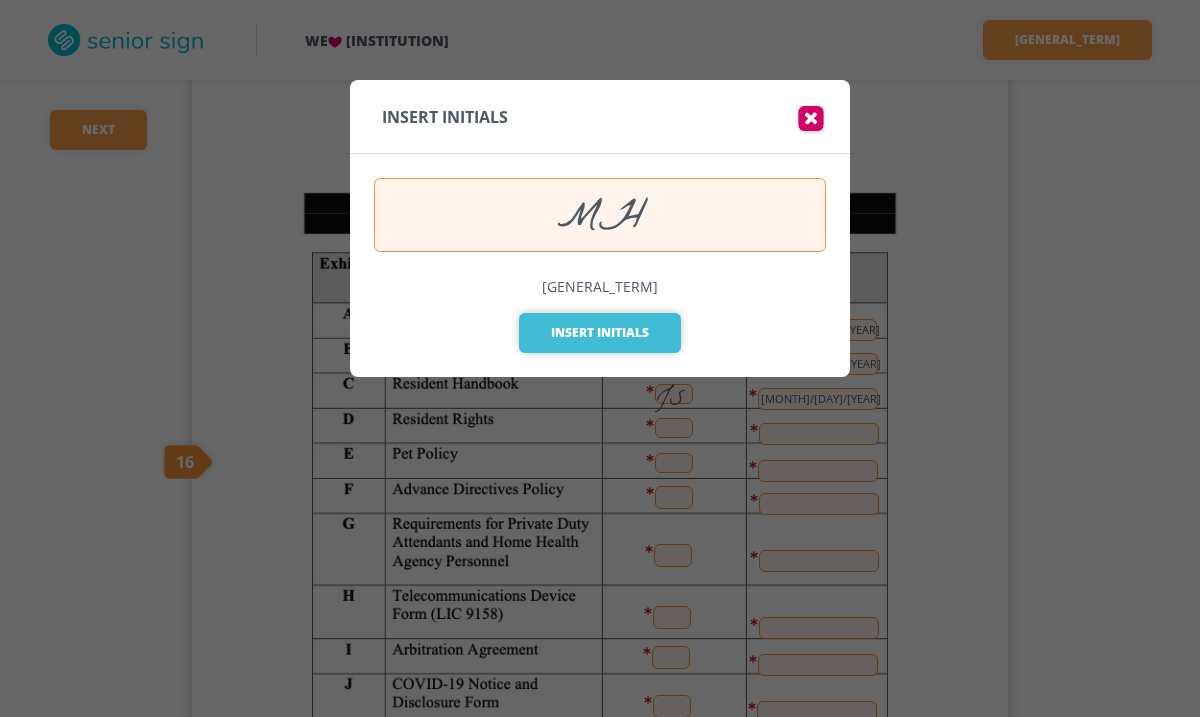 type on "MH" 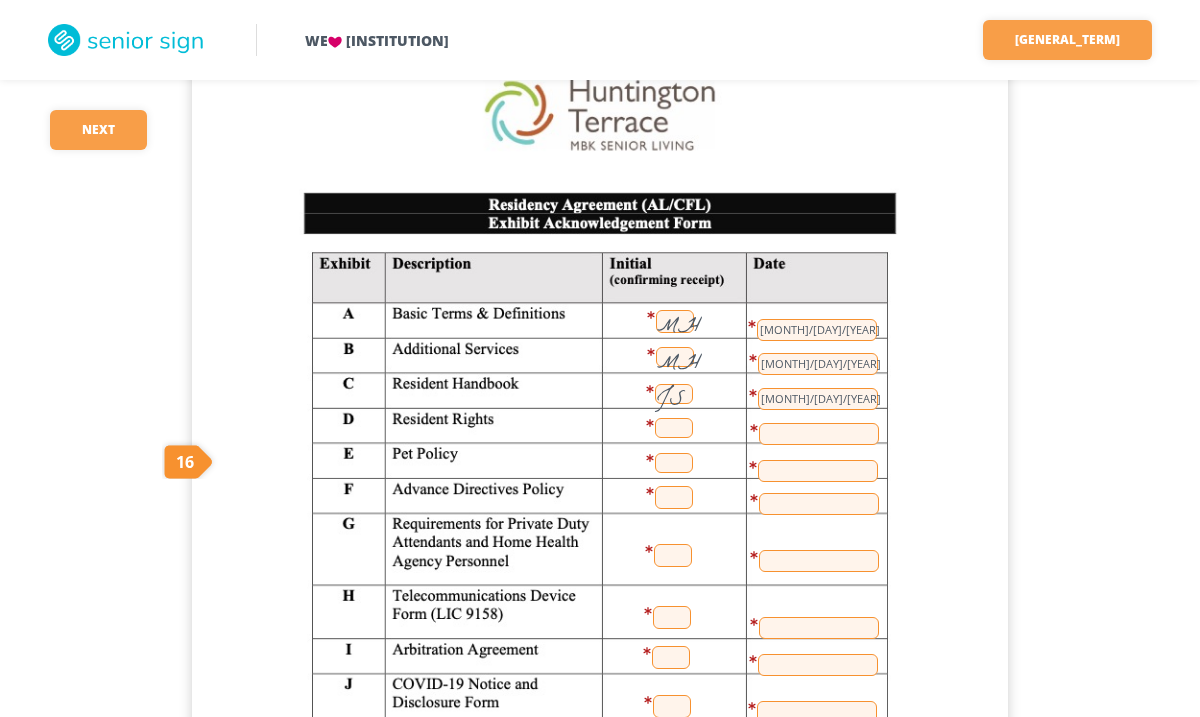 click on "JS" at bounding box center (674, 394) 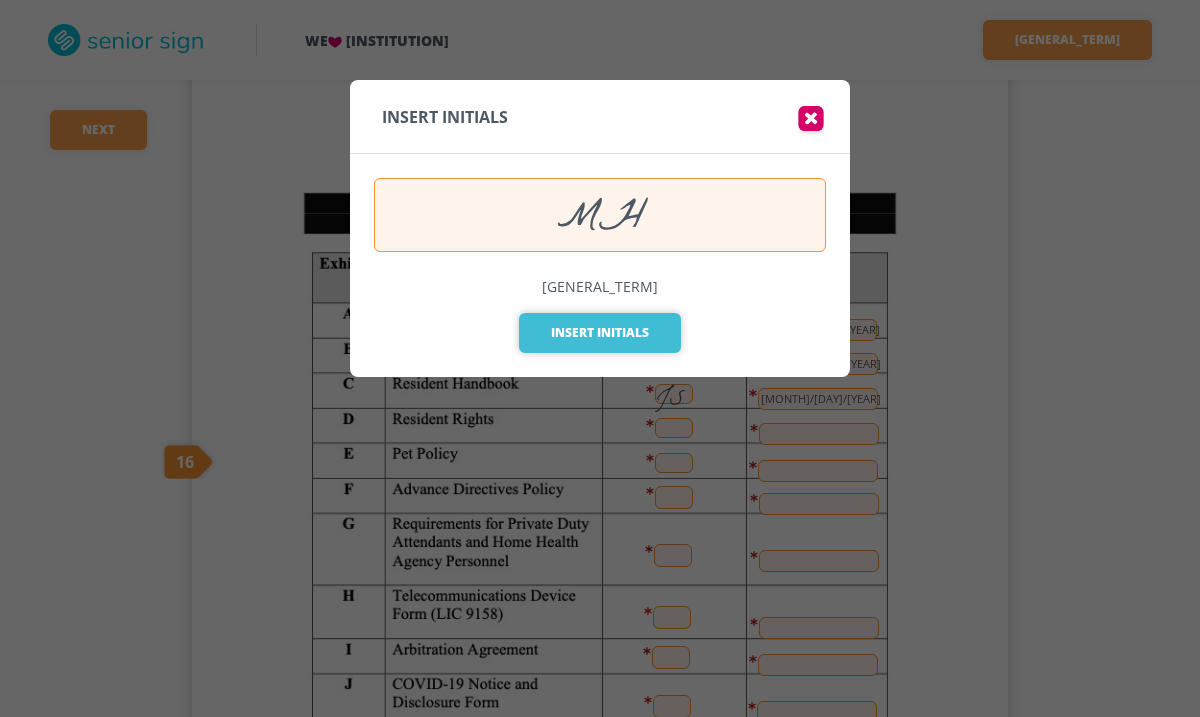 type on "MH" 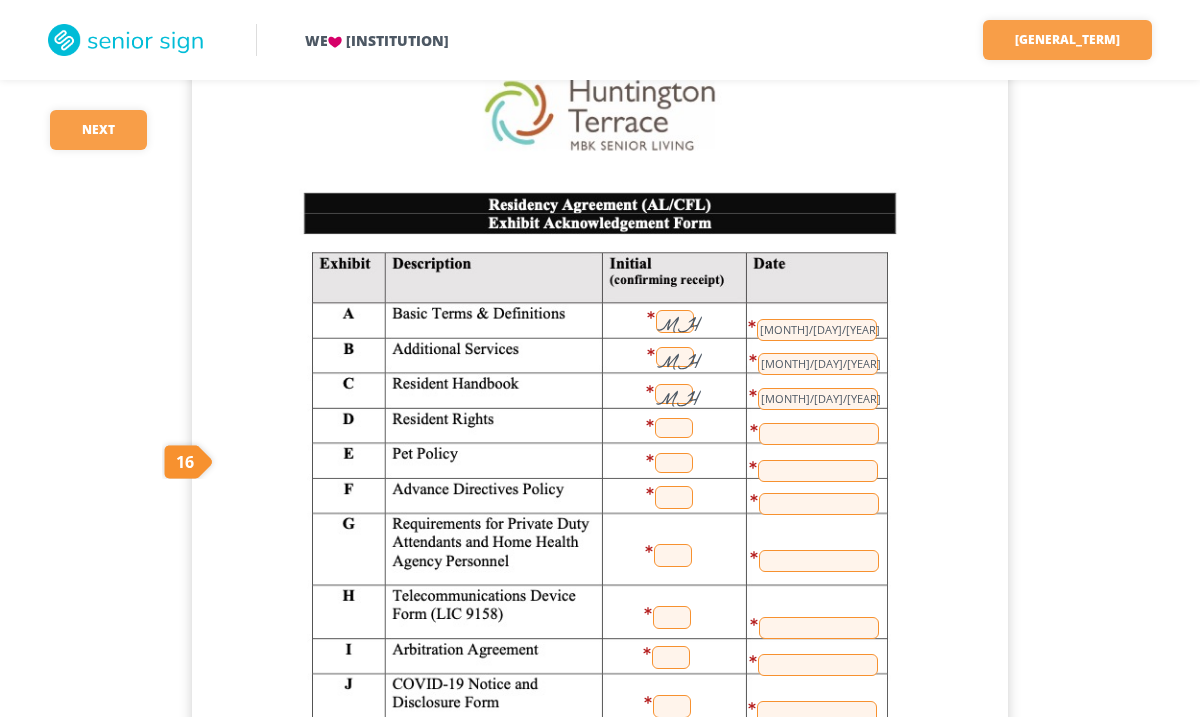 click at bounding box center [674, 428] 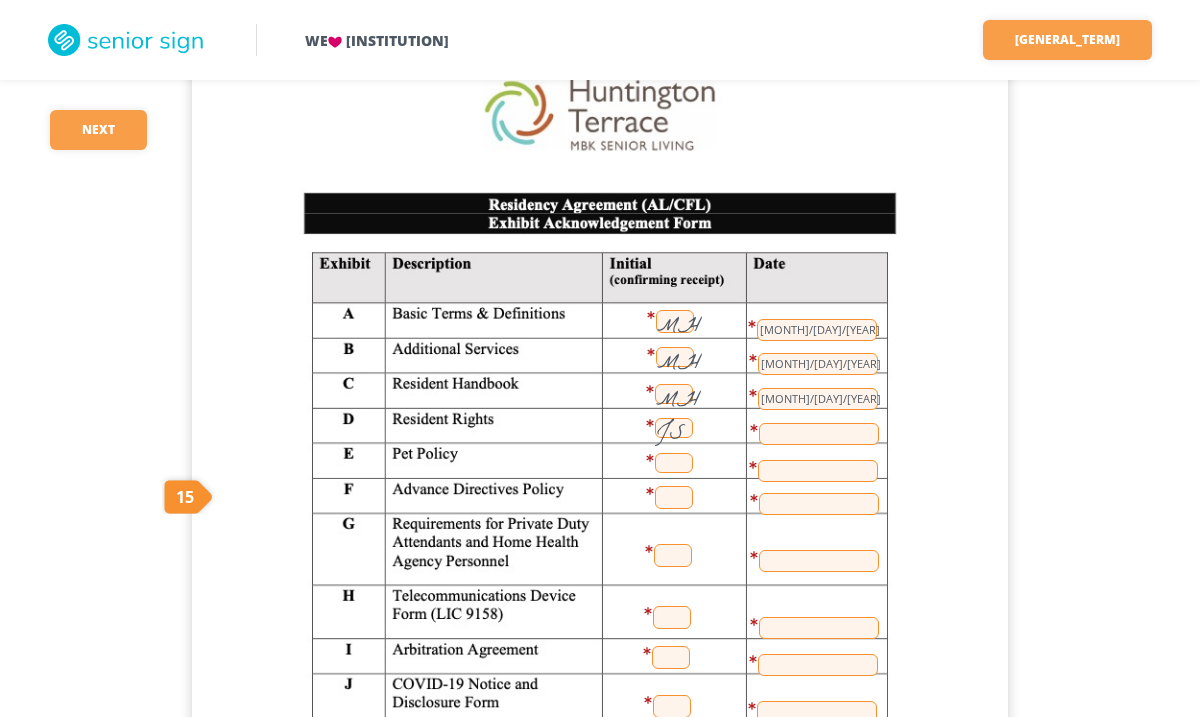 click on "JS" at bounding box center (674, 428) 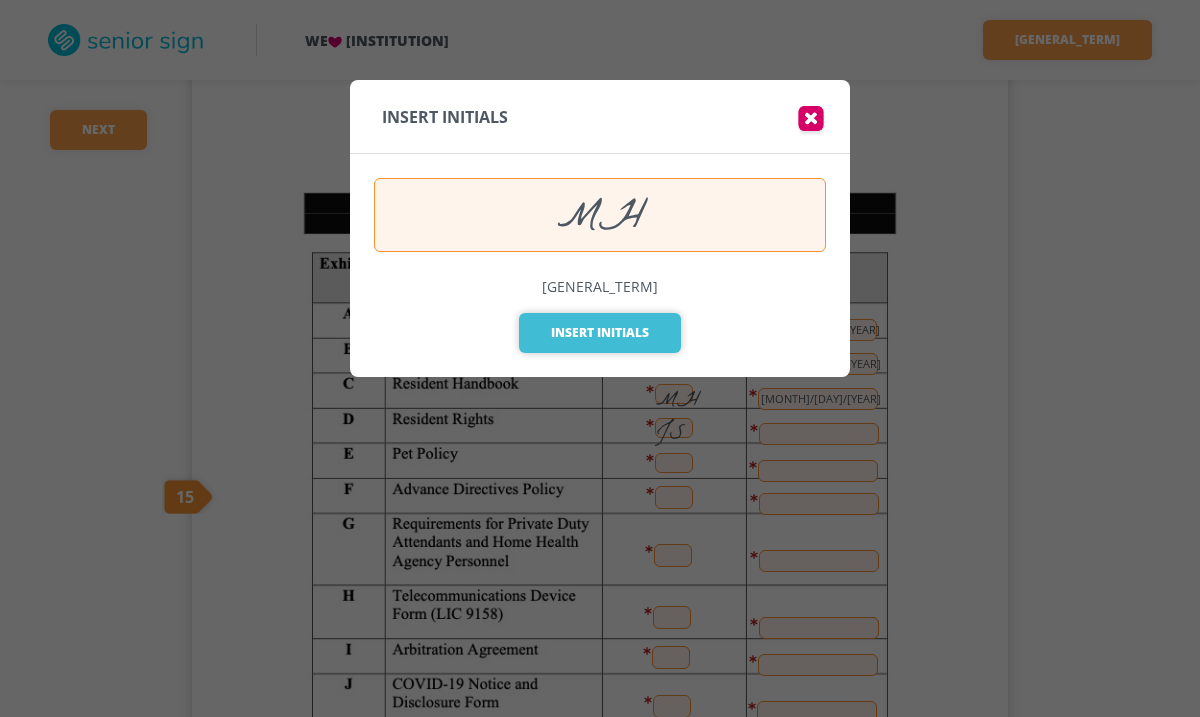 type on "MH" 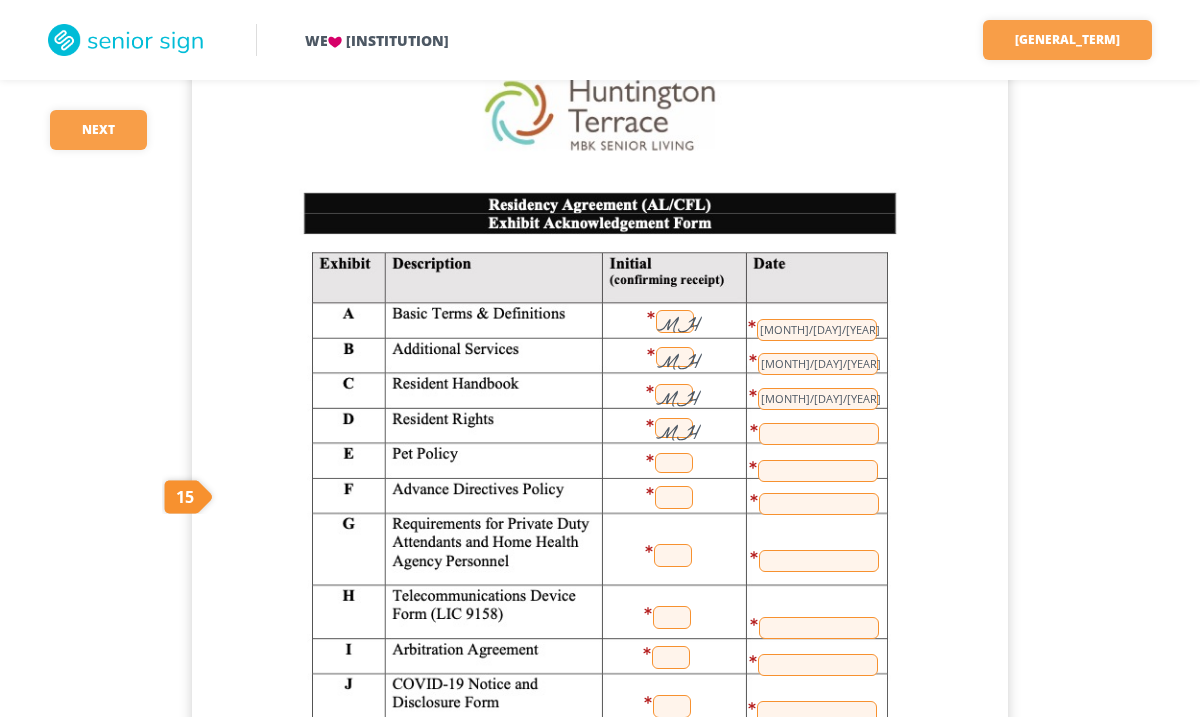 click at bounding box center [674, 463] 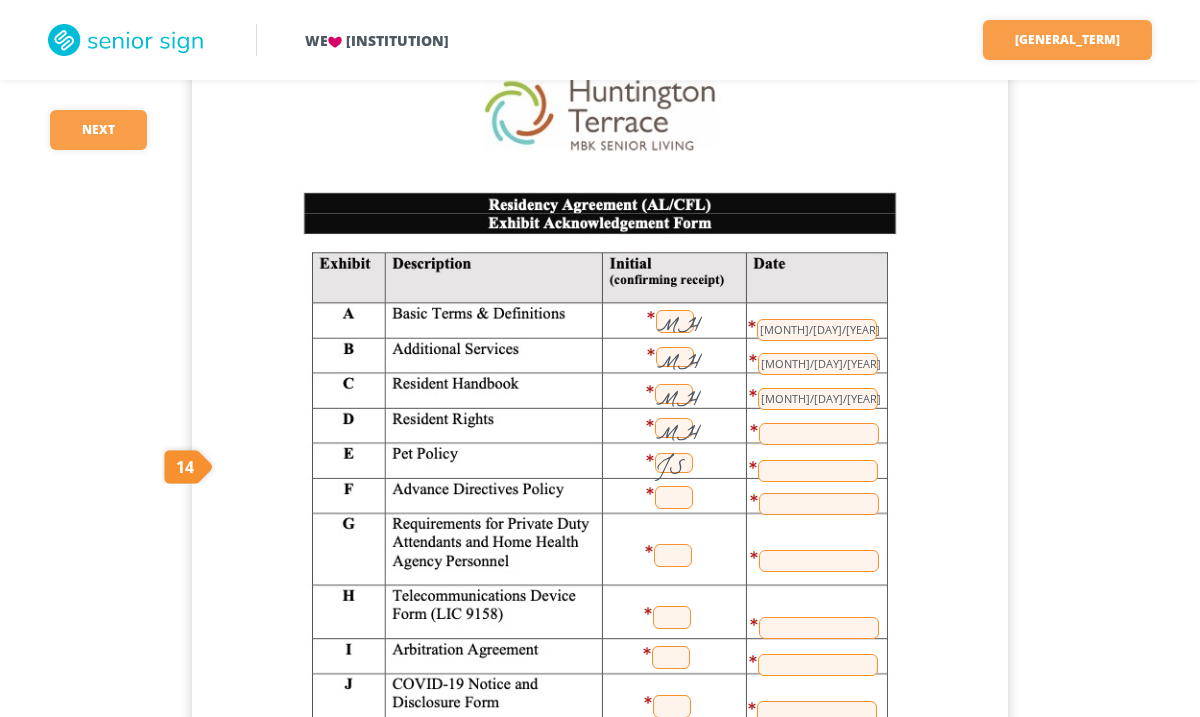 click on "JS" at bounding box center [674, 463] 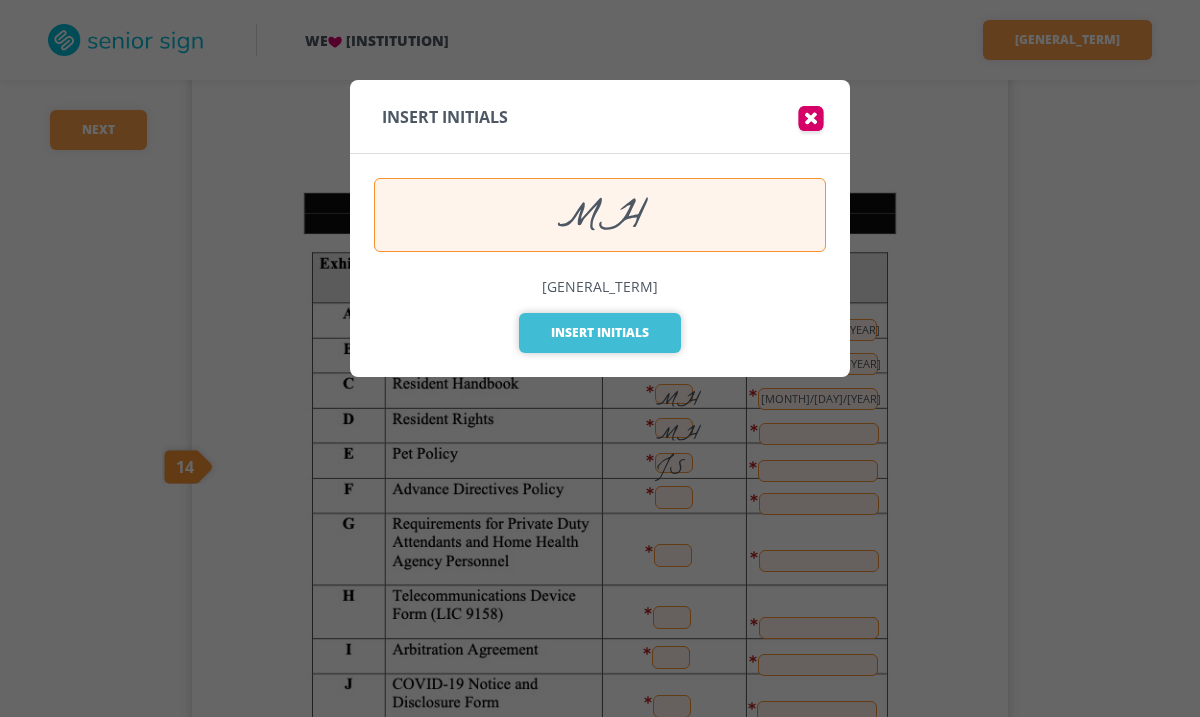 type on "MH" 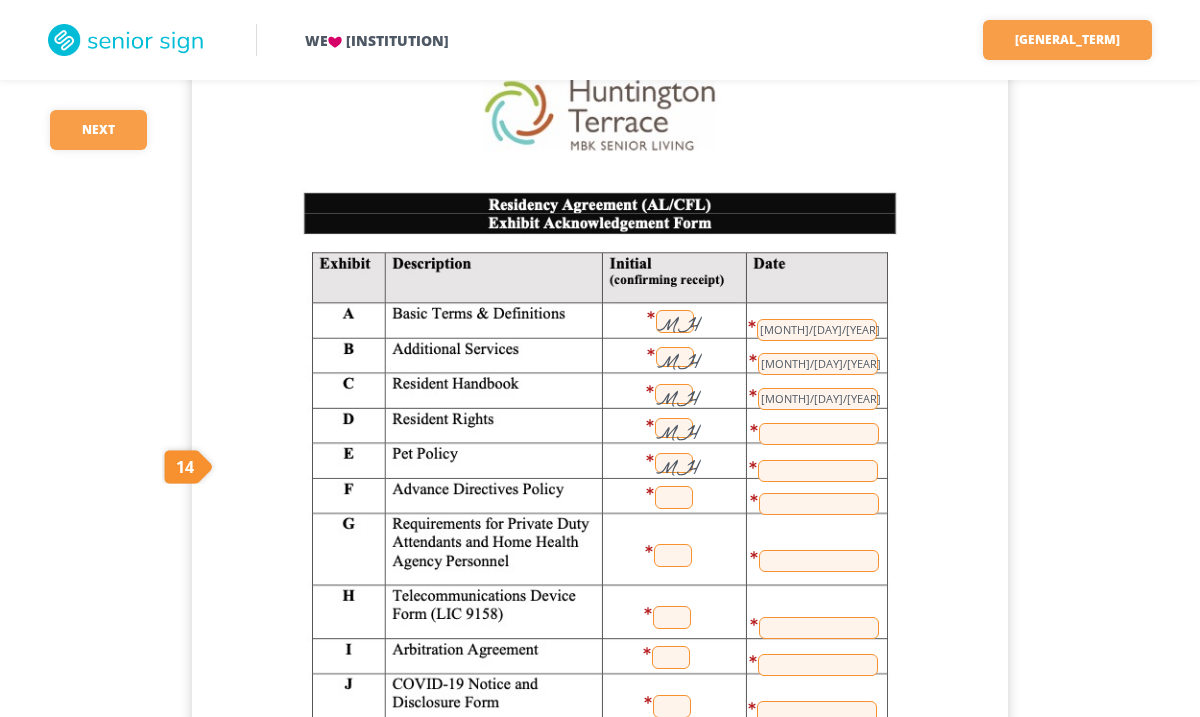 click at bounding box center [674, 497] 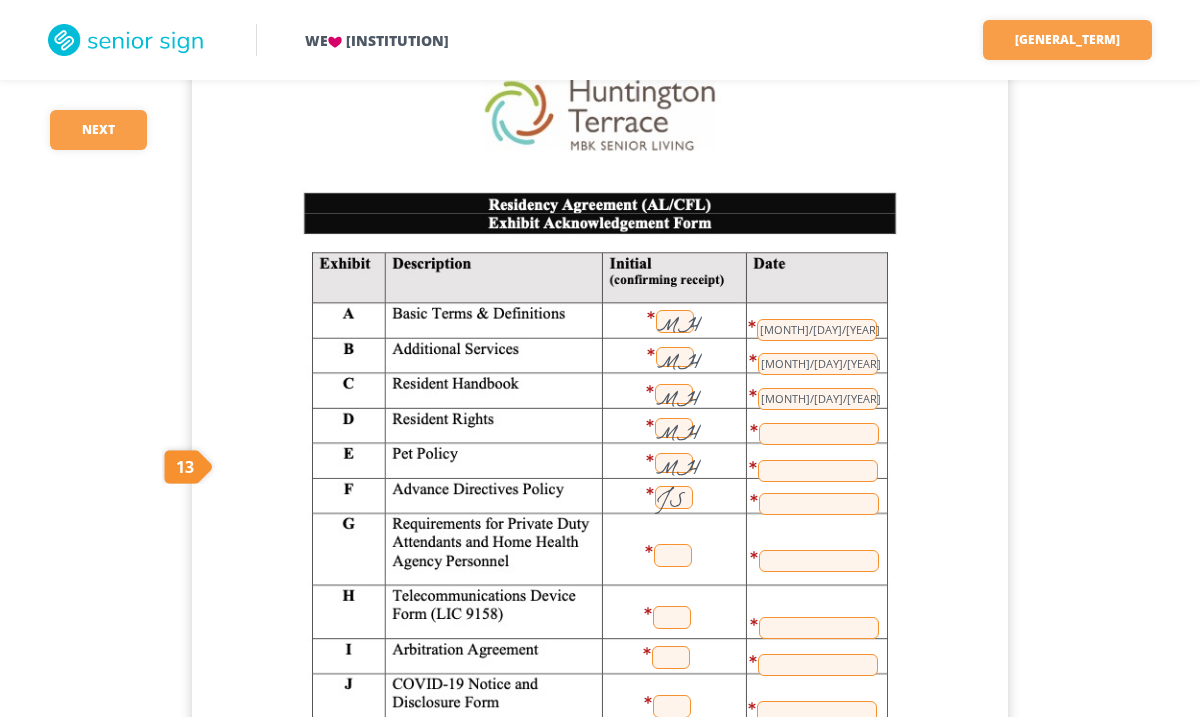 click on "JS" at bounding box center (674, 497) 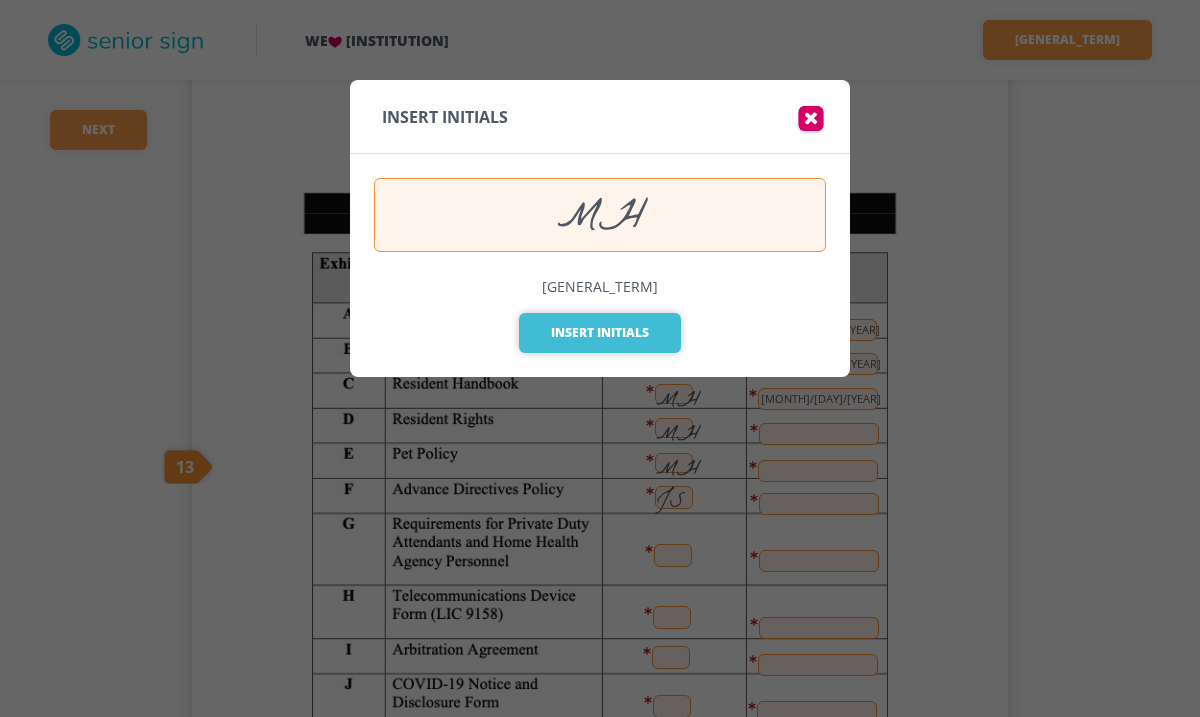 type on "MH" 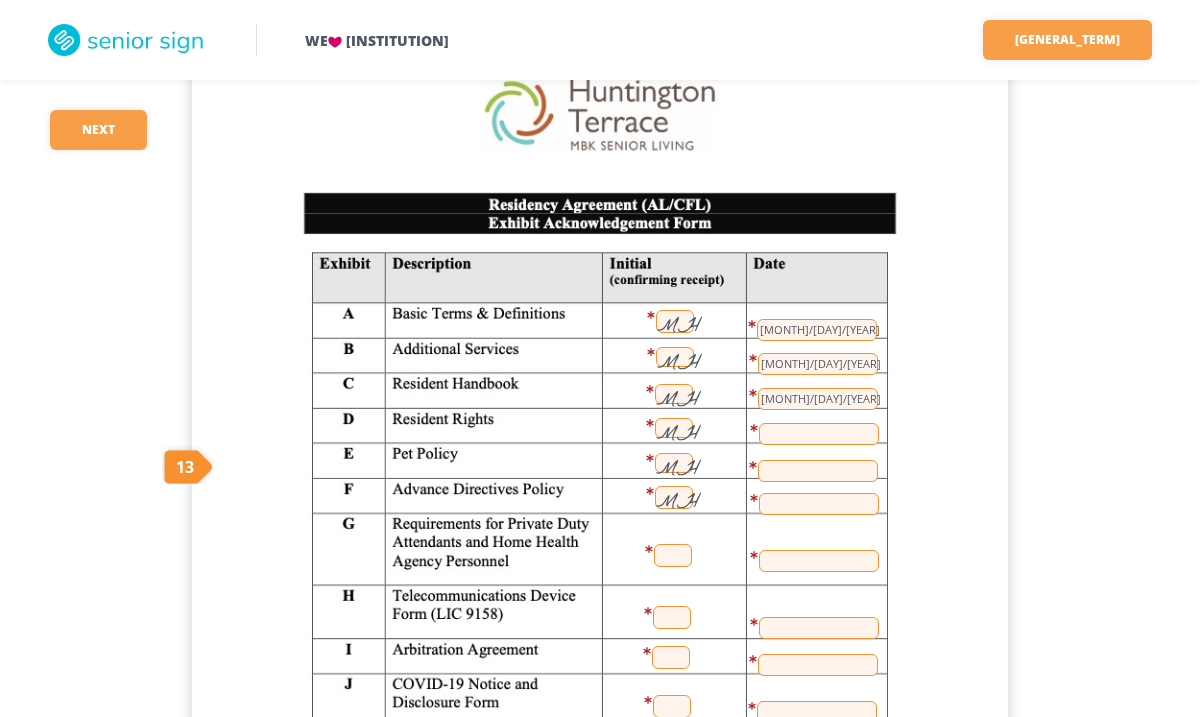 click at bounding box center (673, 555) 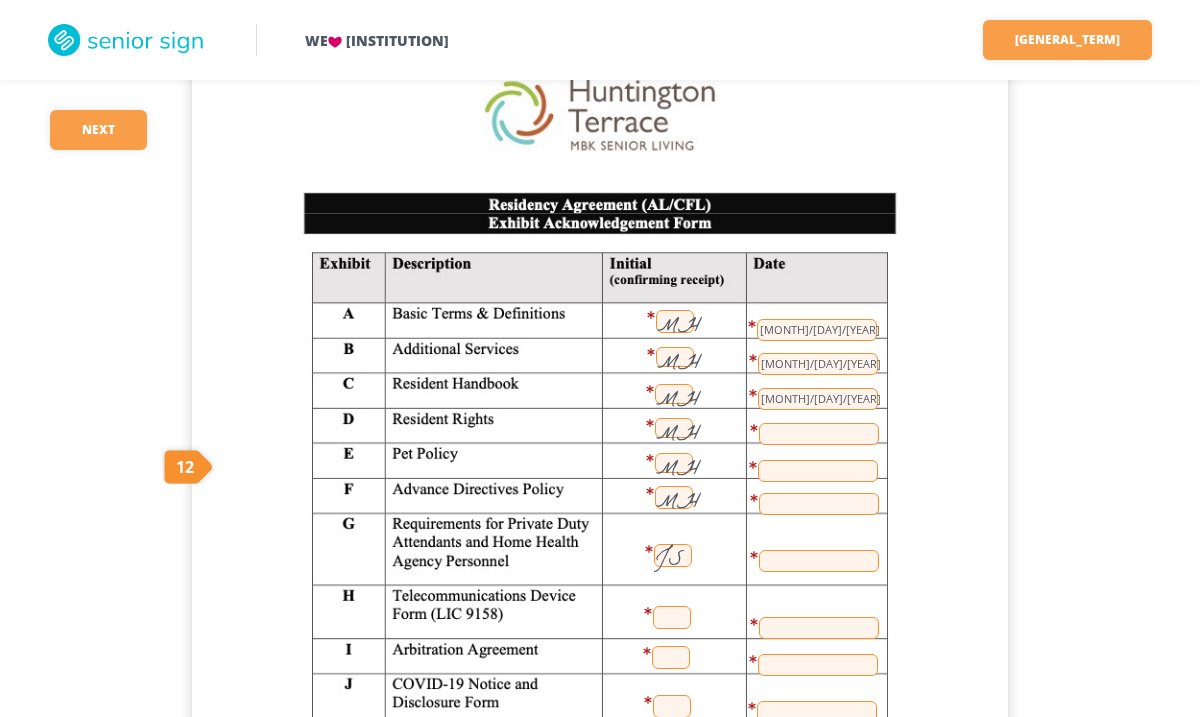 click on "JS" at bounding box center [673, 555] 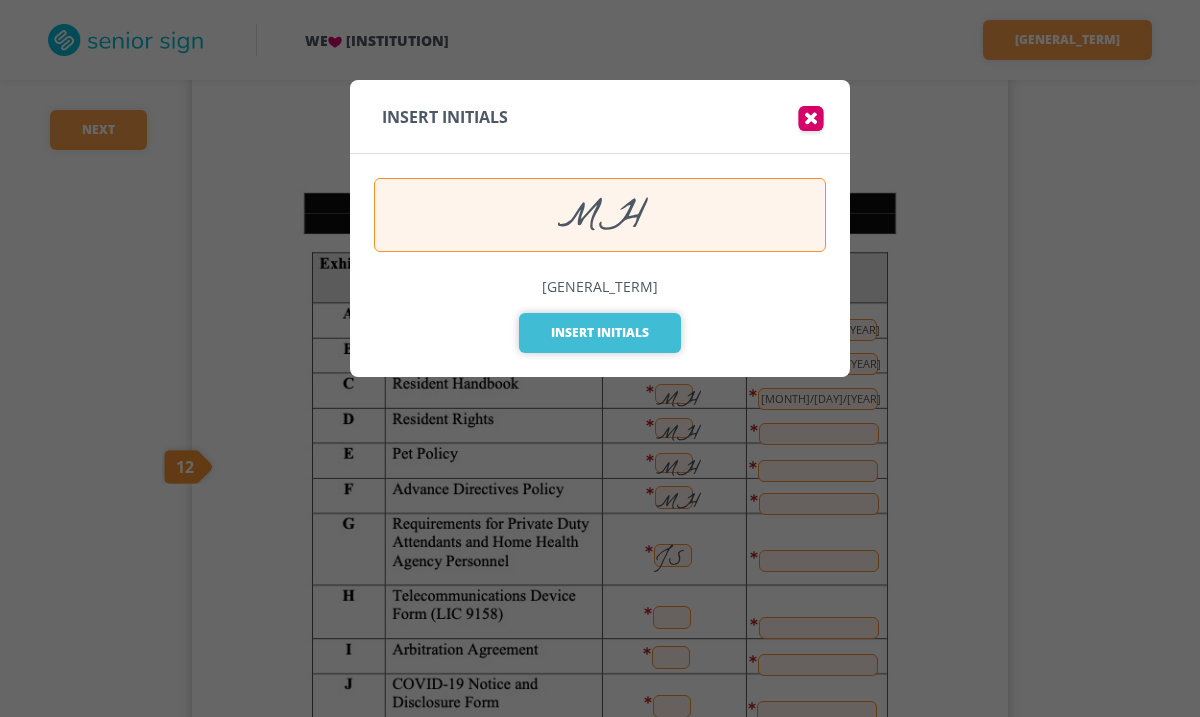 type on "MH" 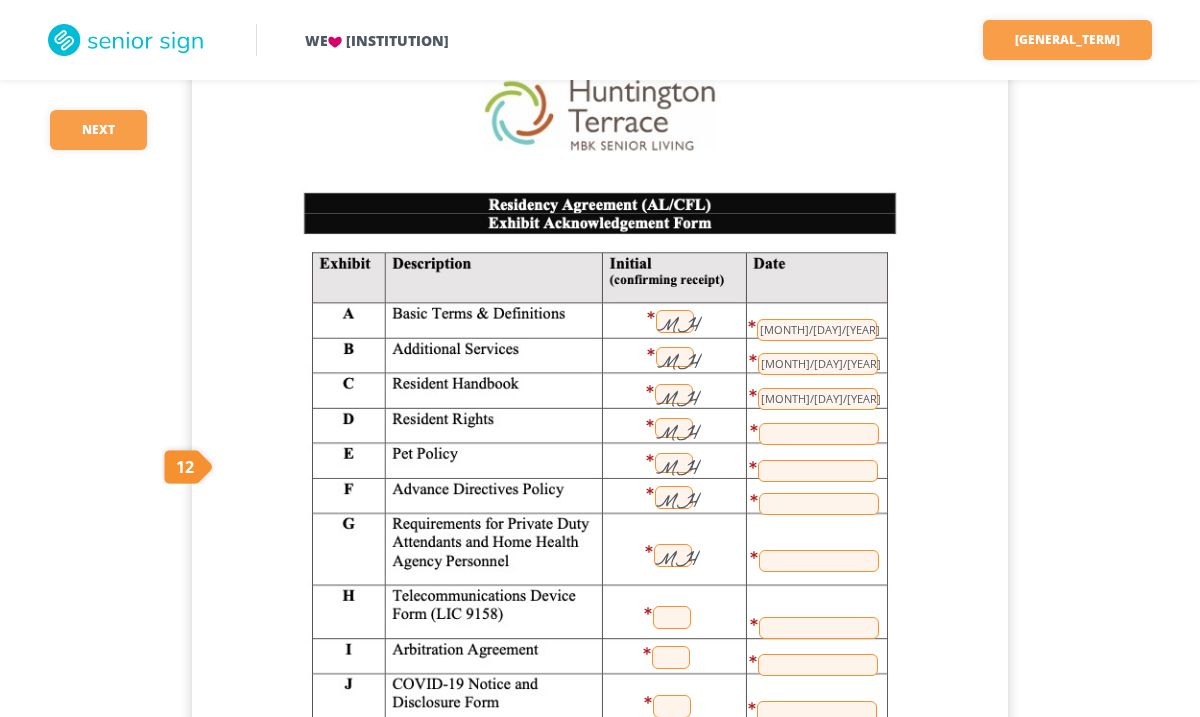 click at bounding box center (819, 434) 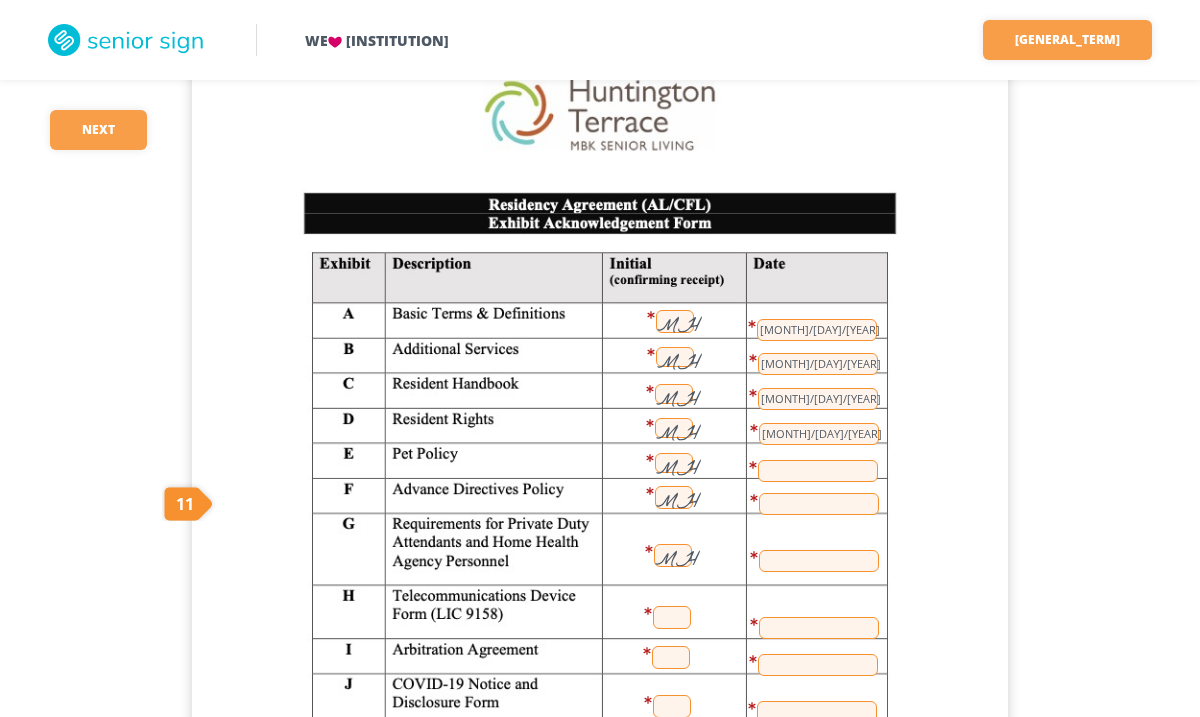 click at bounding box center [818, 471] 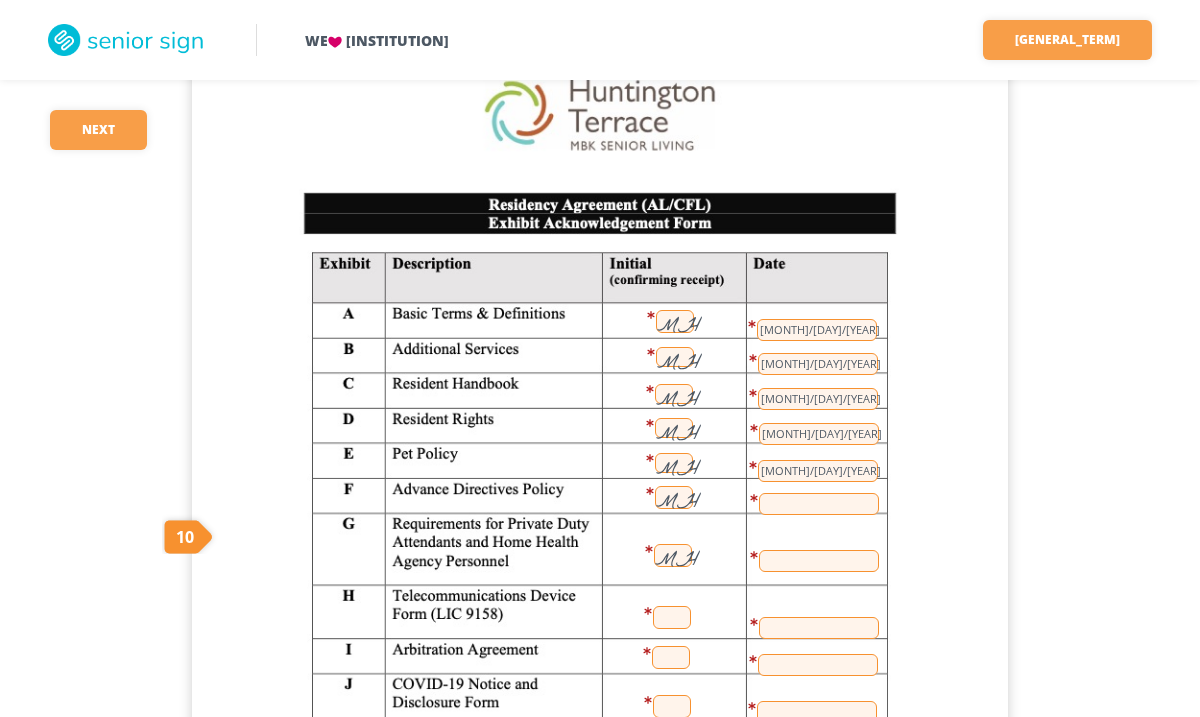 click at bounding box center (819, 504) 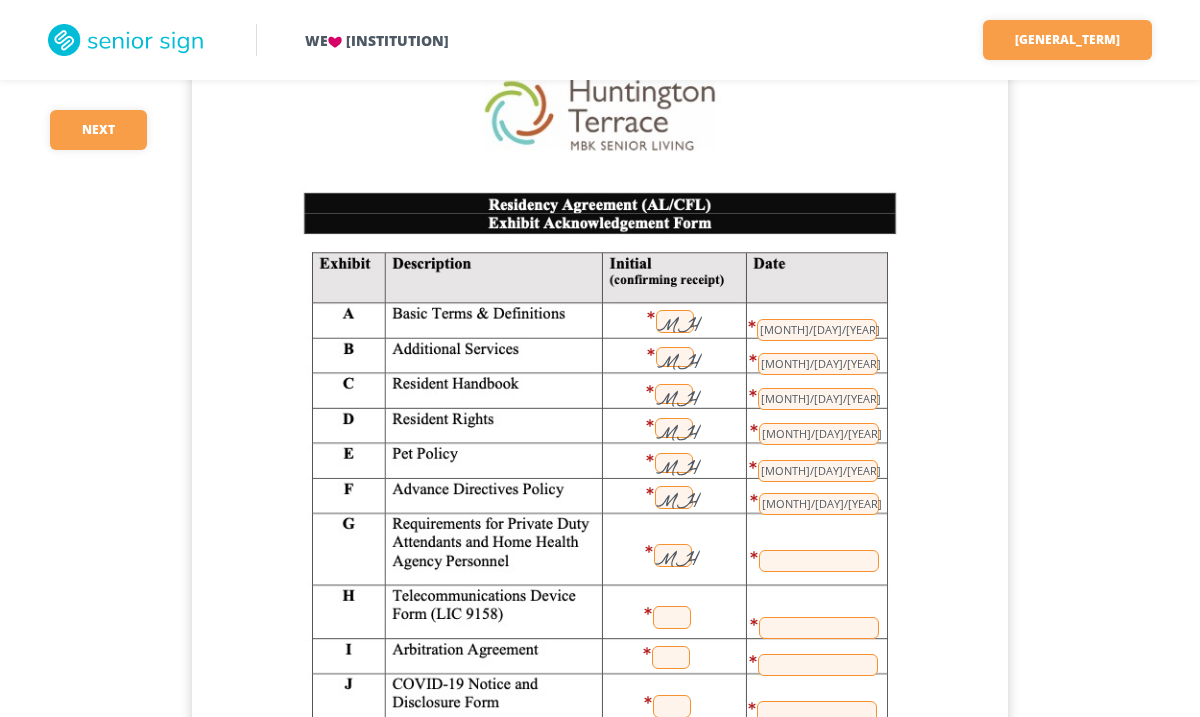 click at bounding box center [819, 561] 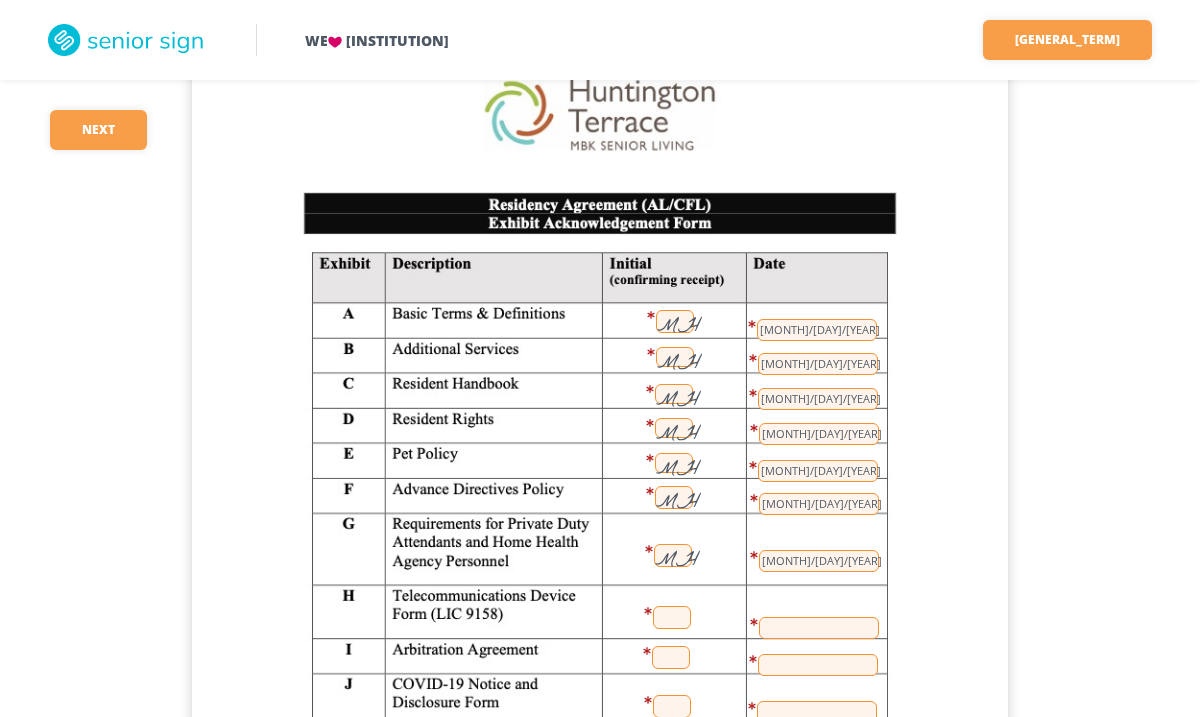 click at bounding box center (672, 617) 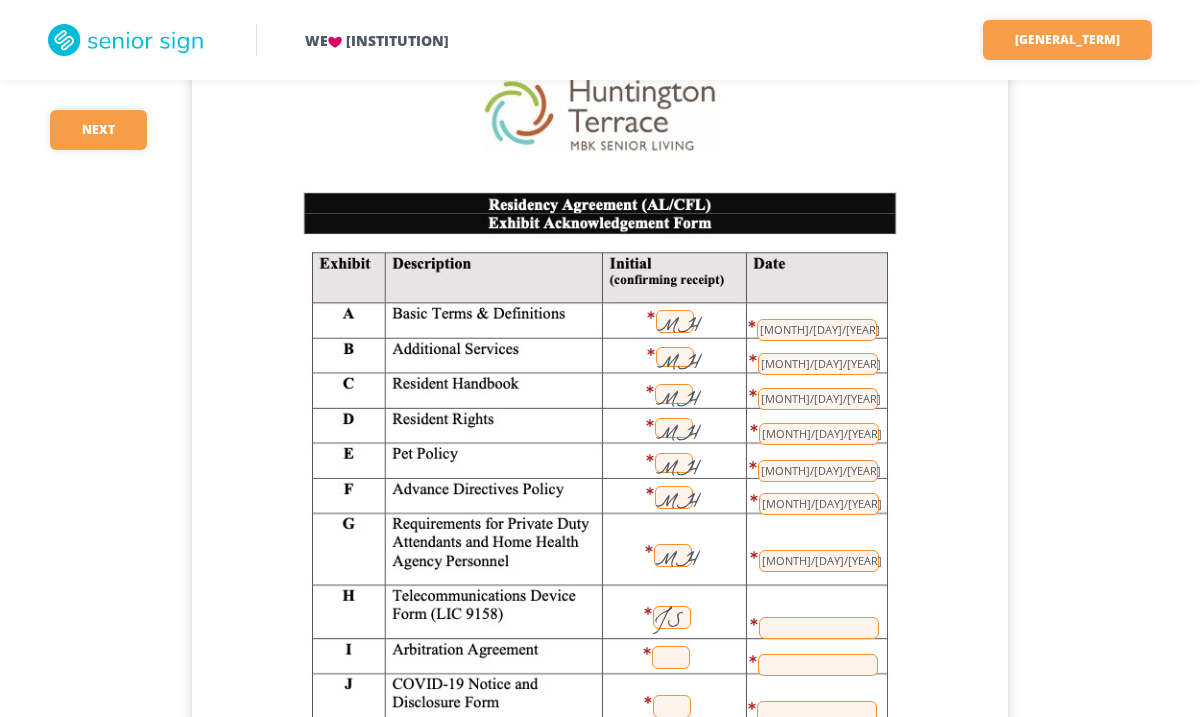 click on "JS" at bounding box center [672, 617] 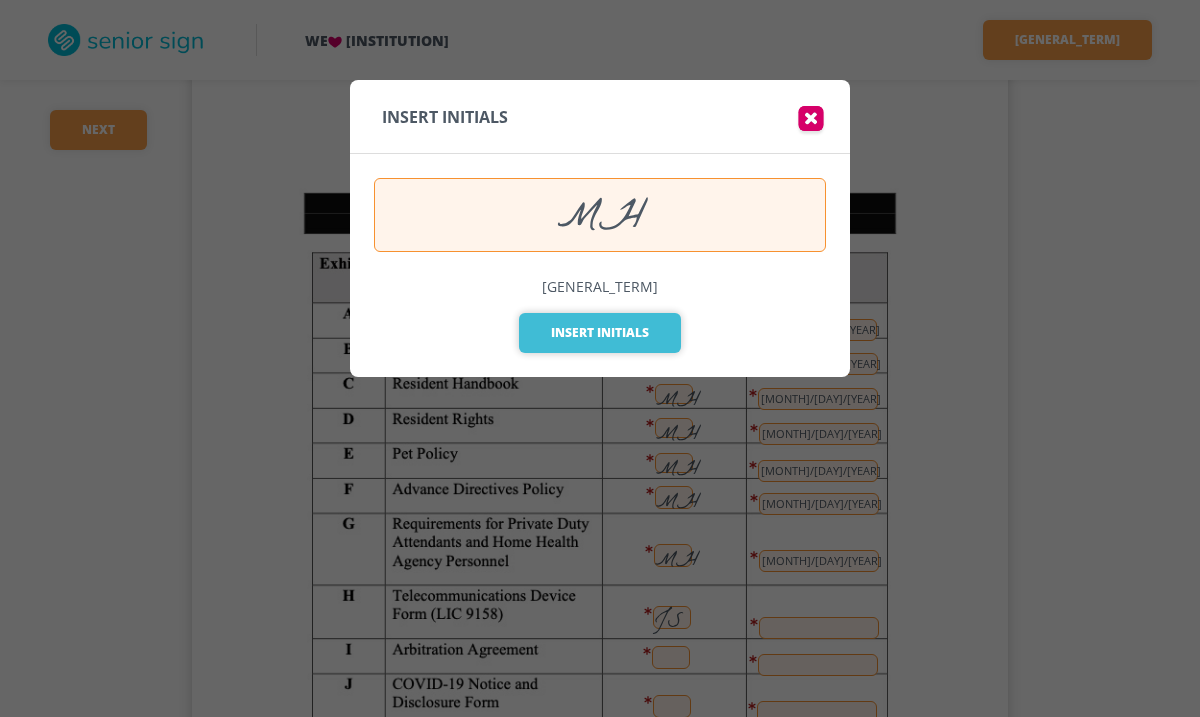 type on "MH" 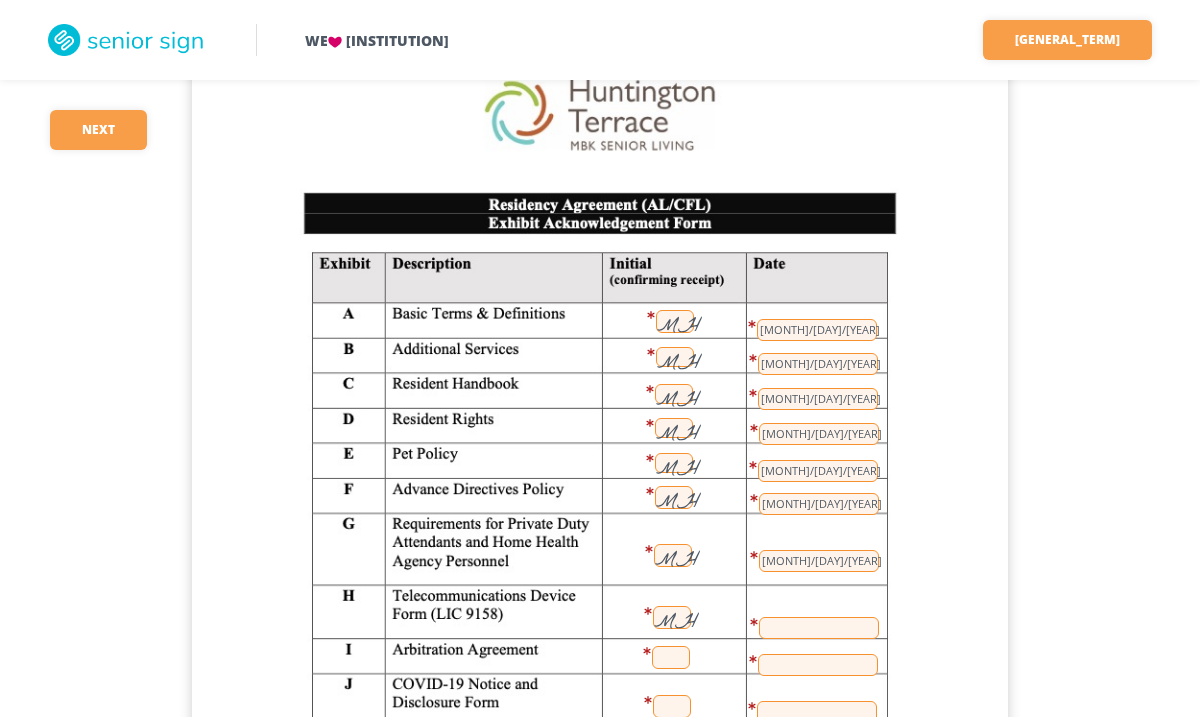 click at bounding box center [819, 628] 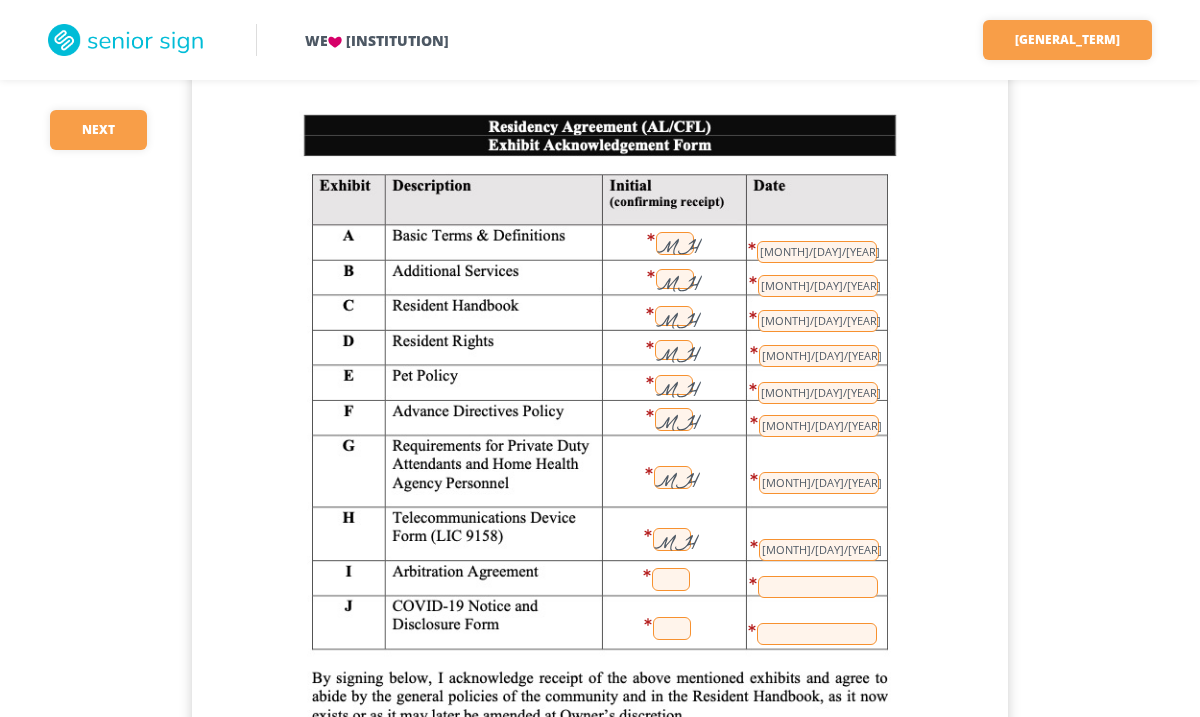 scroll, scrollTop: 193, scrollLeft: 0, axis: vertical 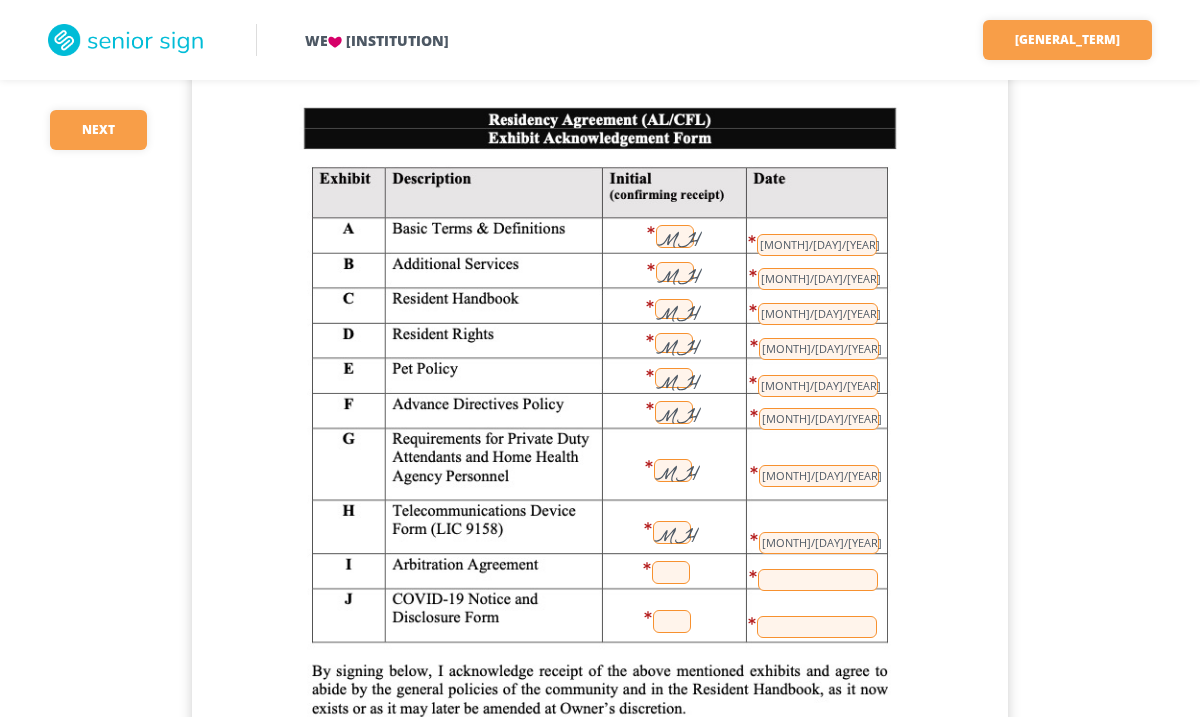 click at bounding box center (671, 572) 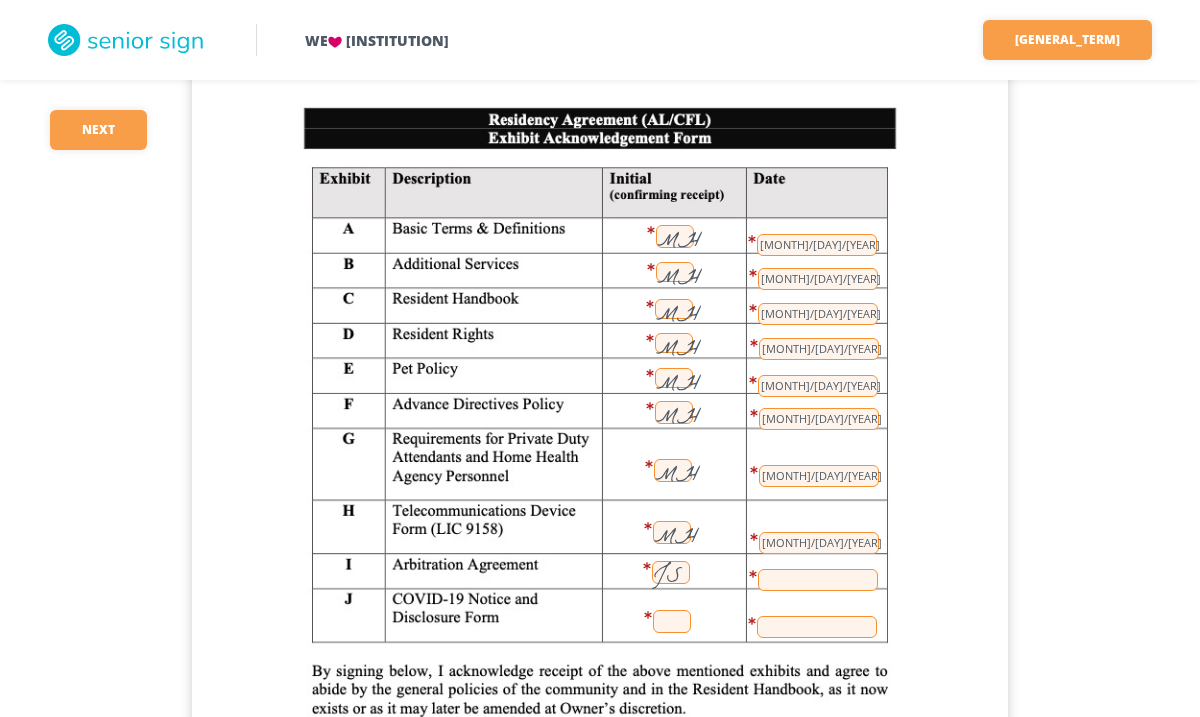 click on "JS" at bounding box center (671, 572) 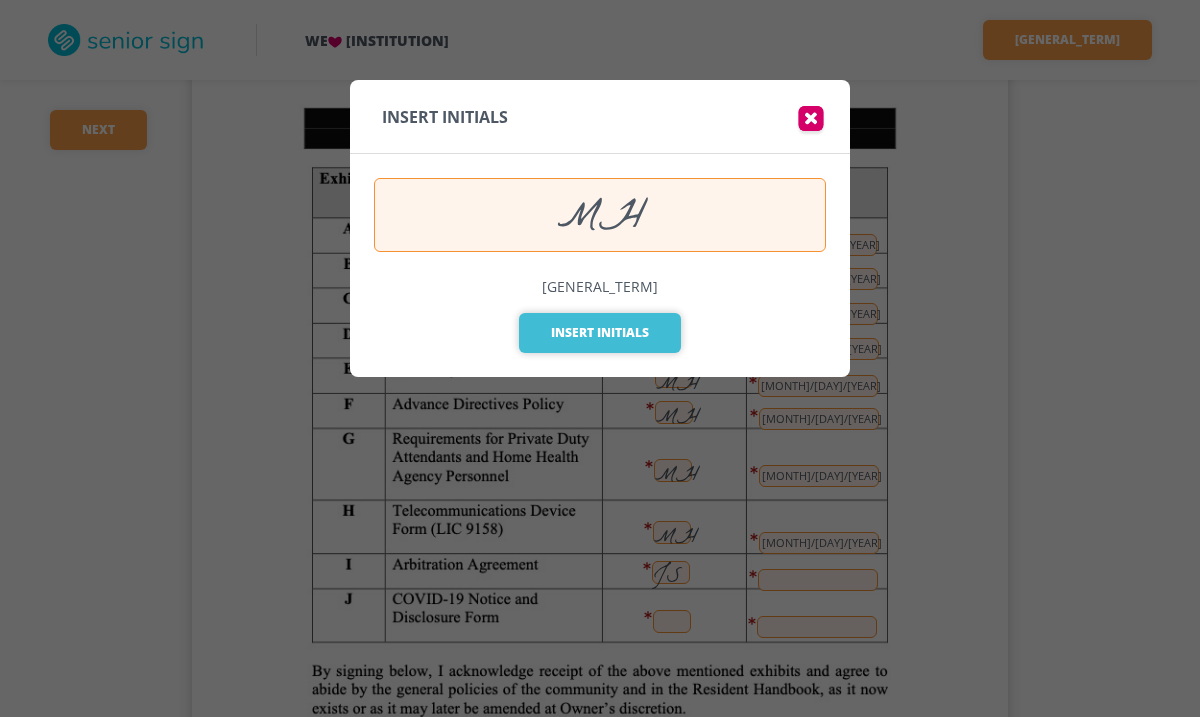type on "MH" 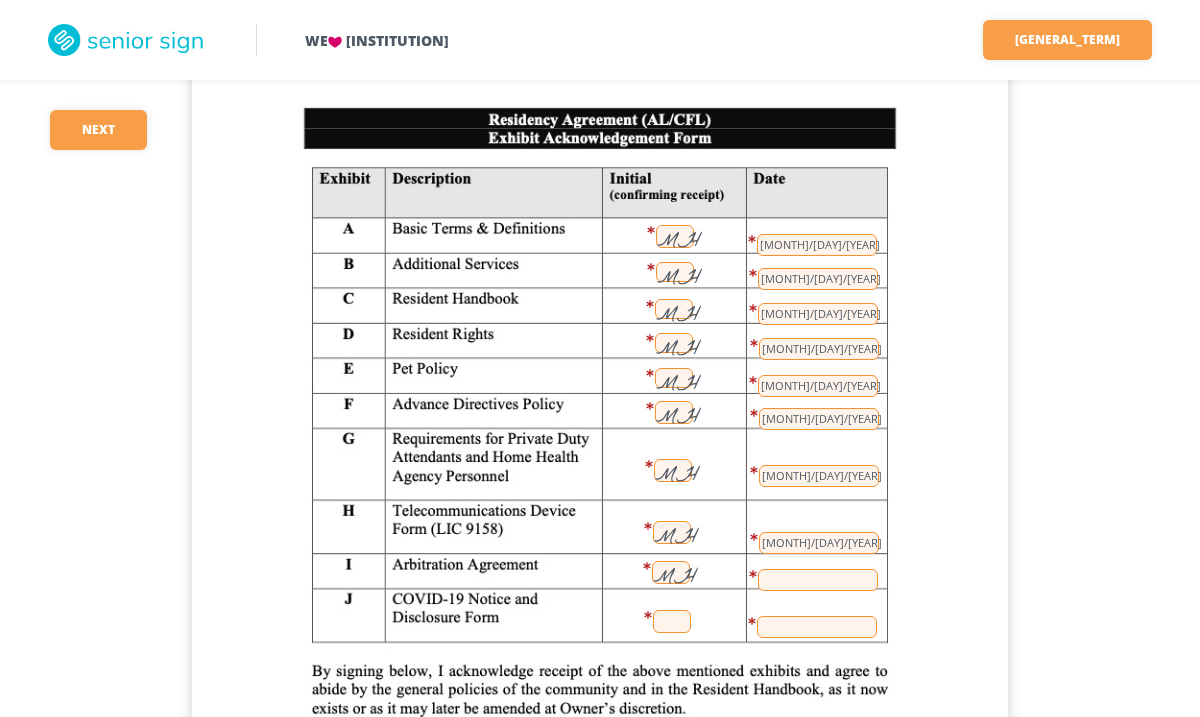 click at bounding box center (818, 580) 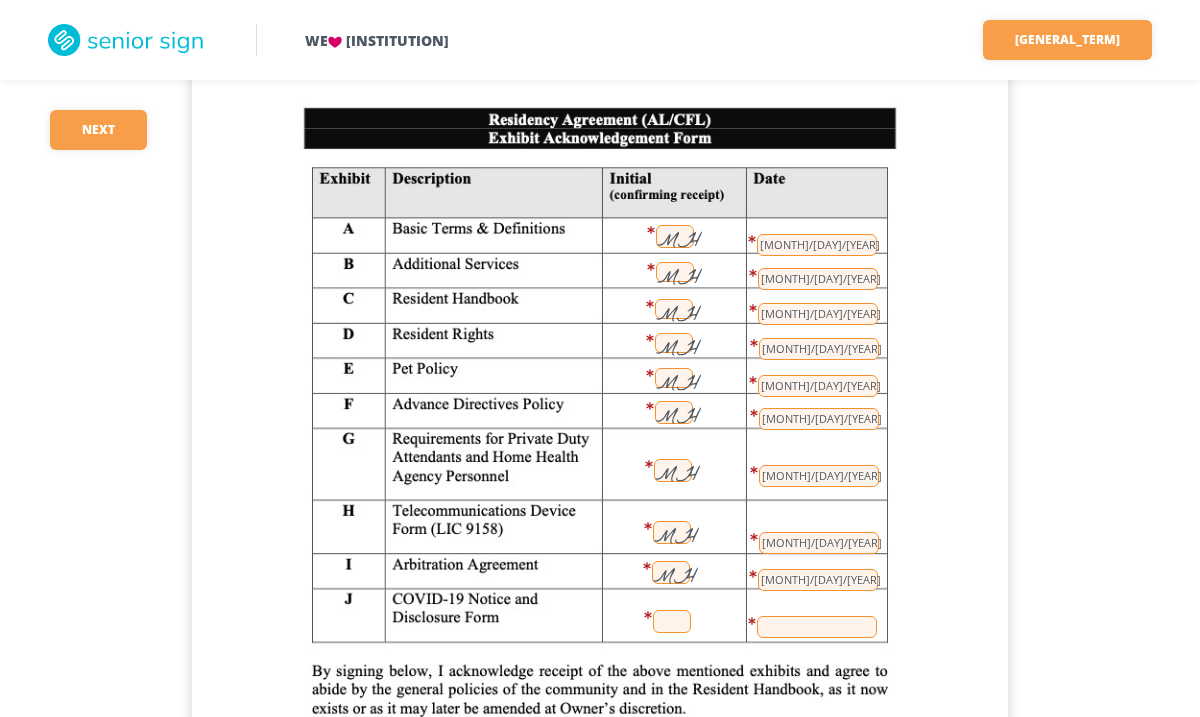 click at bounding box center [672, 621] 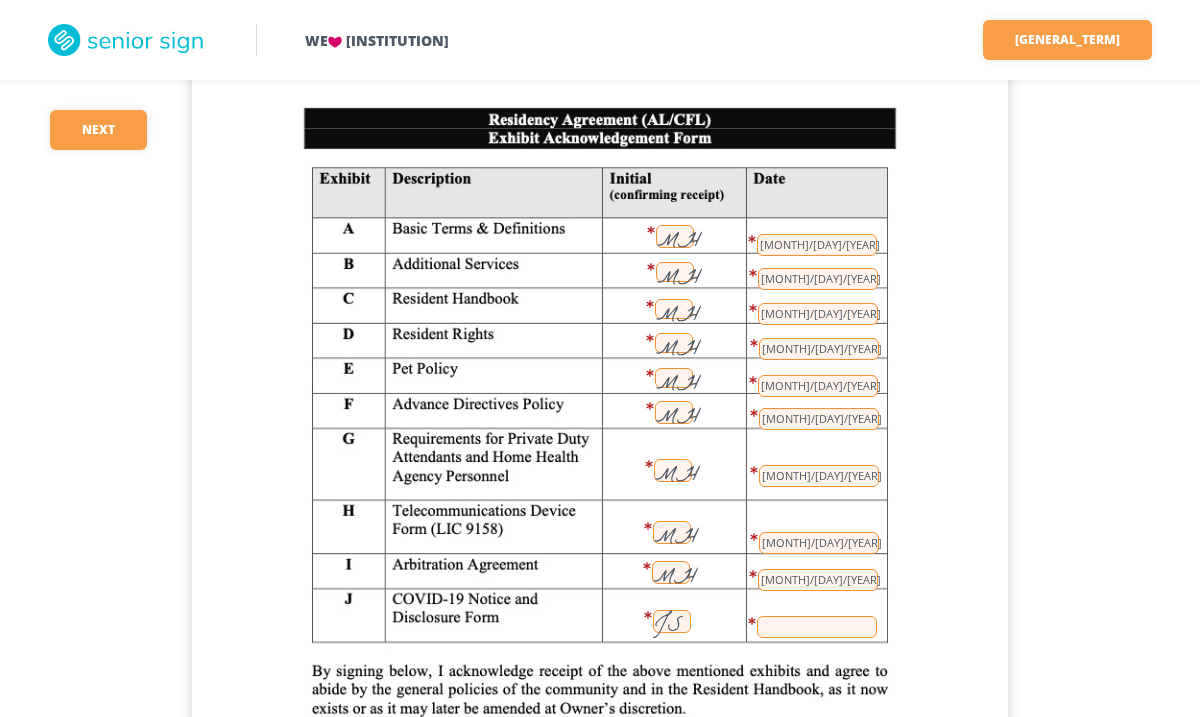 click on "JS" at bounding box center (672, 621) 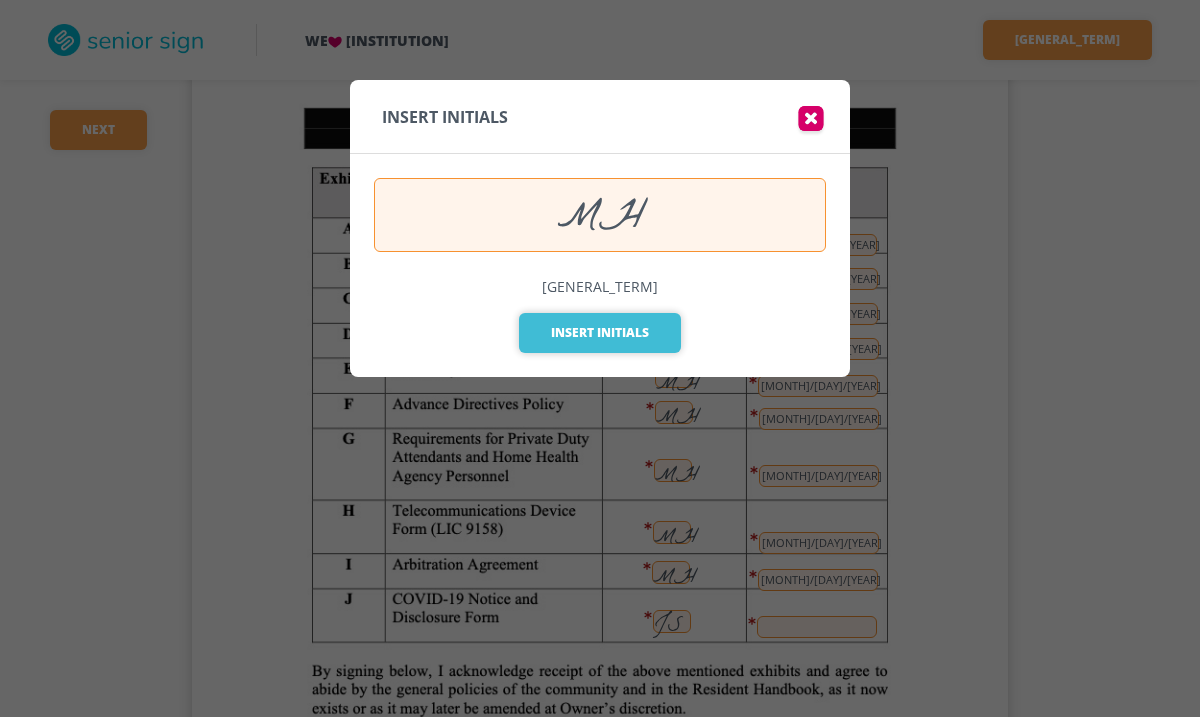 type on "MH" 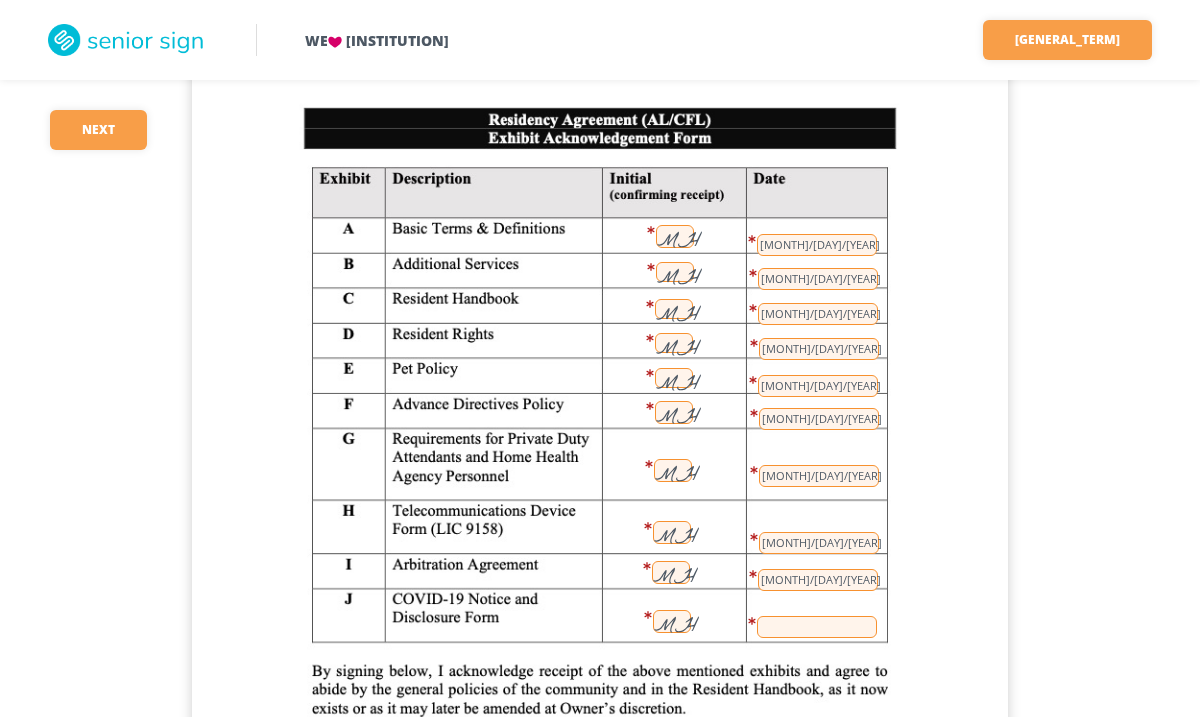 click at bounding box center [817, 627] 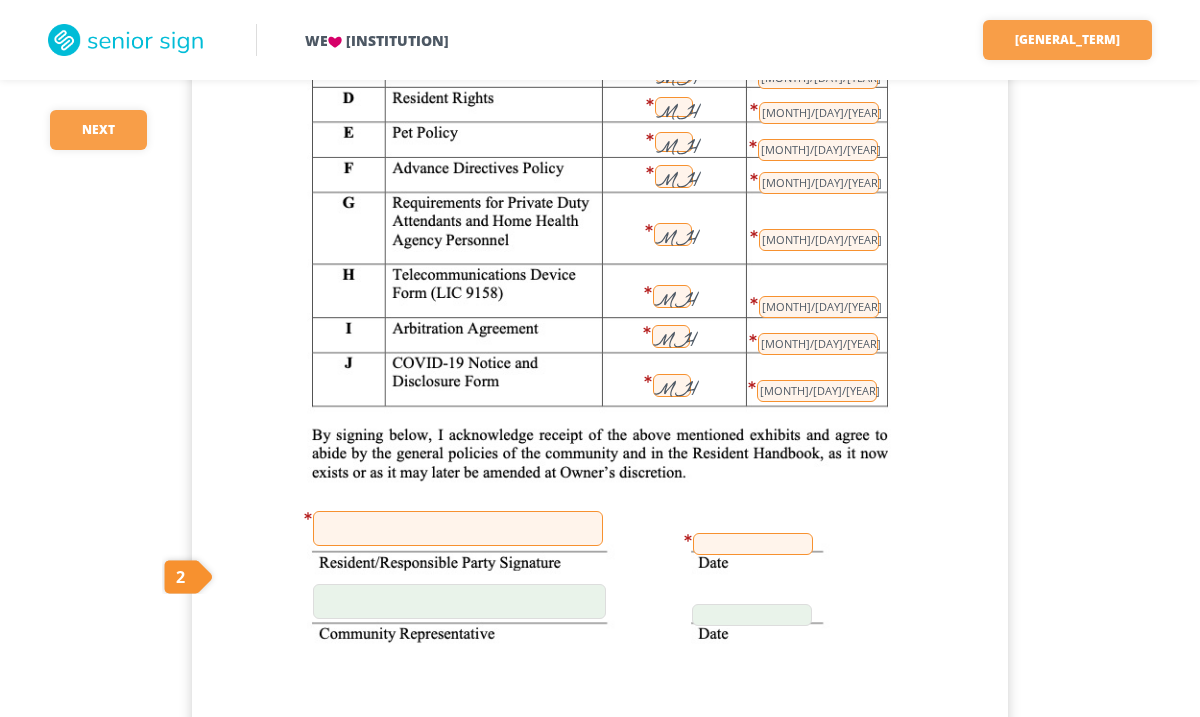 scroll, scrollTop: 428, scrollLeft: 0, axis: vertical 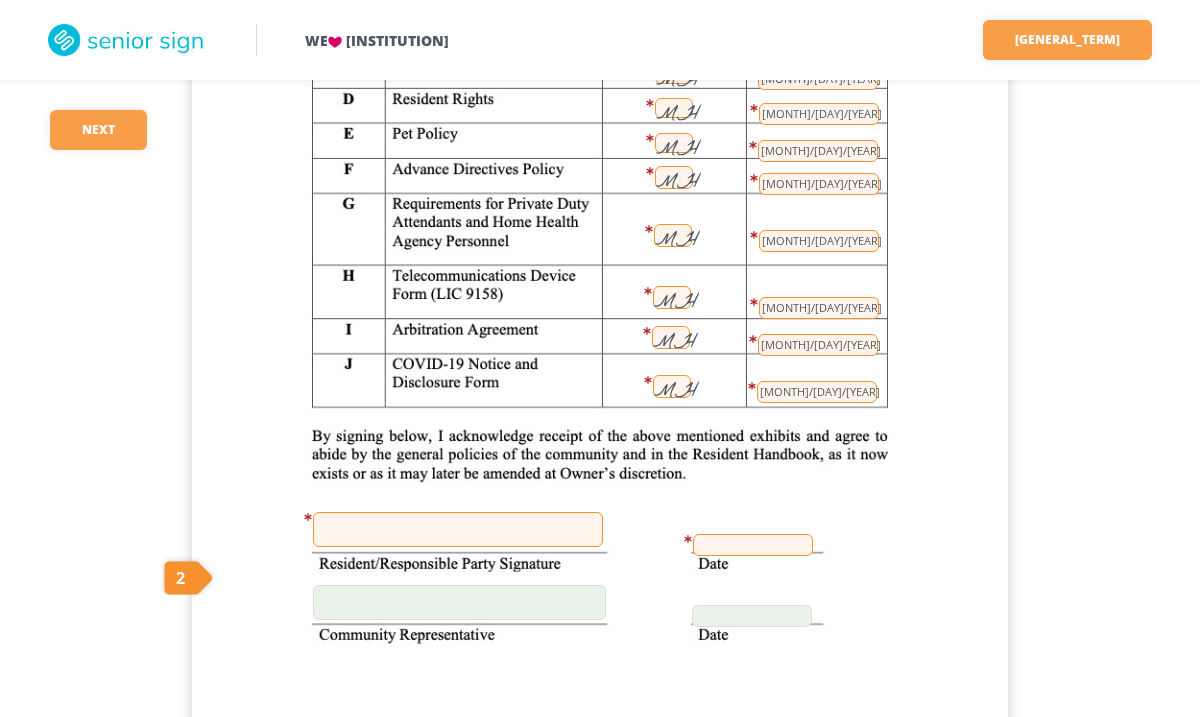 click at bounding box center (458, 529) 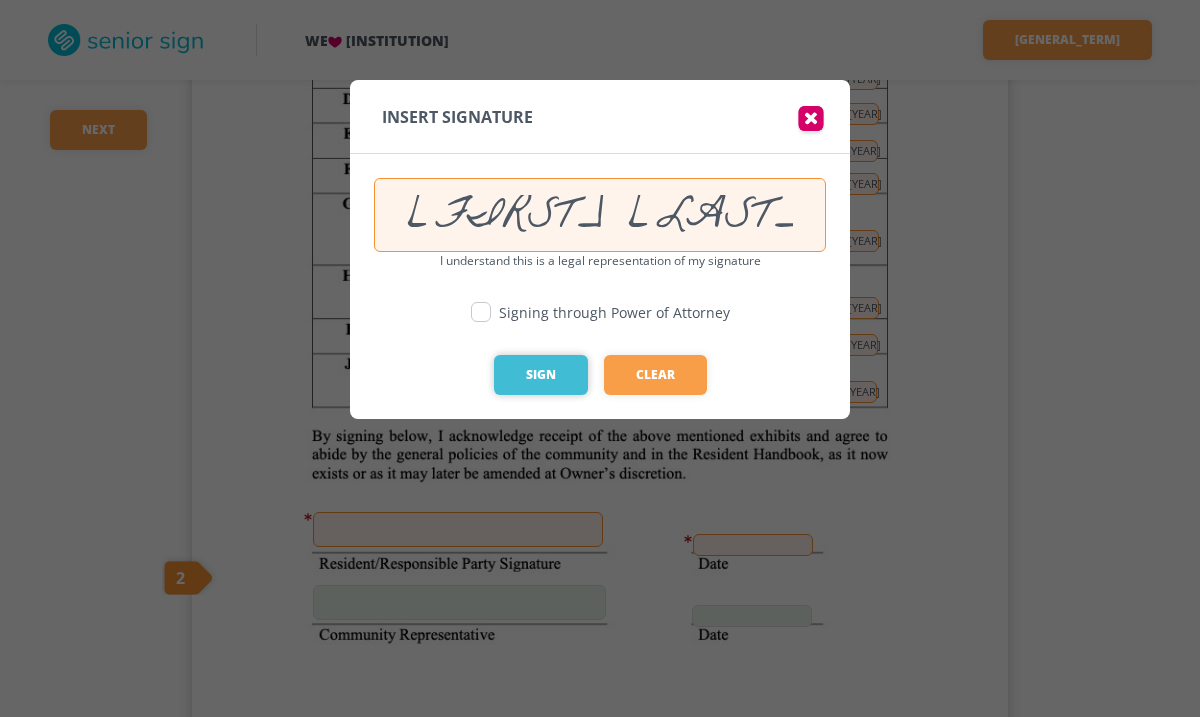 click on "Sign" at bounding box center [541, 375] 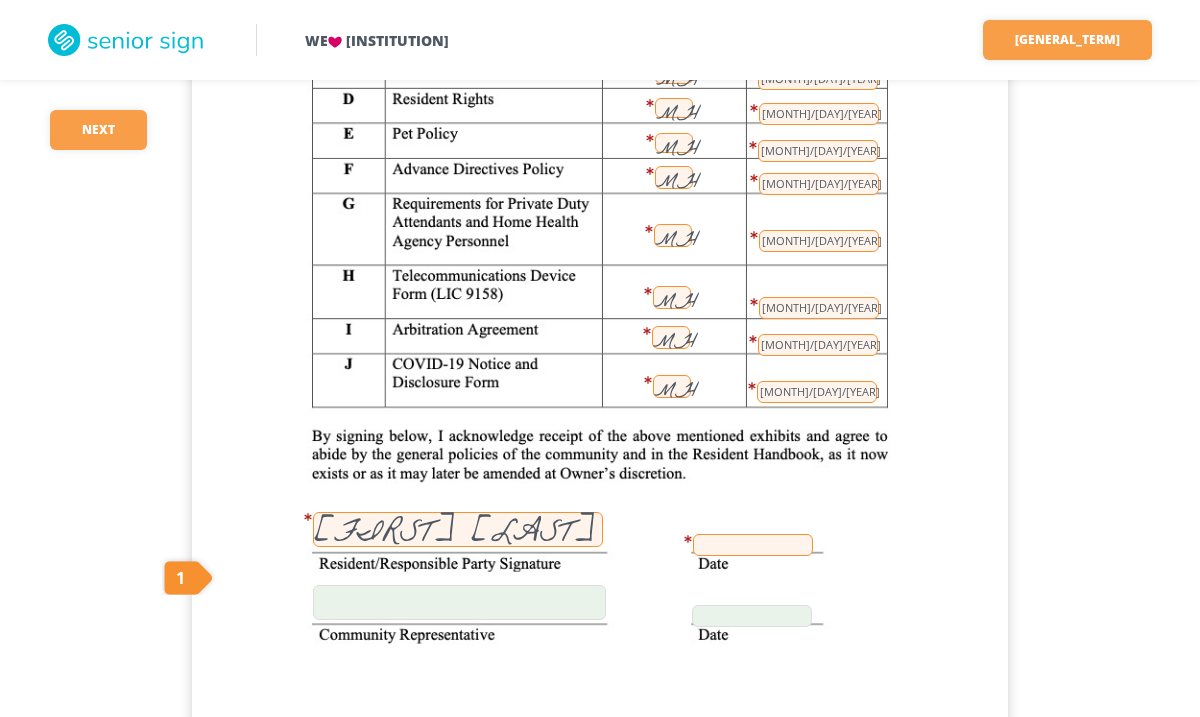 click at bounding box center [753, 545] 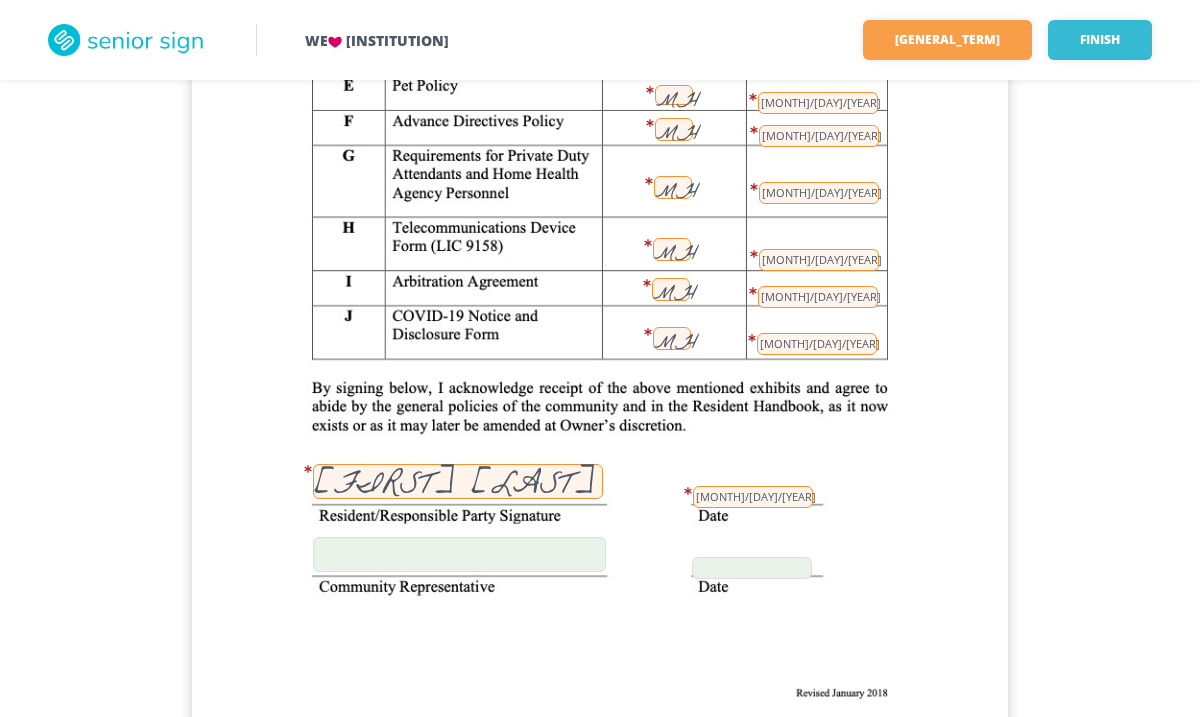 scroll, scrollTop: 530, scrollLeft: 0, axis: vertical 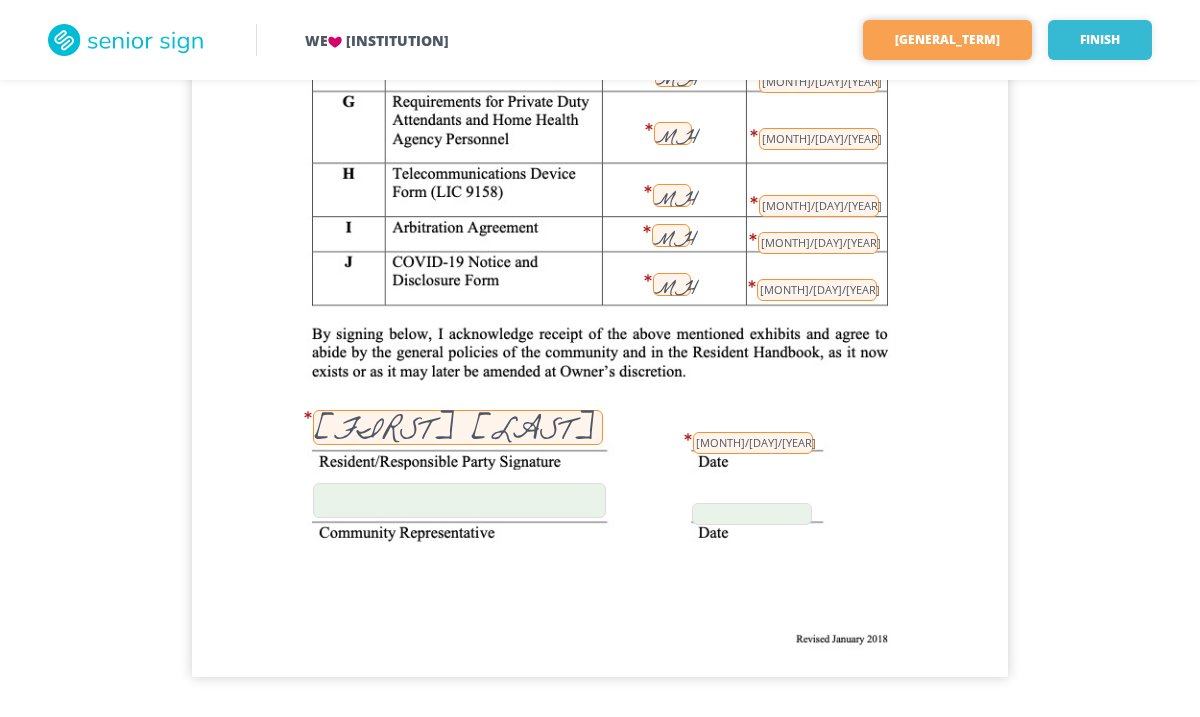 click on "[GENERAL_TERM]" at bounding box center (947, 40) 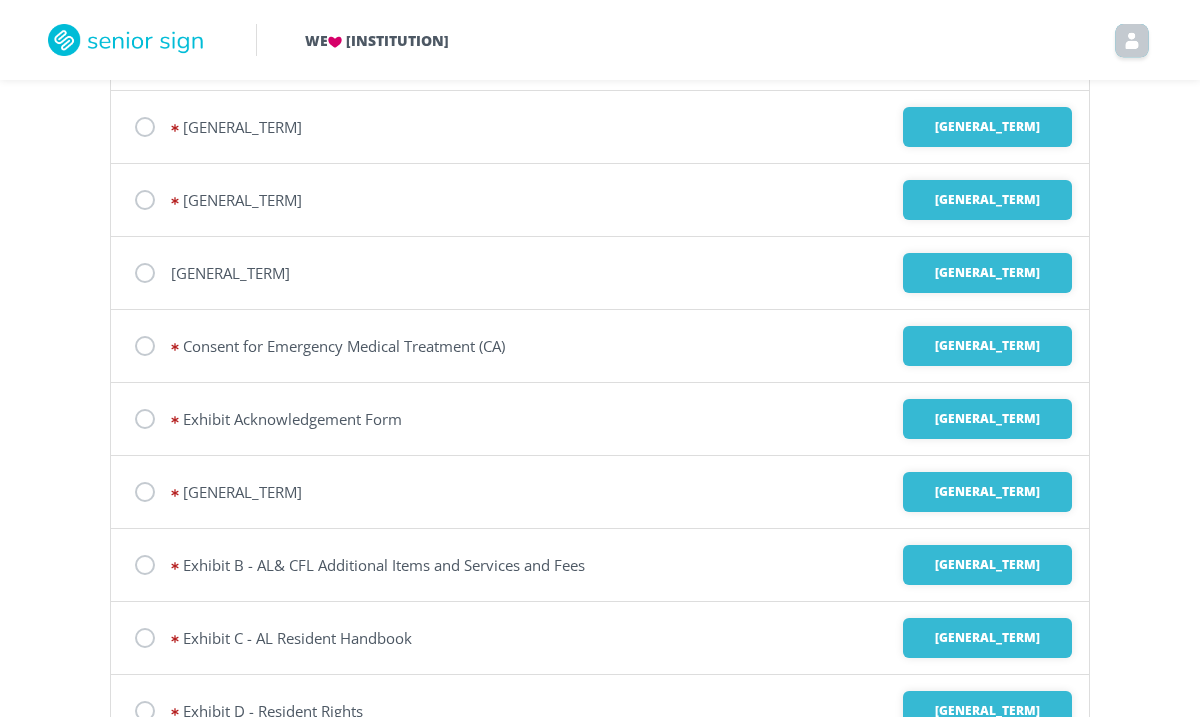 scroll, scrollTop: 281, scrollLeft: 0, axis: vertical 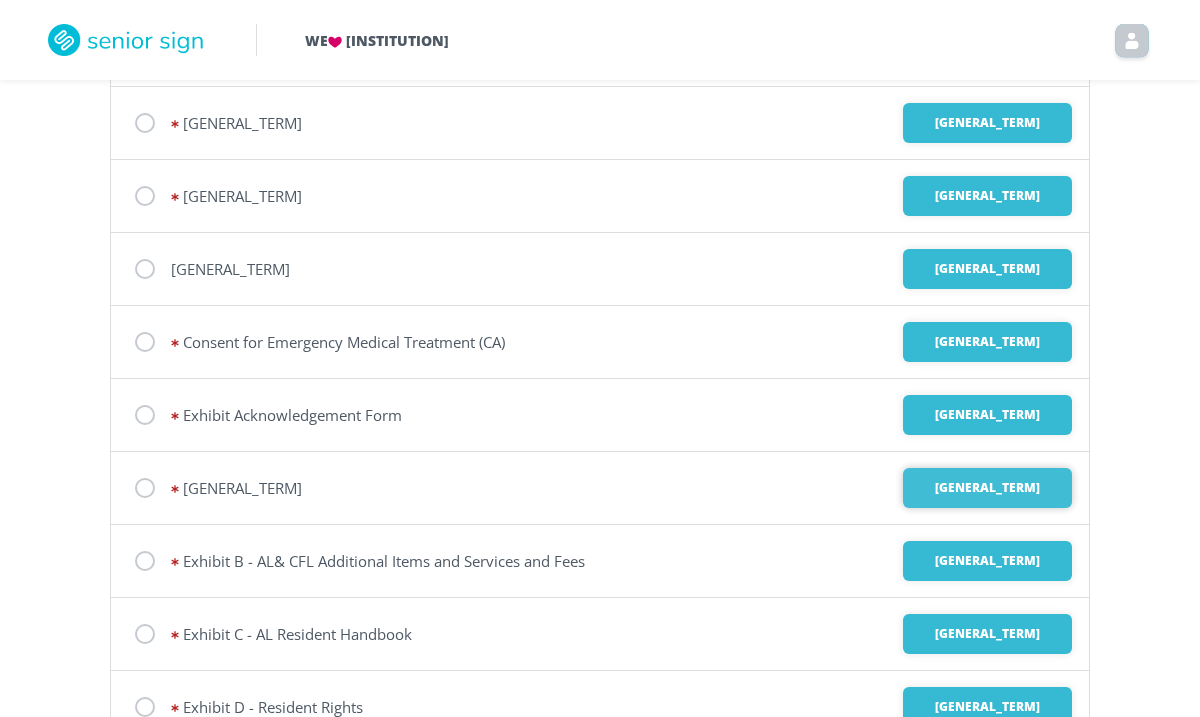 click on "[GENERAL_TERM]" at bounding box center (987, 50) 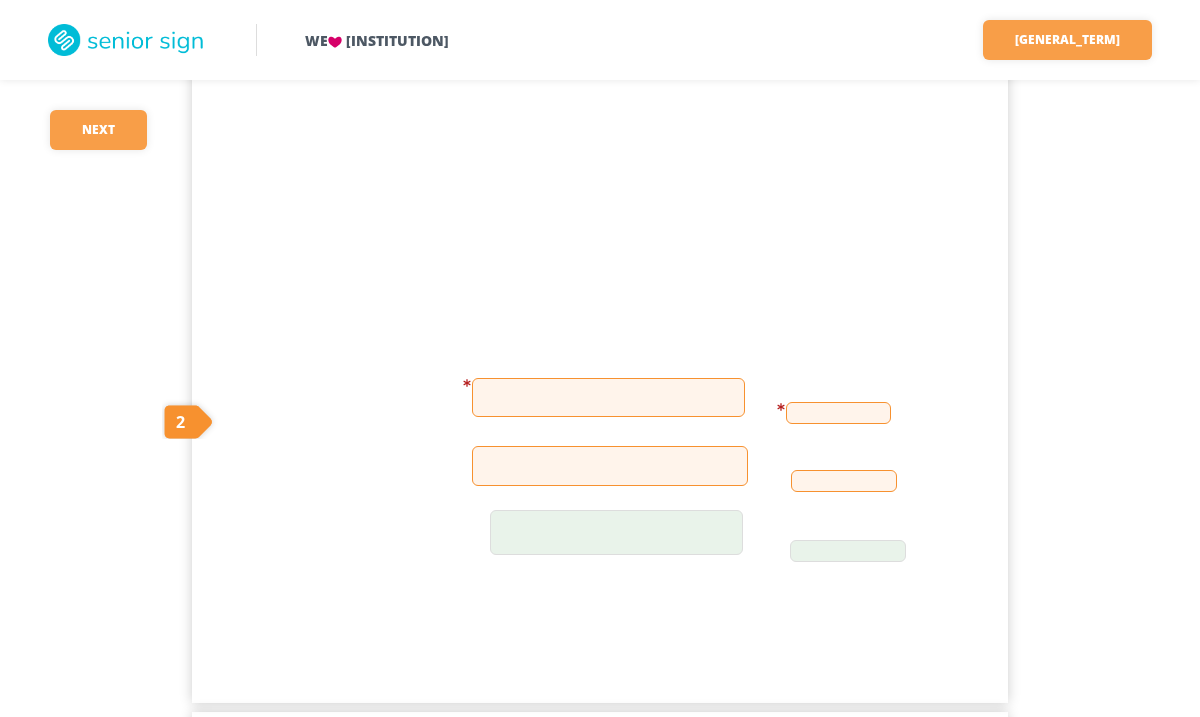 scroll, scrollTop: 4767, scrollLeft: 0, axis: vertical 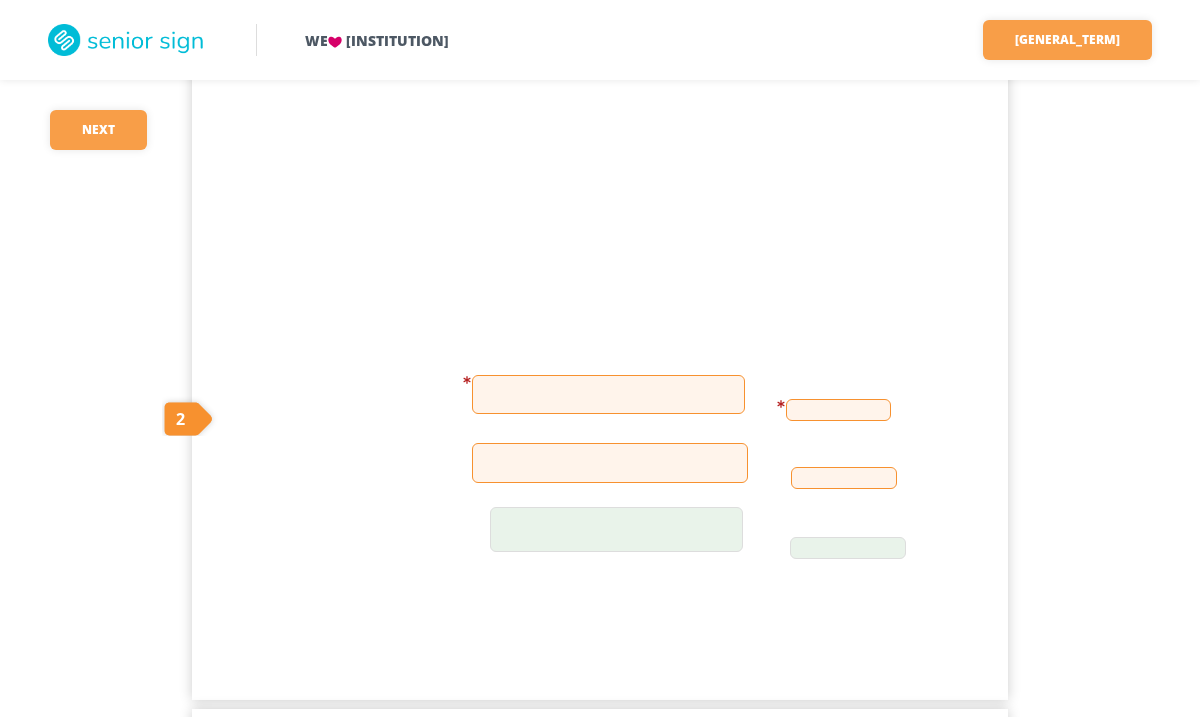 click at bounding box center [608, 394] 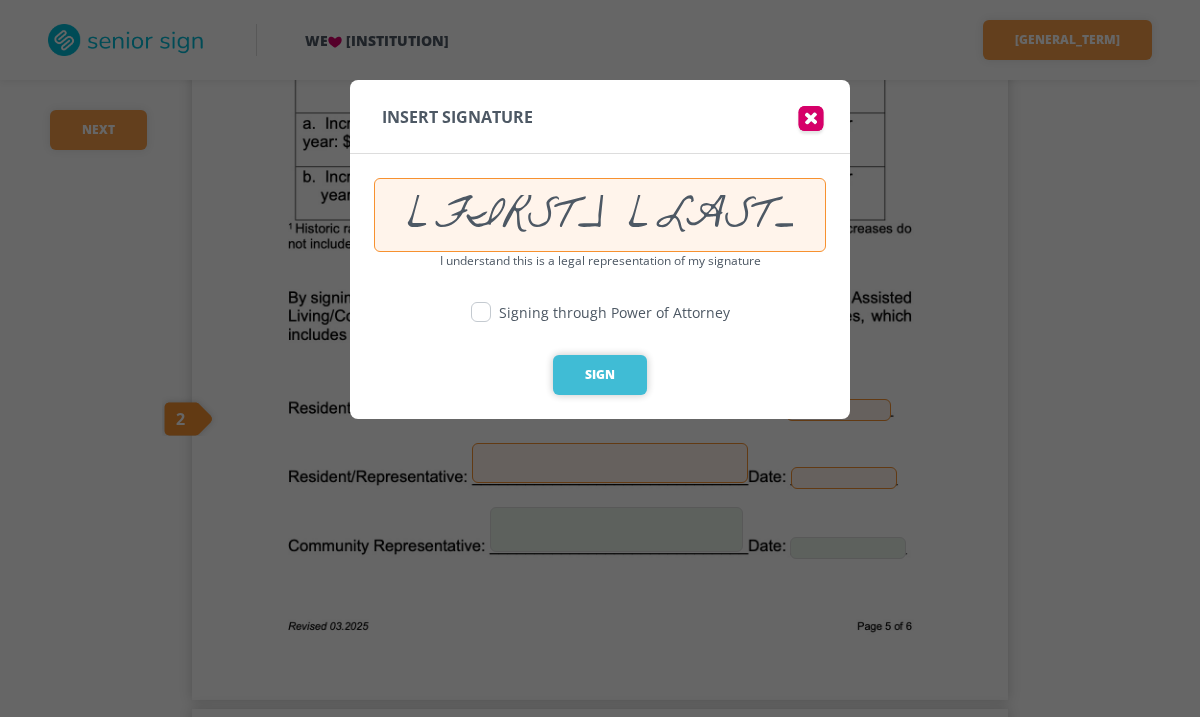type on "[FIRST] [LAST]" 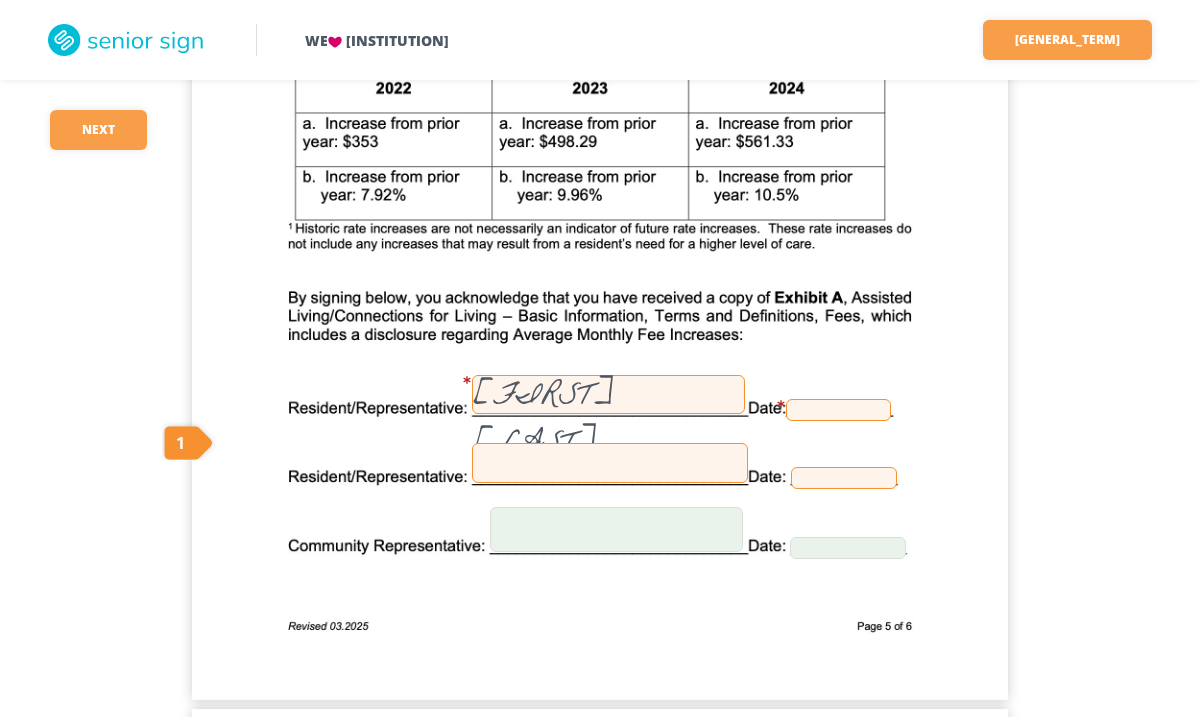 click at bounding box center (838, 410) 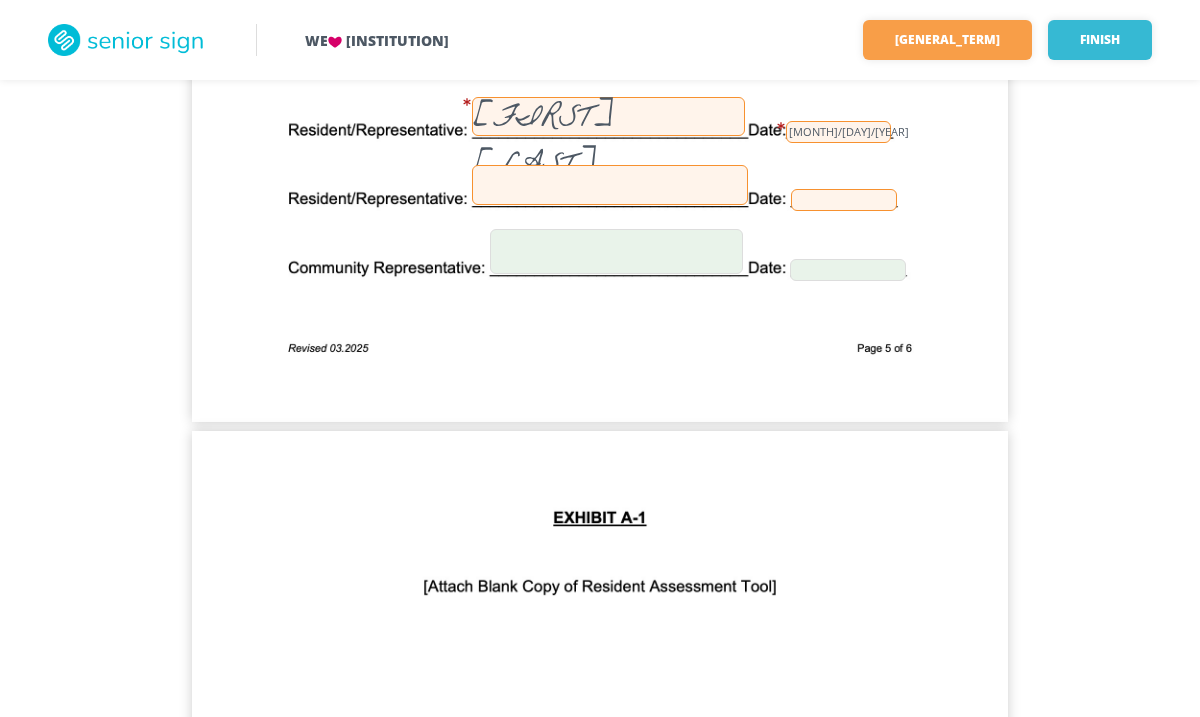 scroll, scrollTop: 4641, scrollLeft: 0, axis: vertical 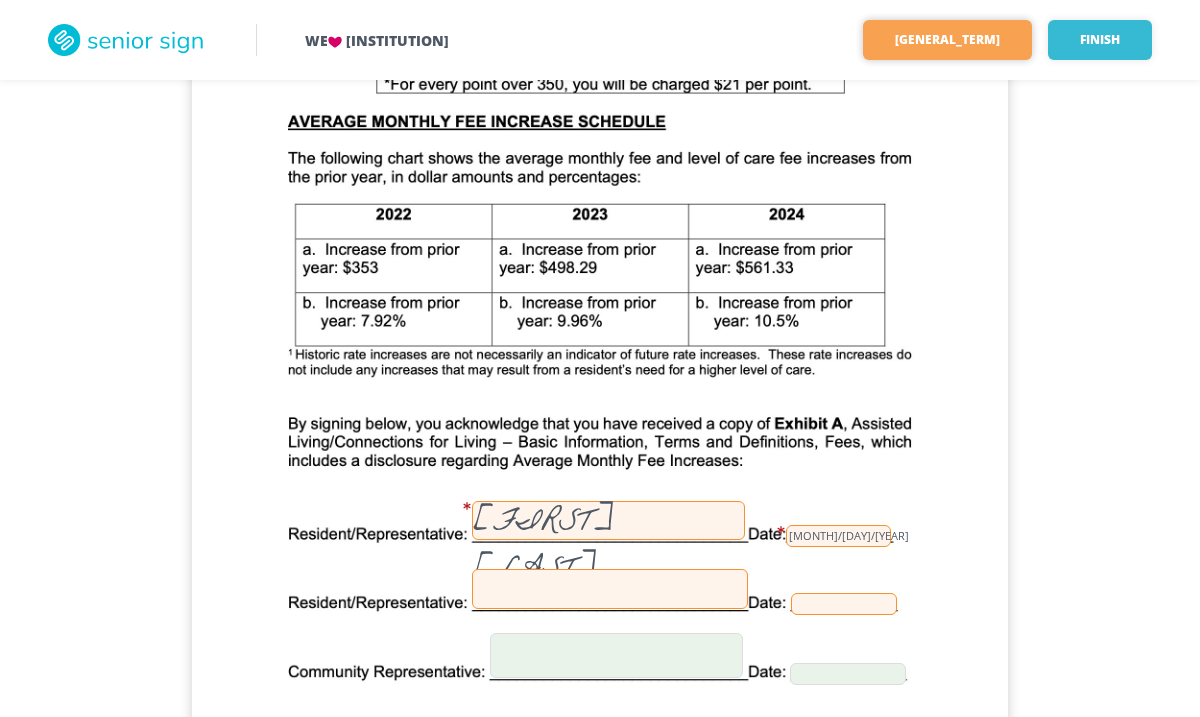click on "[GENERAL_TERM]" at bounding box center [947, 40] 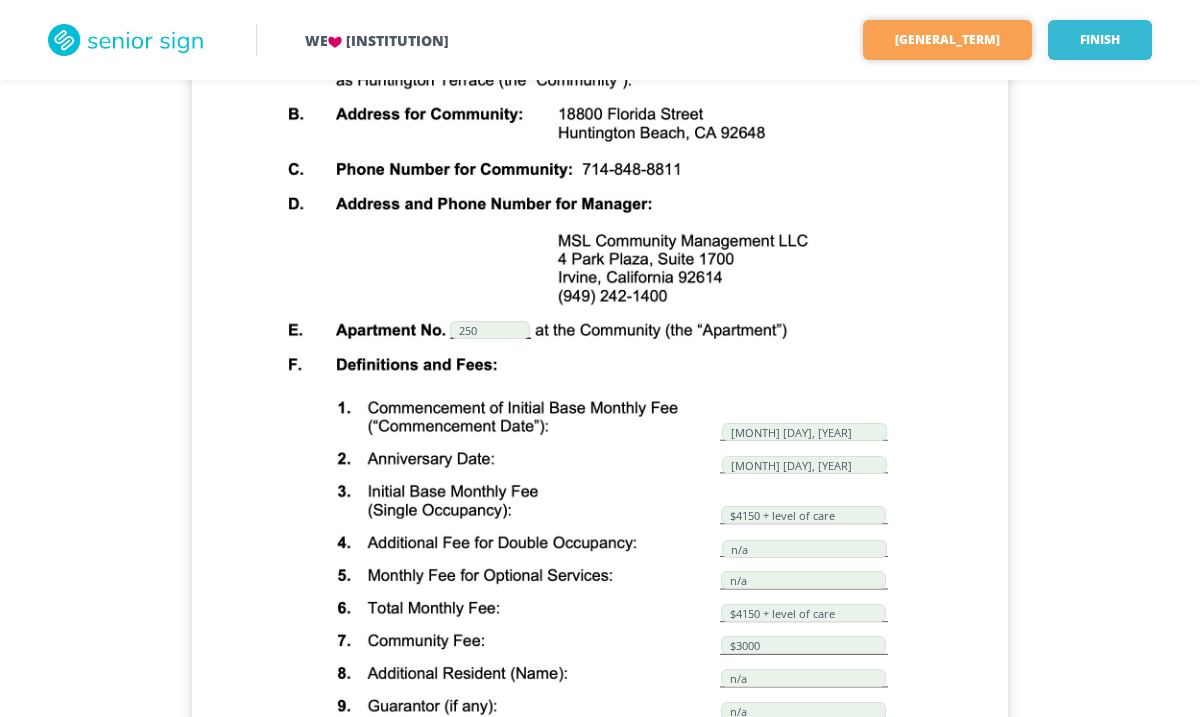 scroll, scrollTop: 316, scrollLeft: 0, axis: vertical 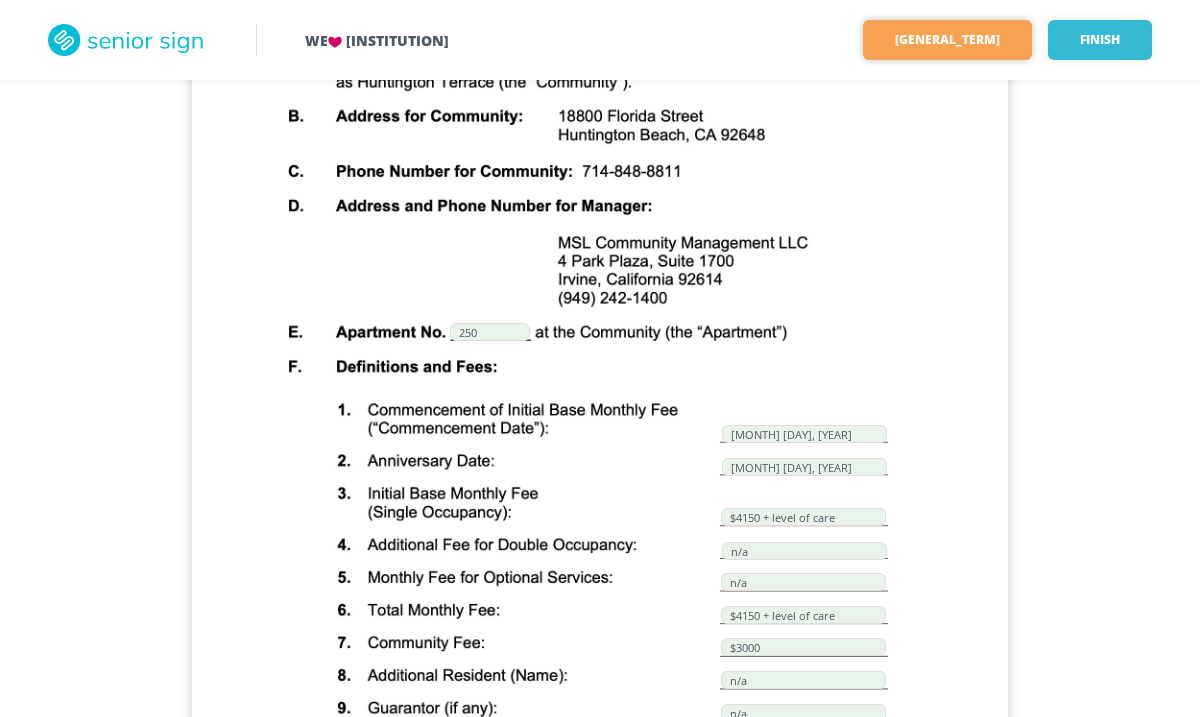 click on "[GENERAL_TERM]" at bounding box center (947, 40) 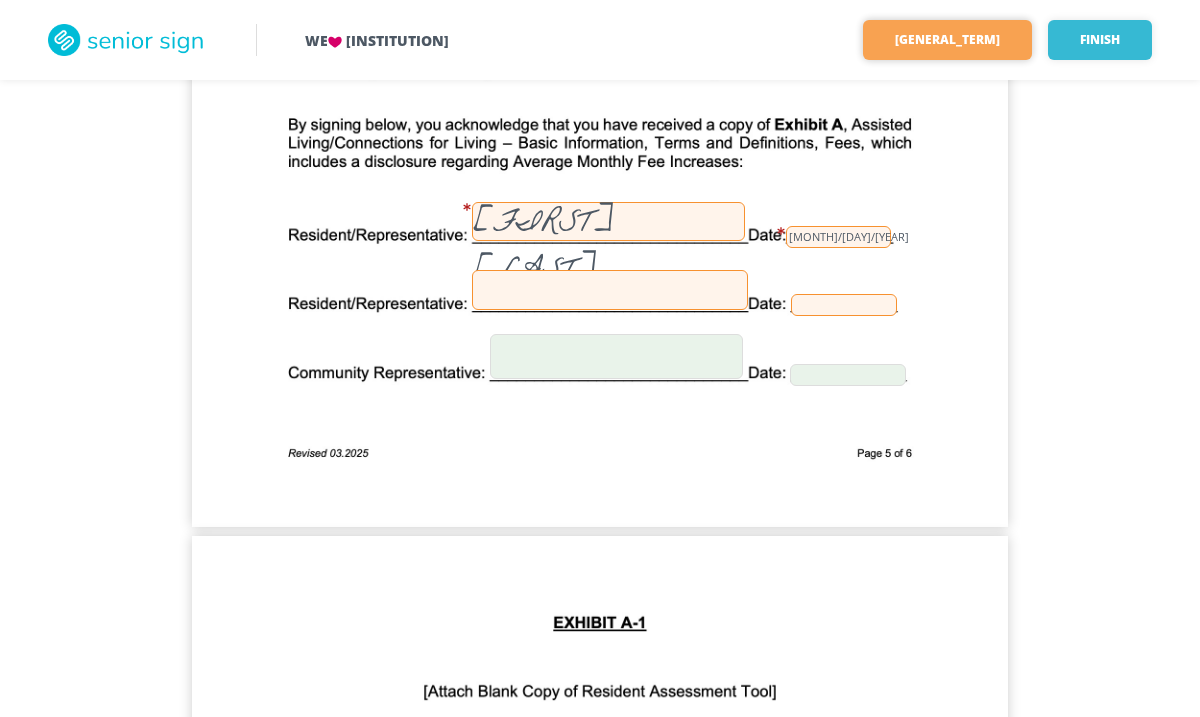 scroll, scrollTop: 4976, scrollLeft: 0, axis: vertical 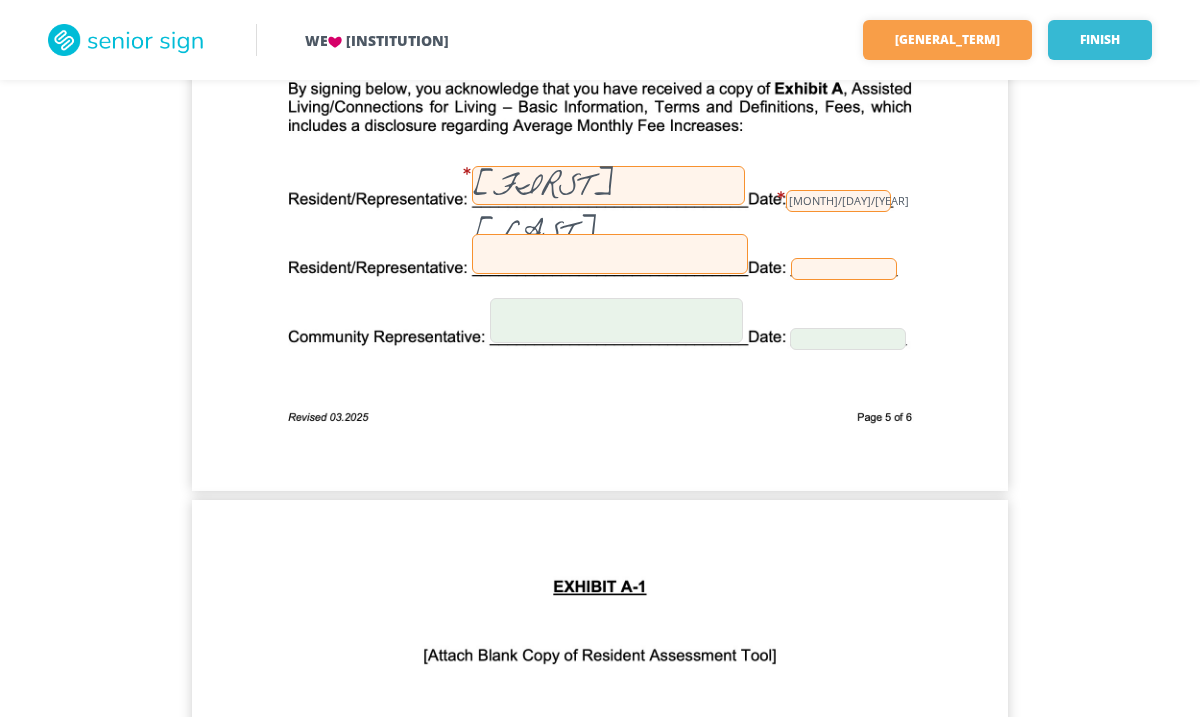 click at bounding box center (610, 254) 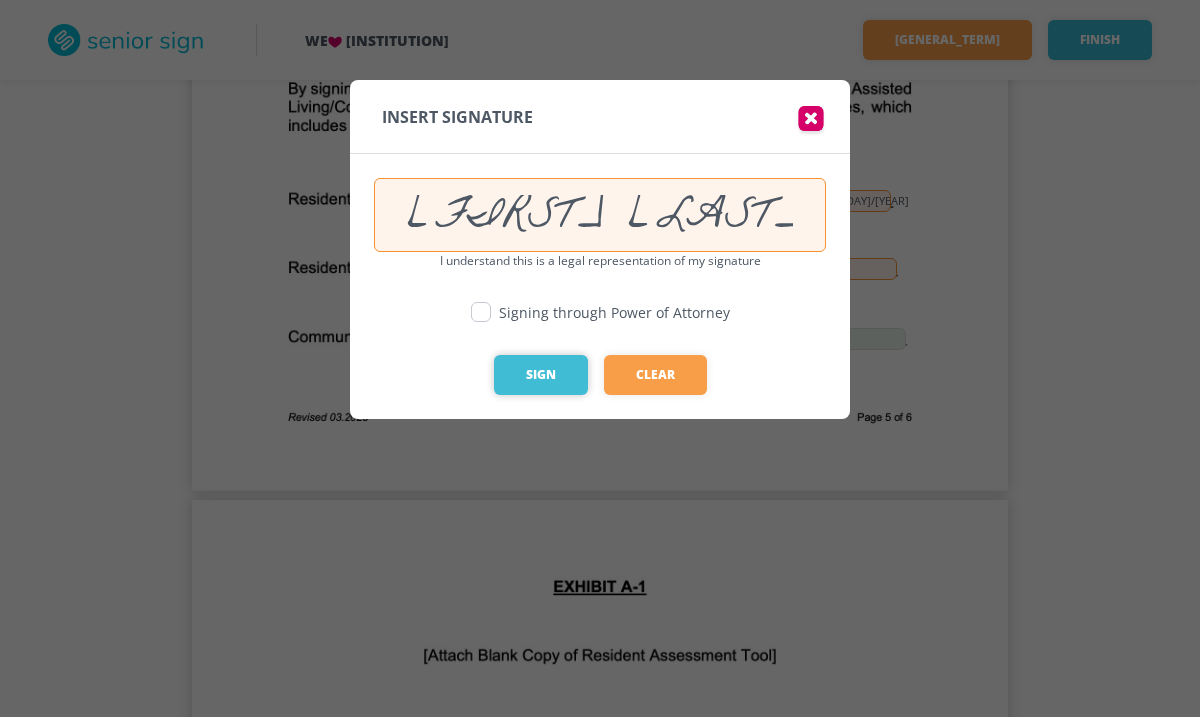 click on "Sign" at bounding box center [541, 375] 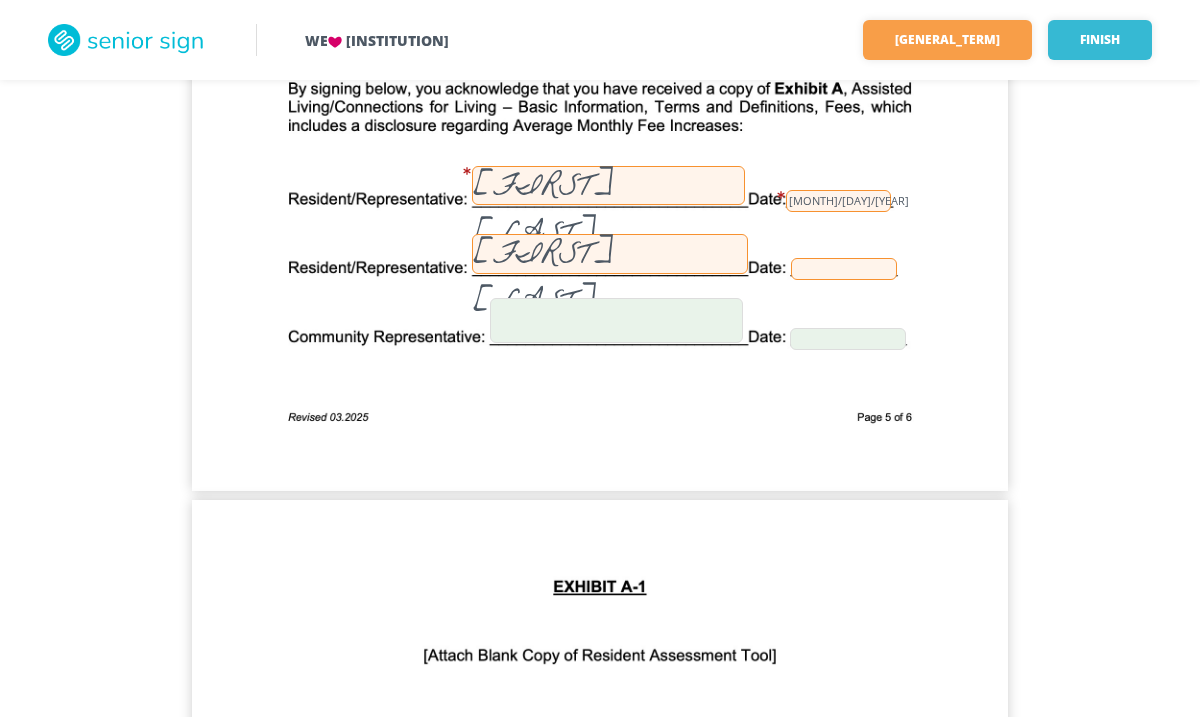 click at bounding box center (844, 269) 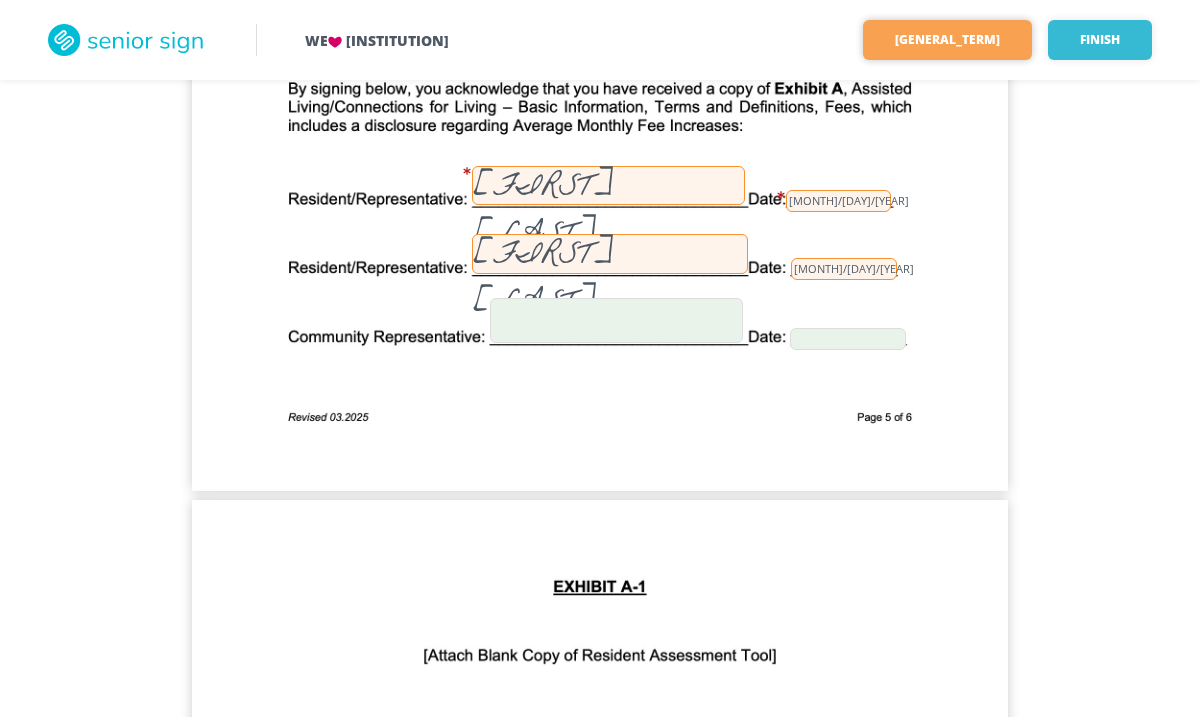 click on "[GENERAL_TERM]" at bounding box center [947, 40] 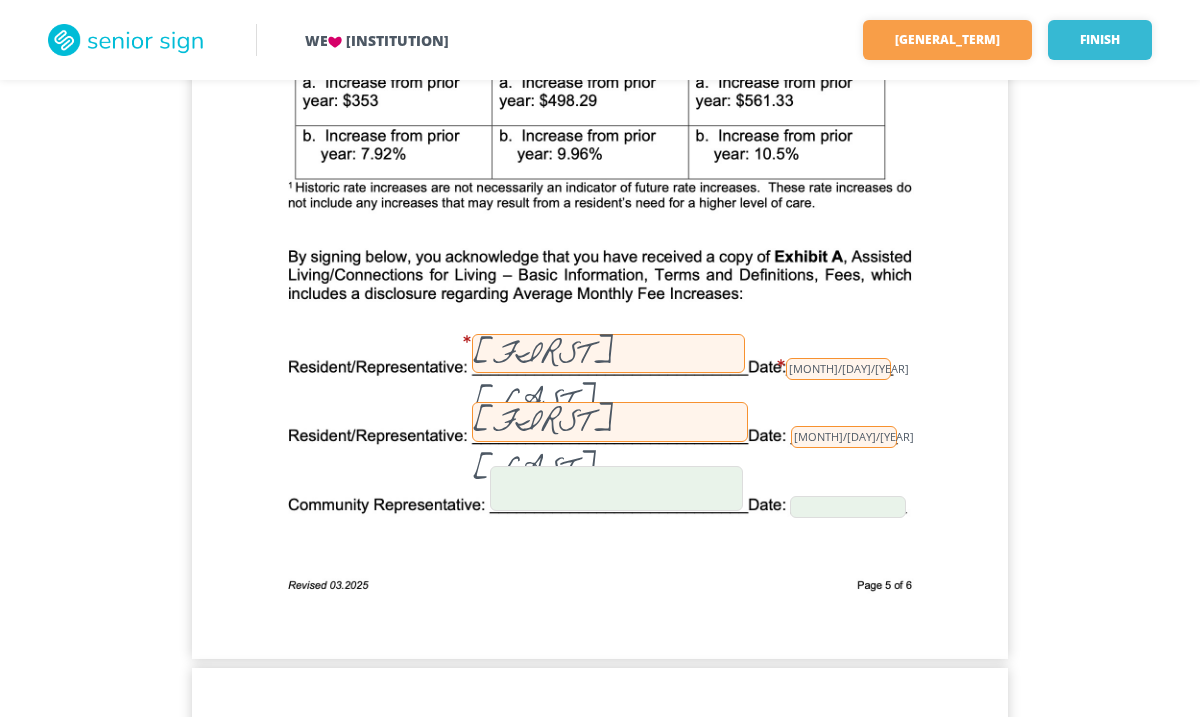 scroll, scrollTop: 4822, scrollLeft: 0, axis: vertical 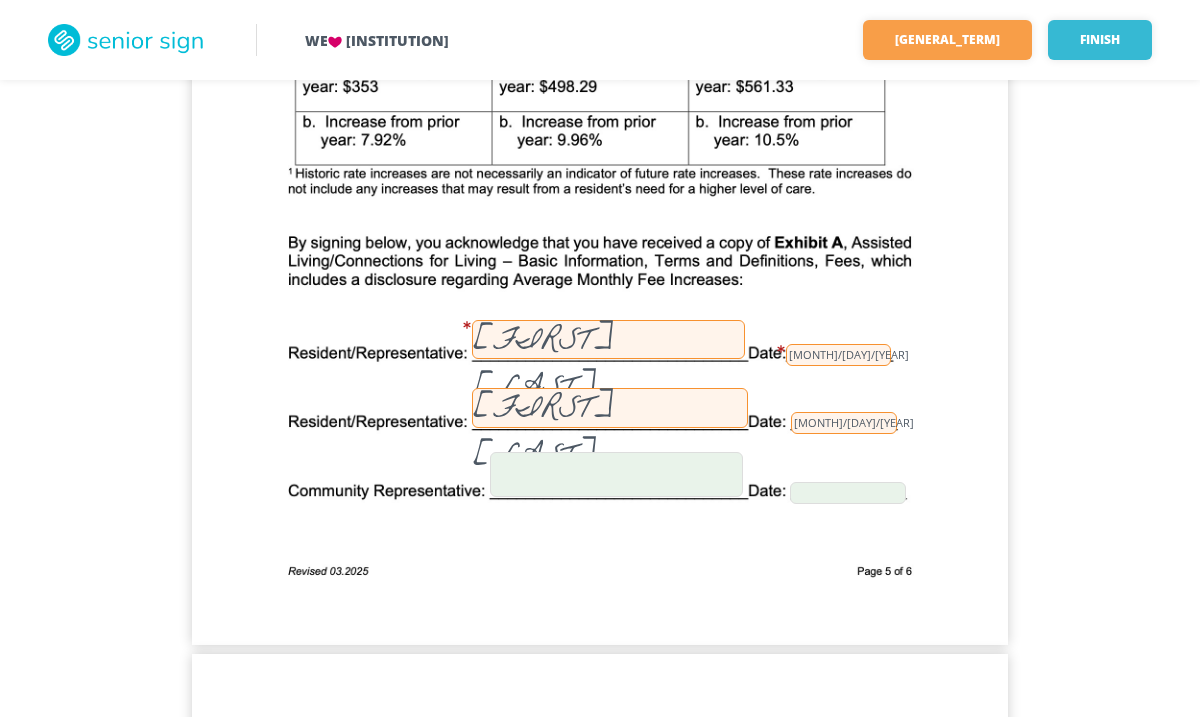 click at bounding box center (616, 474) 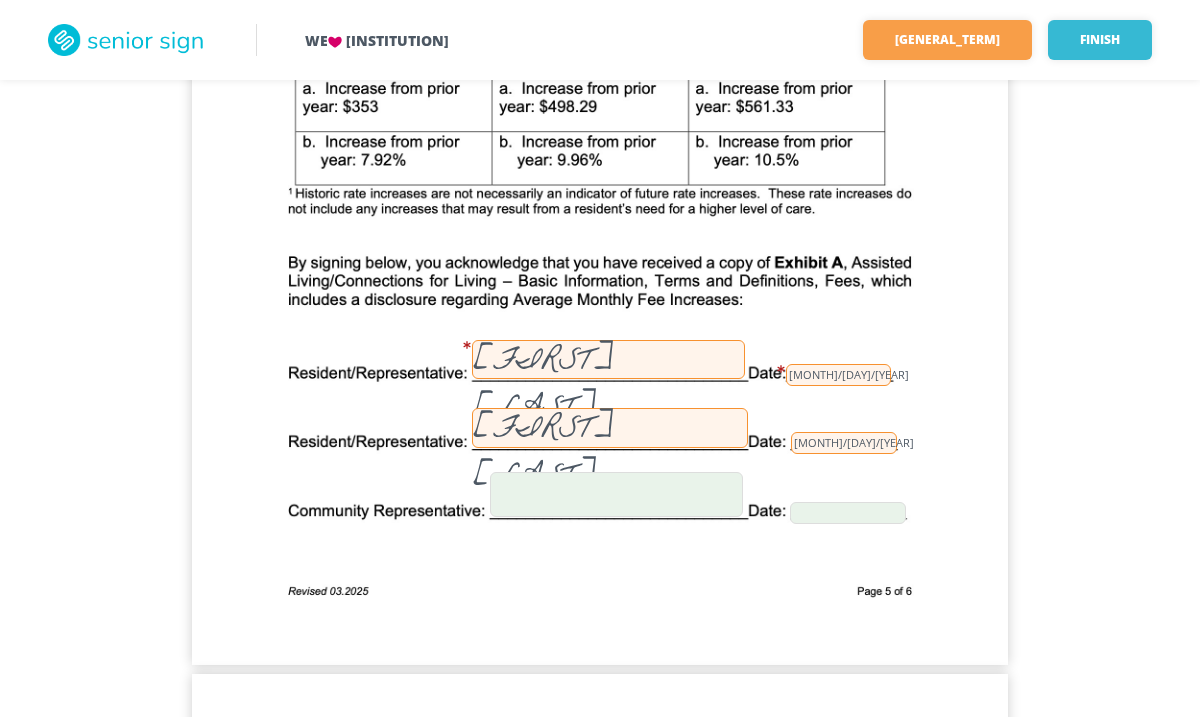 scroll, scrollTop: 4594, scrollLeft: 0, axis: vertical 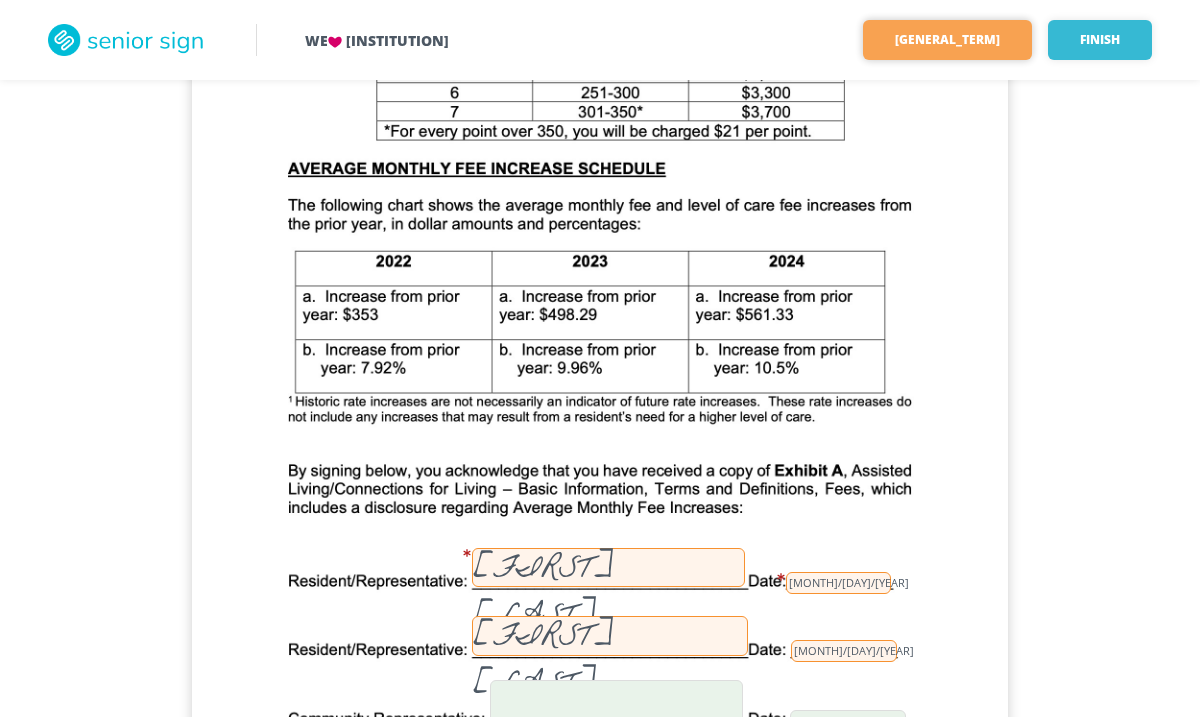 click on "[GENERAL_TERM]" at bounding box center [947, 40] 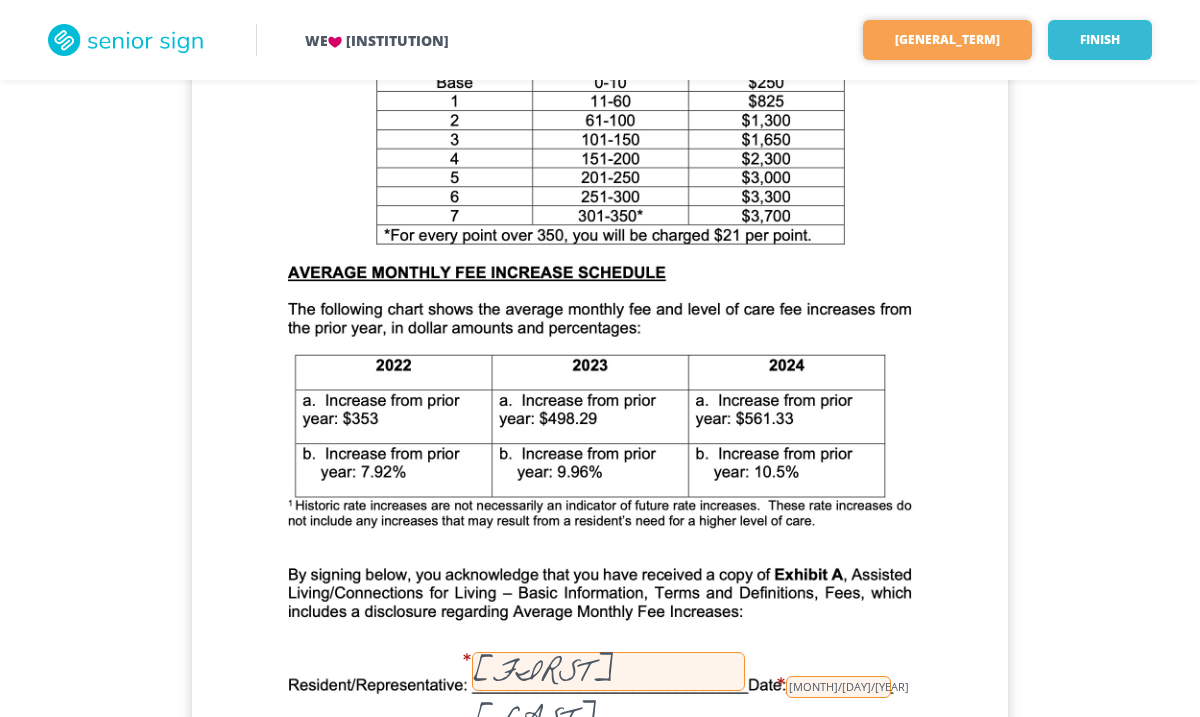 scroll, scrollTop: 4485, scrollLeft: 0, axis: vertical 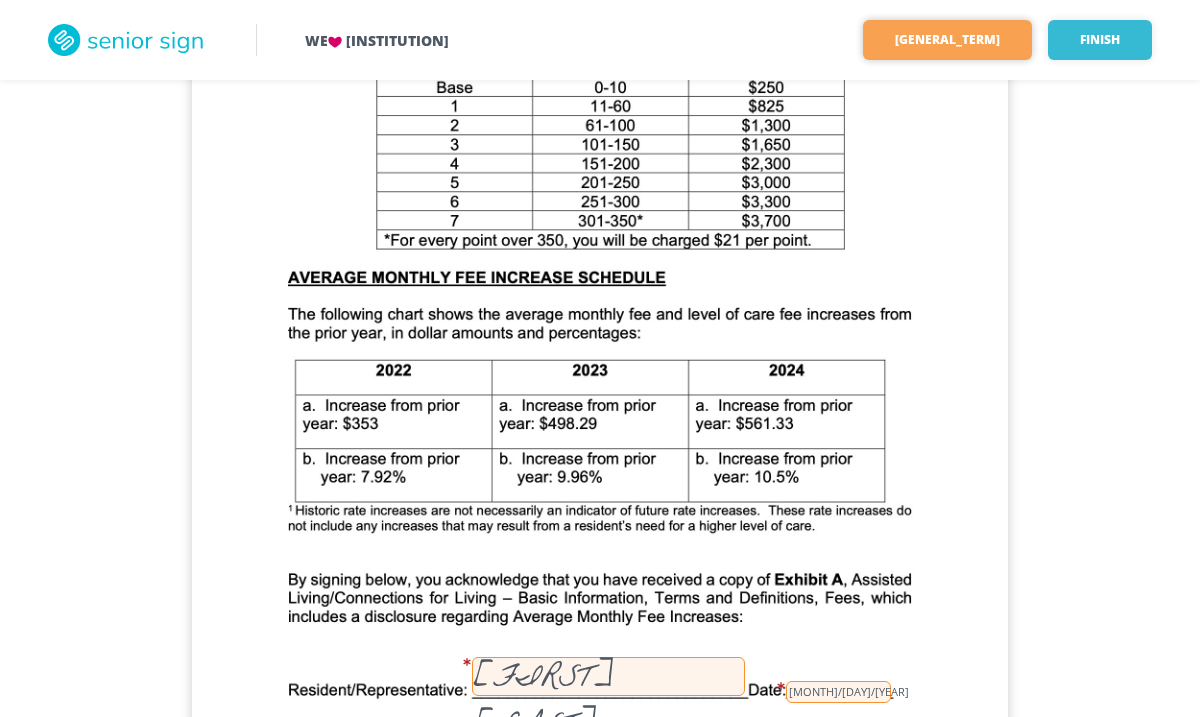 click on "[GENERAL_TERM]" at bounding box center [947, 40] 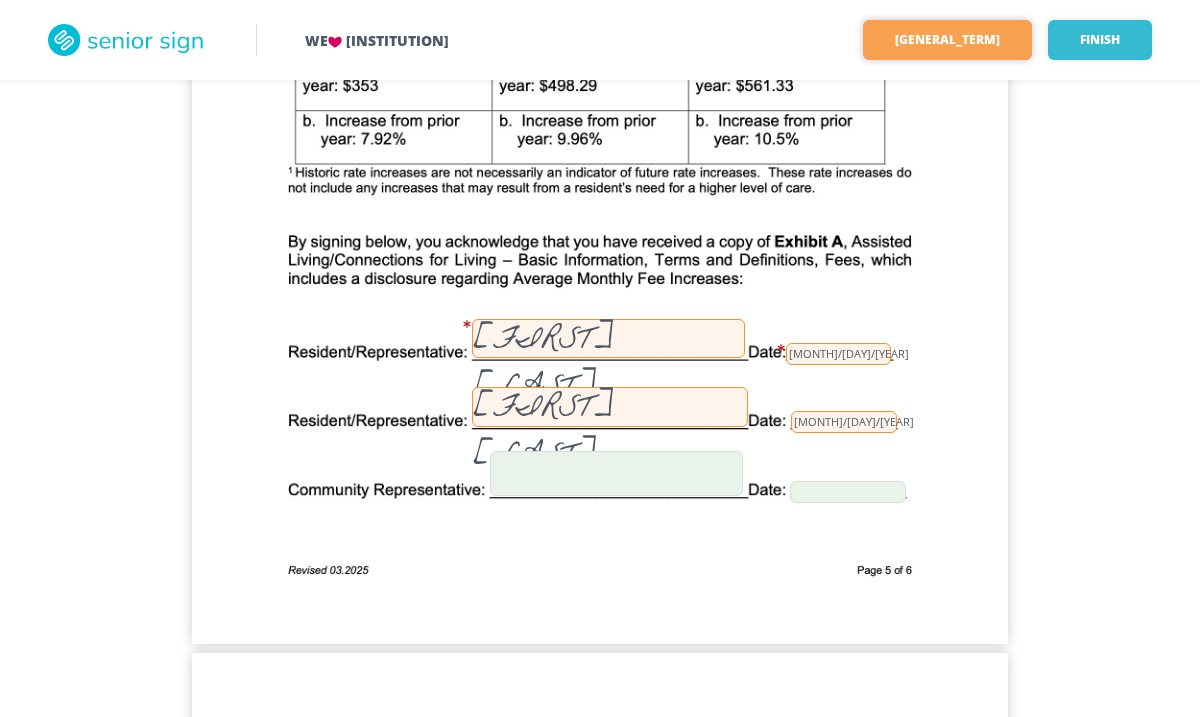 scroll, scrollTop: 4747, scrollLeft: 0, axis: vertical 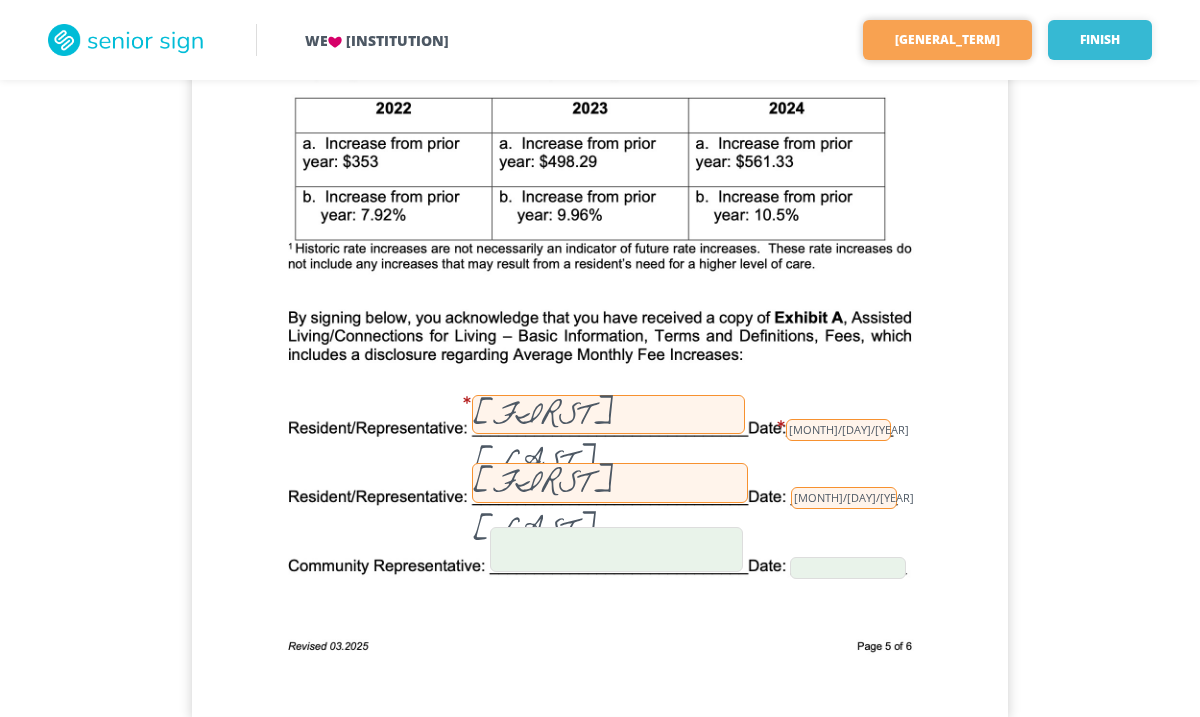 click on "[GENERAL_TERM]" at bounding box center [947, 40] 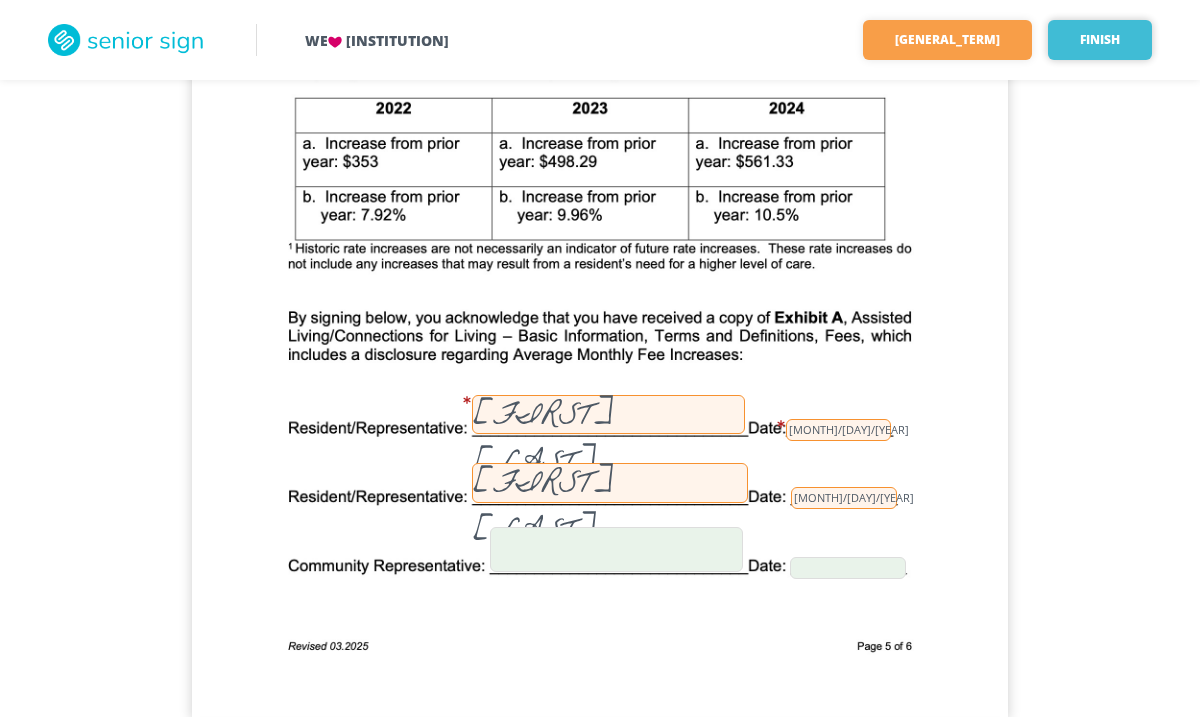 click on "Finish" at bounding box center (1100, 40) 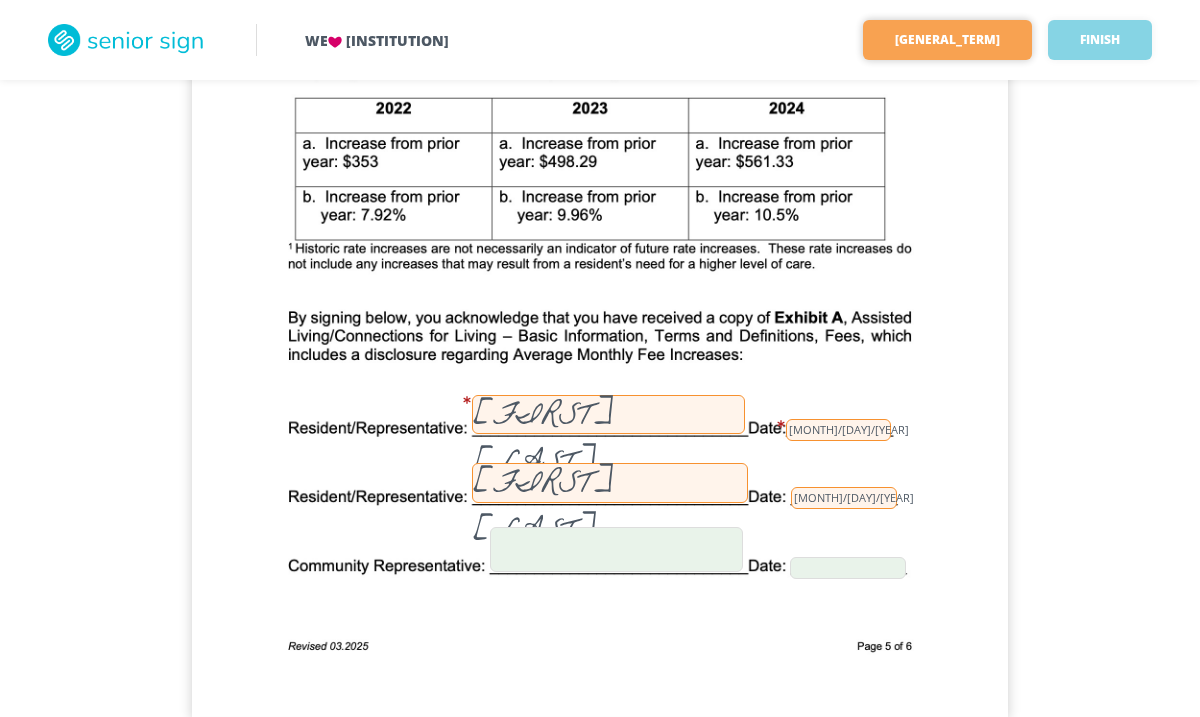 click on "[GENERAL_TERM]" at bounding box center [947, 40] 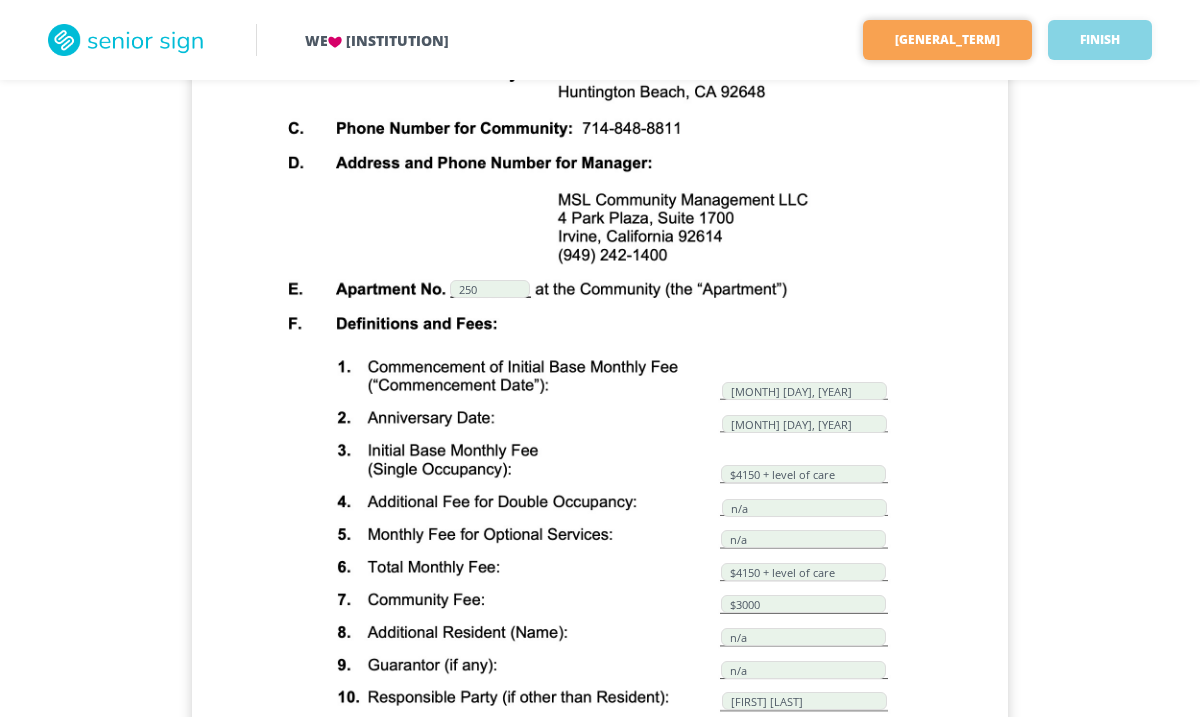 scroll, scrollTop: 0, scrollLeft: 0, axis: both 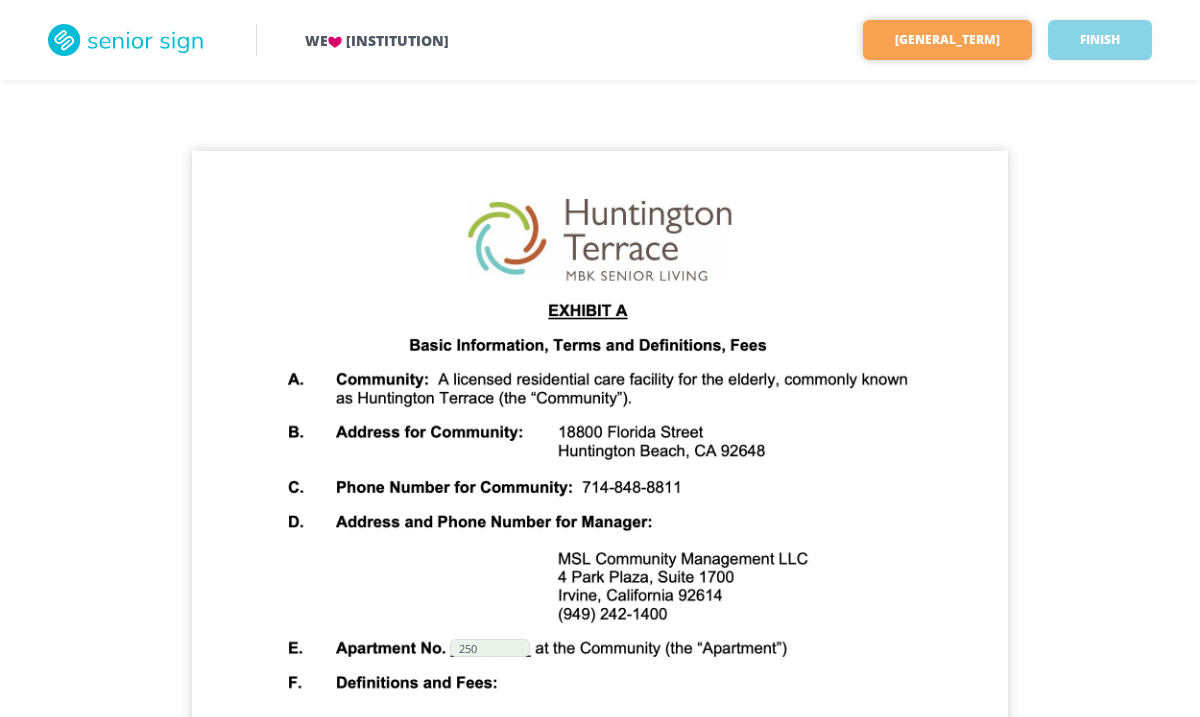 click on "[GENERAL_TERM]" at bounding box center (947, 40) 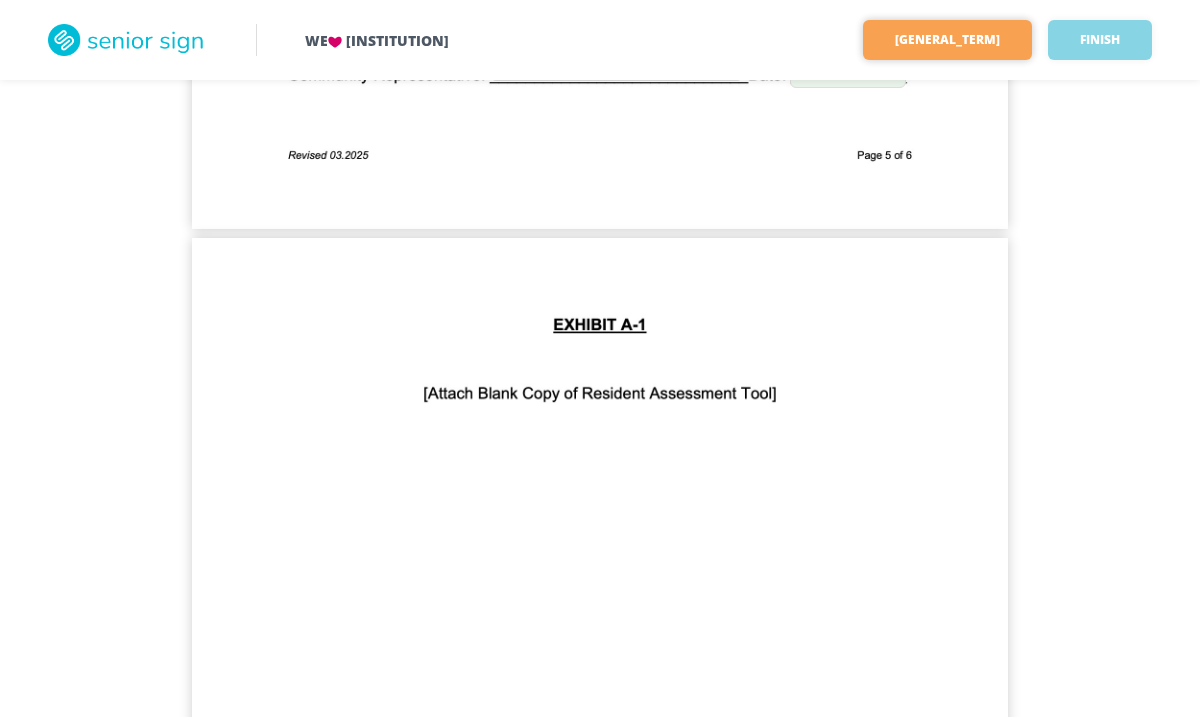 scroll, scrollTop: 5243, scrollLeft: 0, axis: vertical 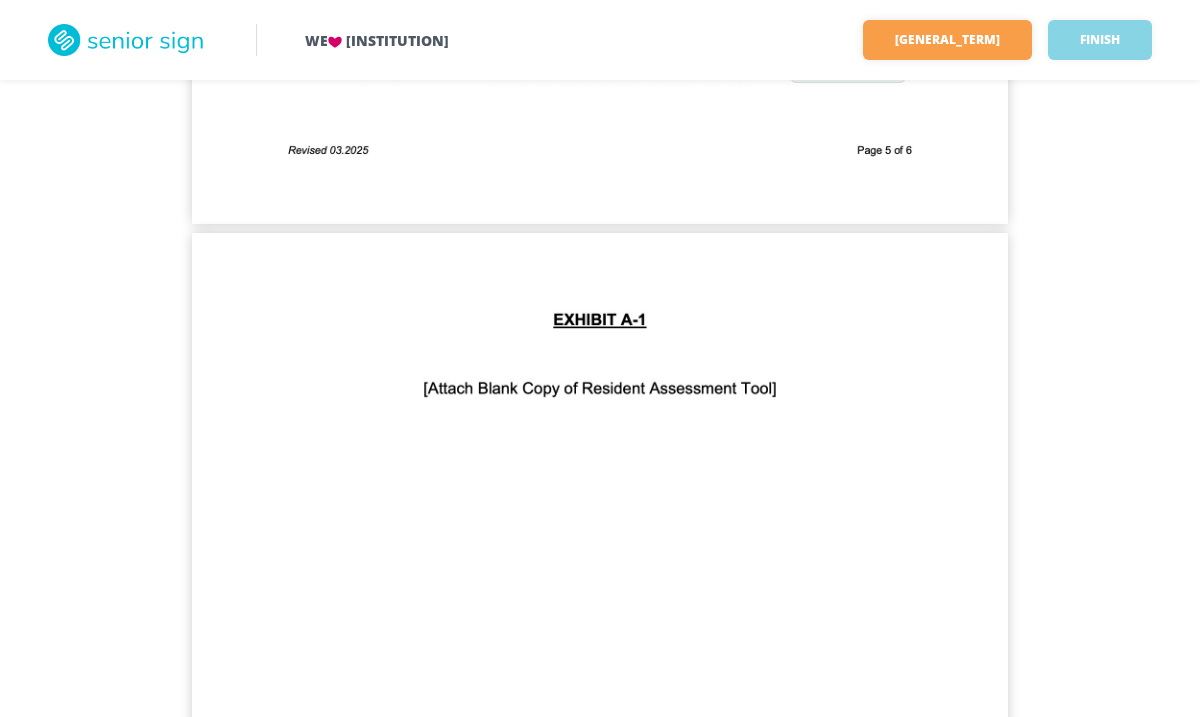 click at bounding box center [600, 761] 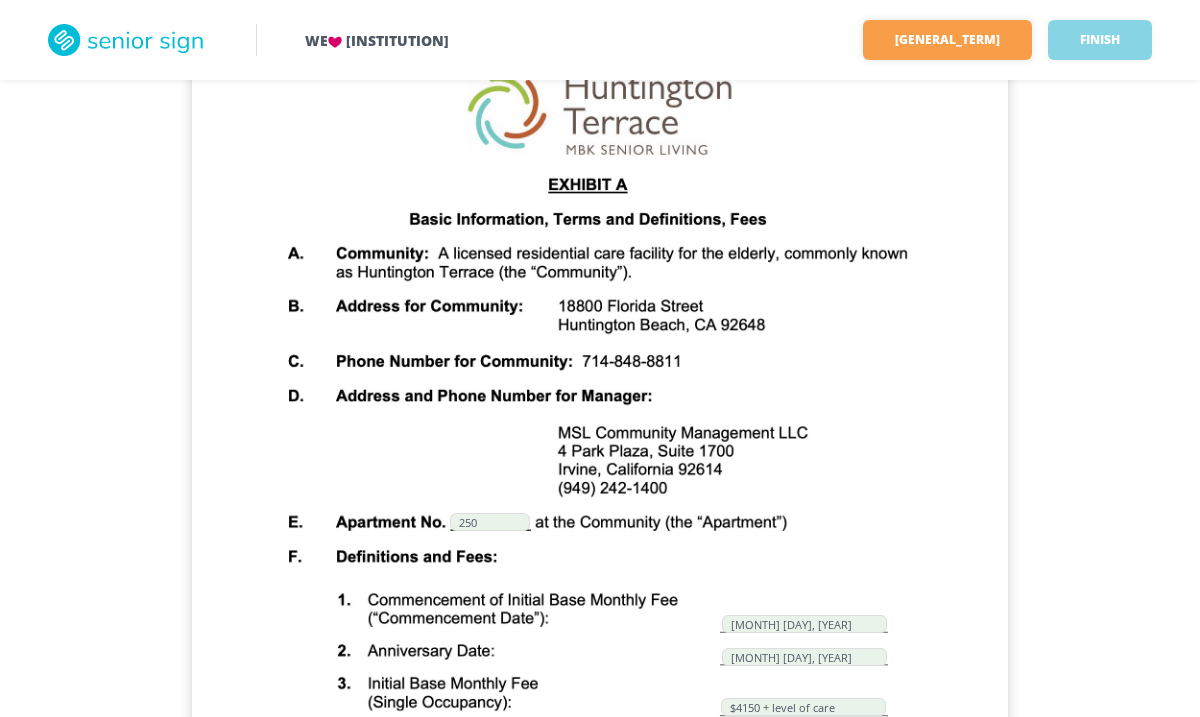 scroll, scrollTop: 0, scrollLeft: 0, axis: both 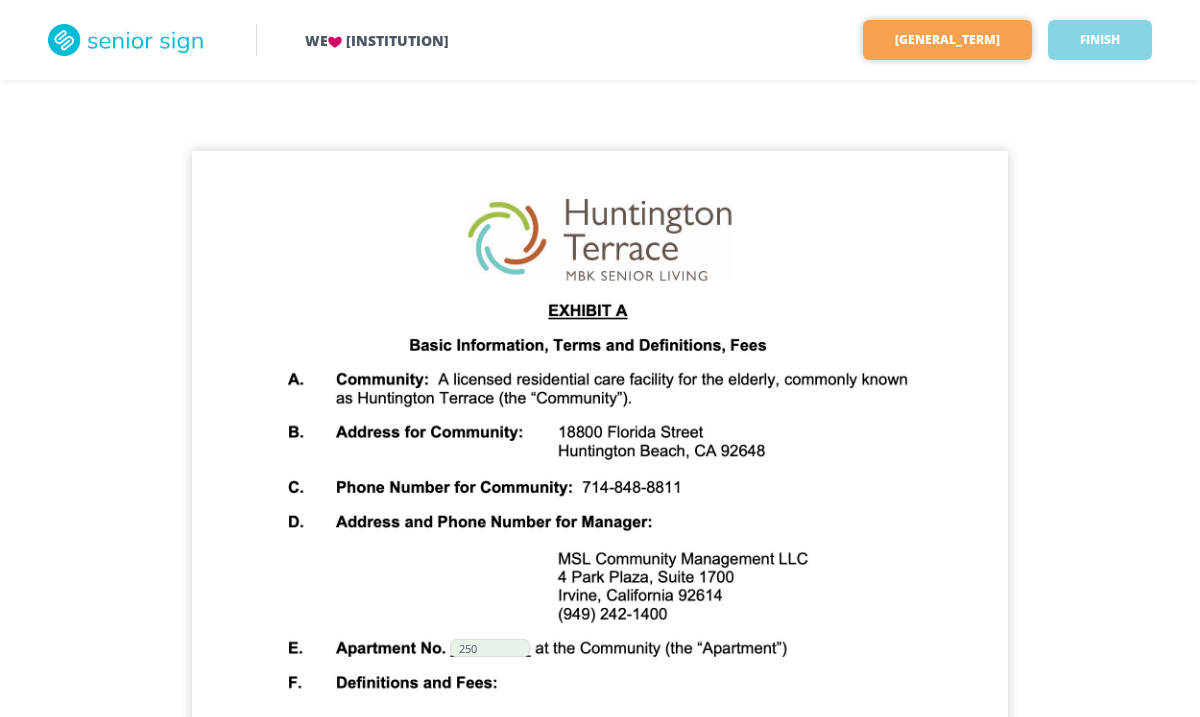 click on "[GENERAL_TERM]" at bounding box center [947, 40] 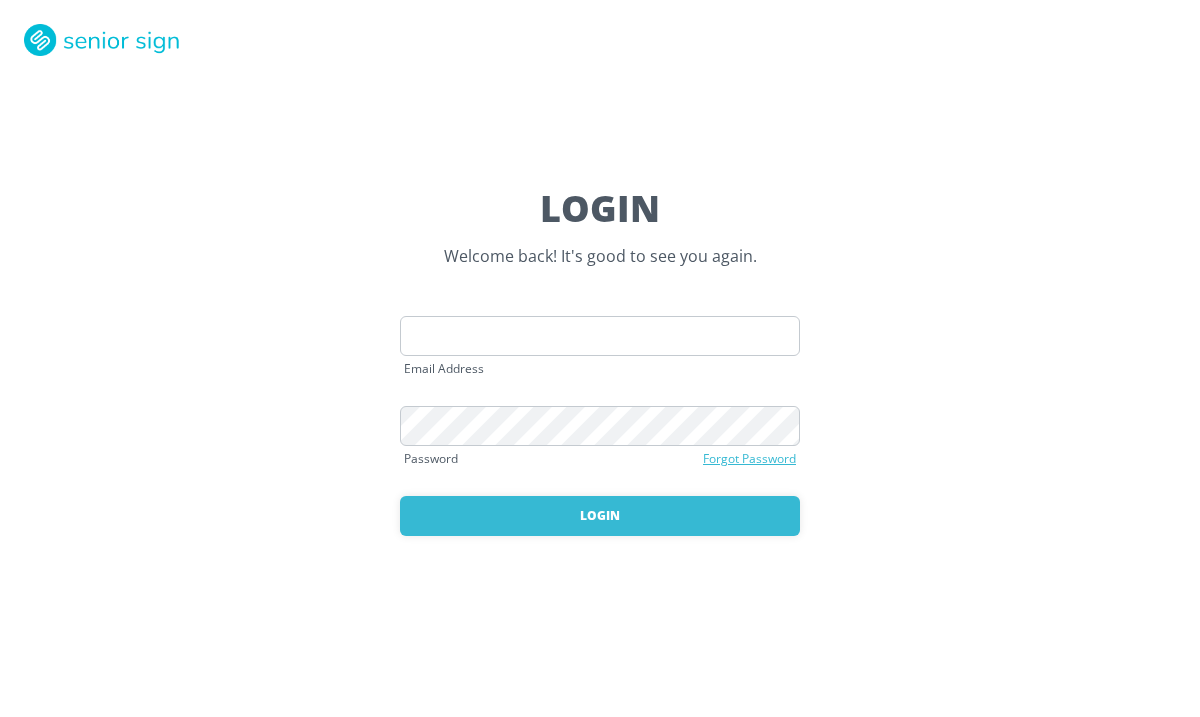scroll, scrollTop: 0, scrollLeft: 0, axis: both 